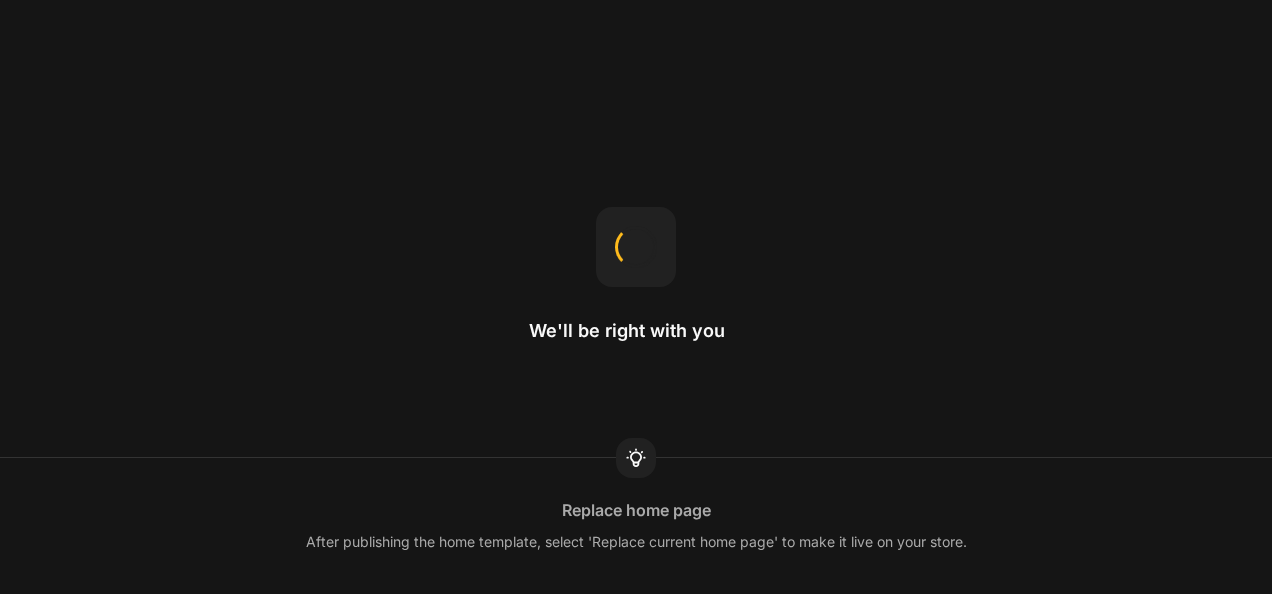 scroll, scrollTop: 0, scrollLeft: 0, axis: both 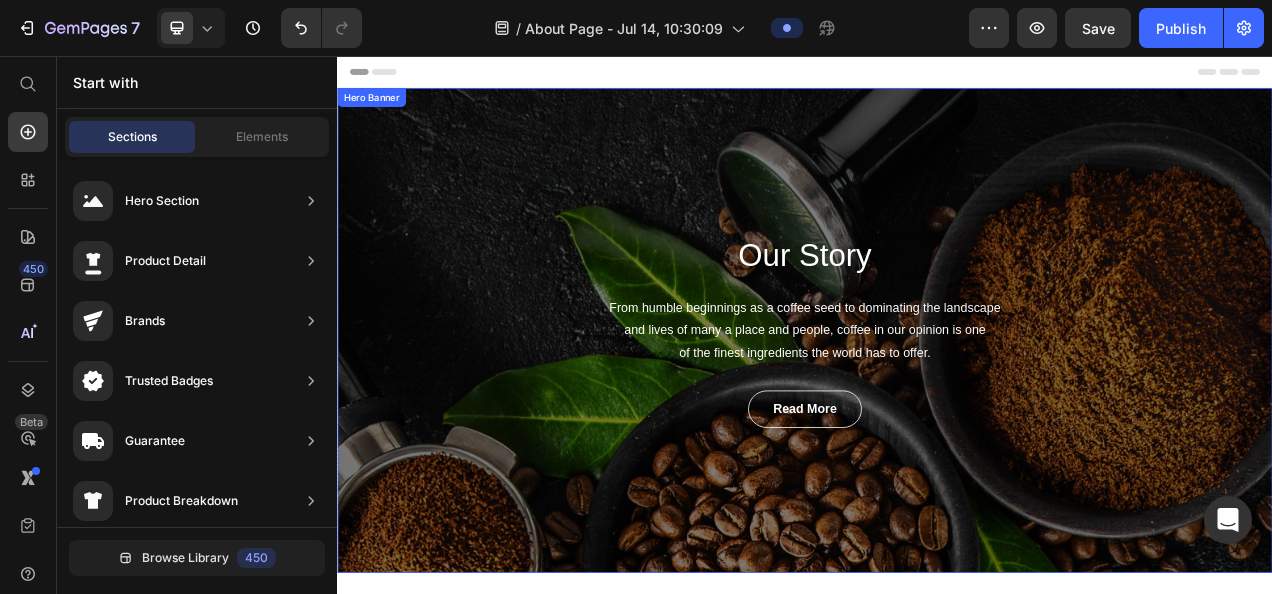 click on "Our Story Heading From humble beginnings as a coffee seed to dominating the landscape and lives of many a place and people, coffee in our opinion is one of the finest ingredients the world has to offer. Text block read more Button Row" at bounding box center (937, 408) 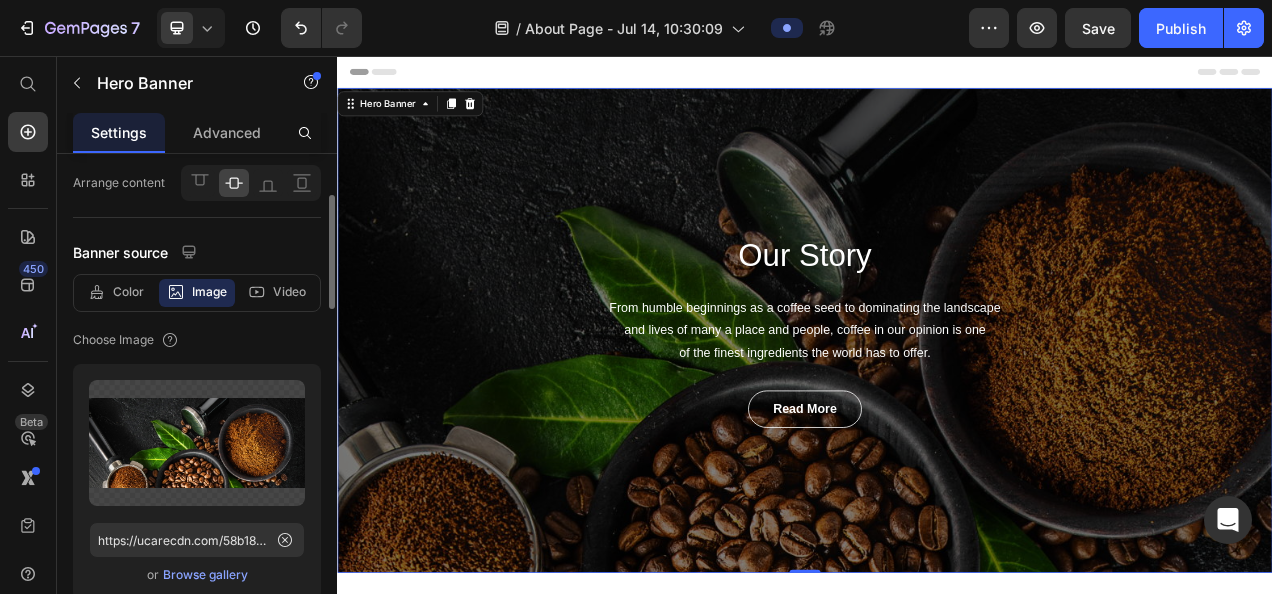 scroll, scrollTop: 180, scrollLeft: 0, axis: vertical 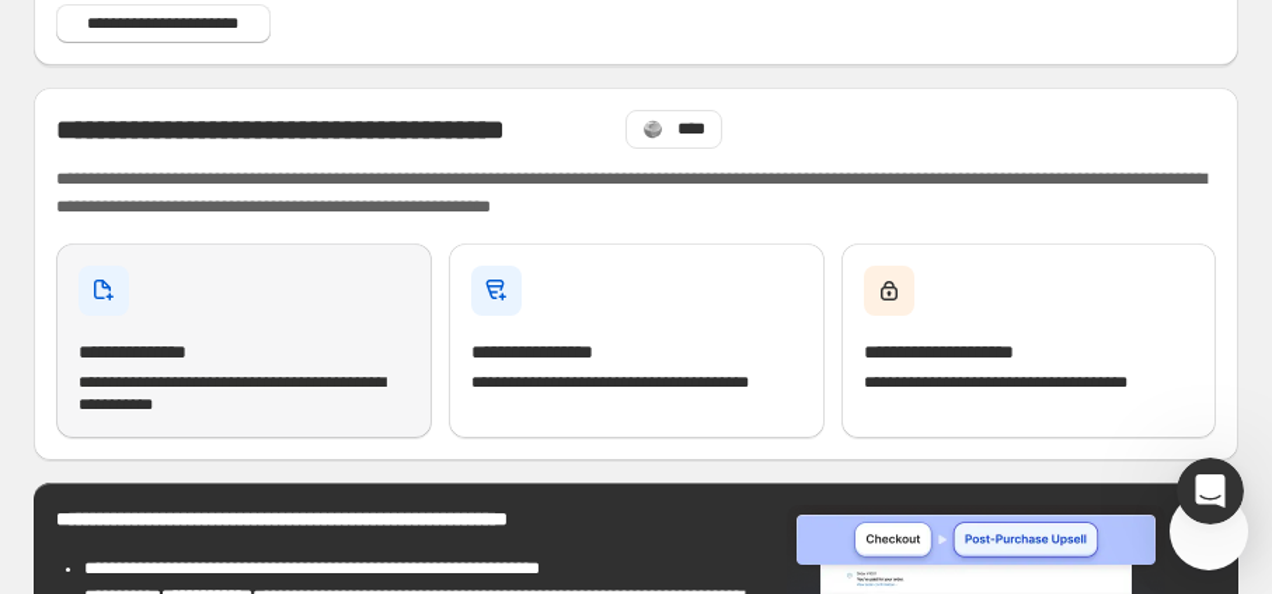 click 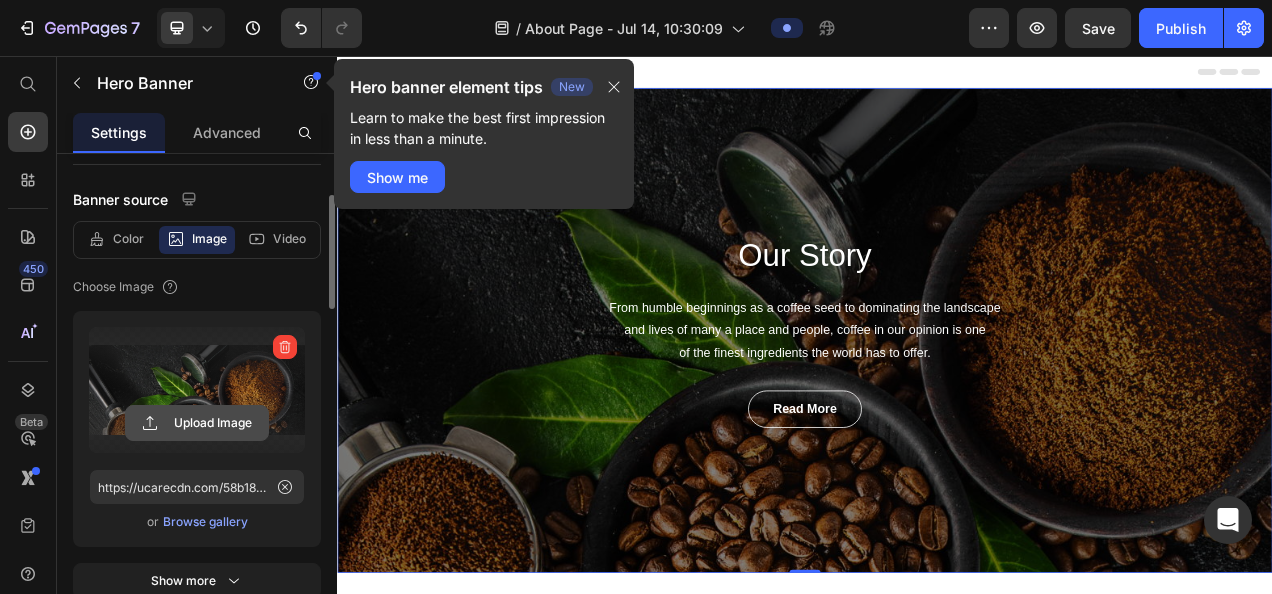 type on "C:\fakepath\coming soon (1).png" 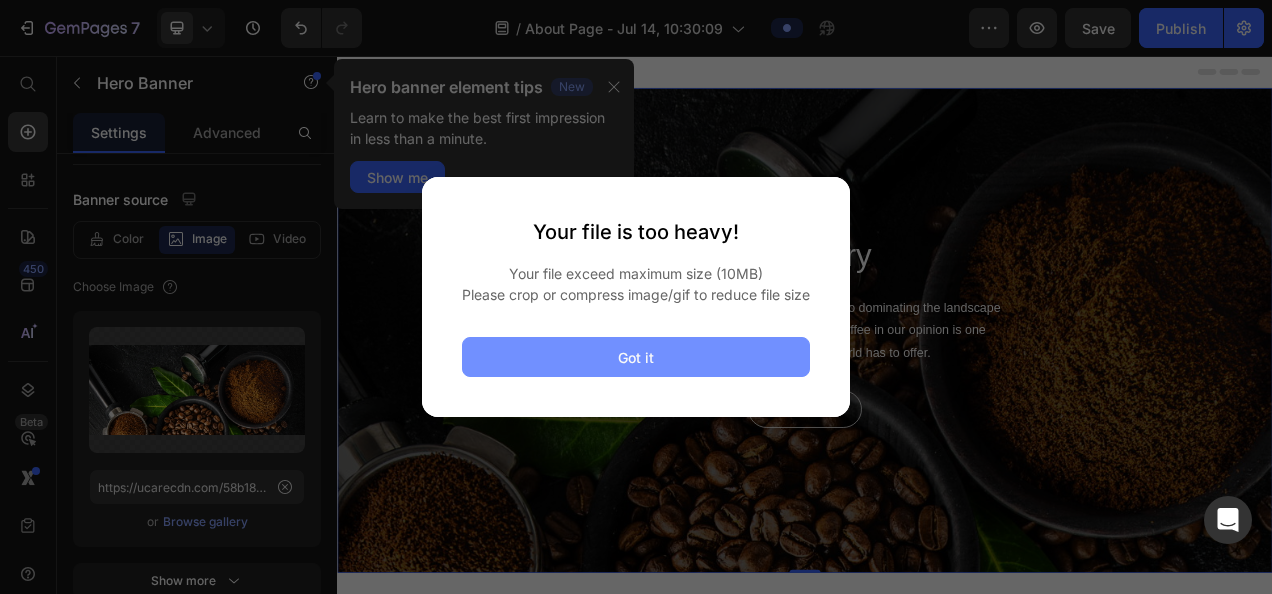 click on "Got it" at bounding box center (636, 357) 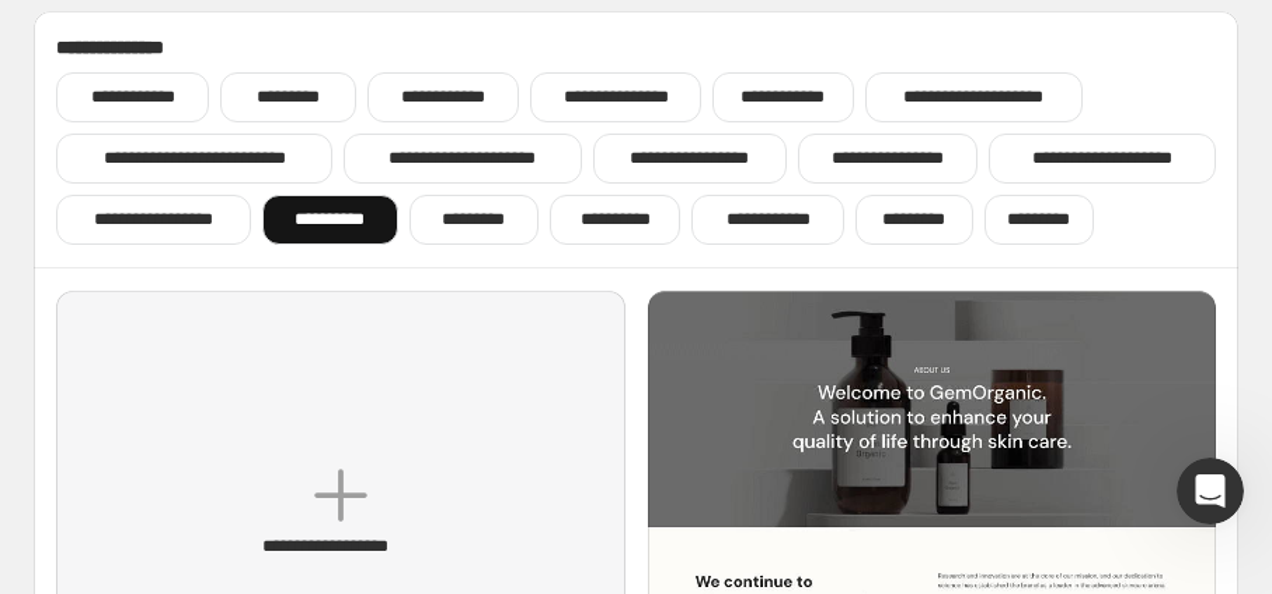 click 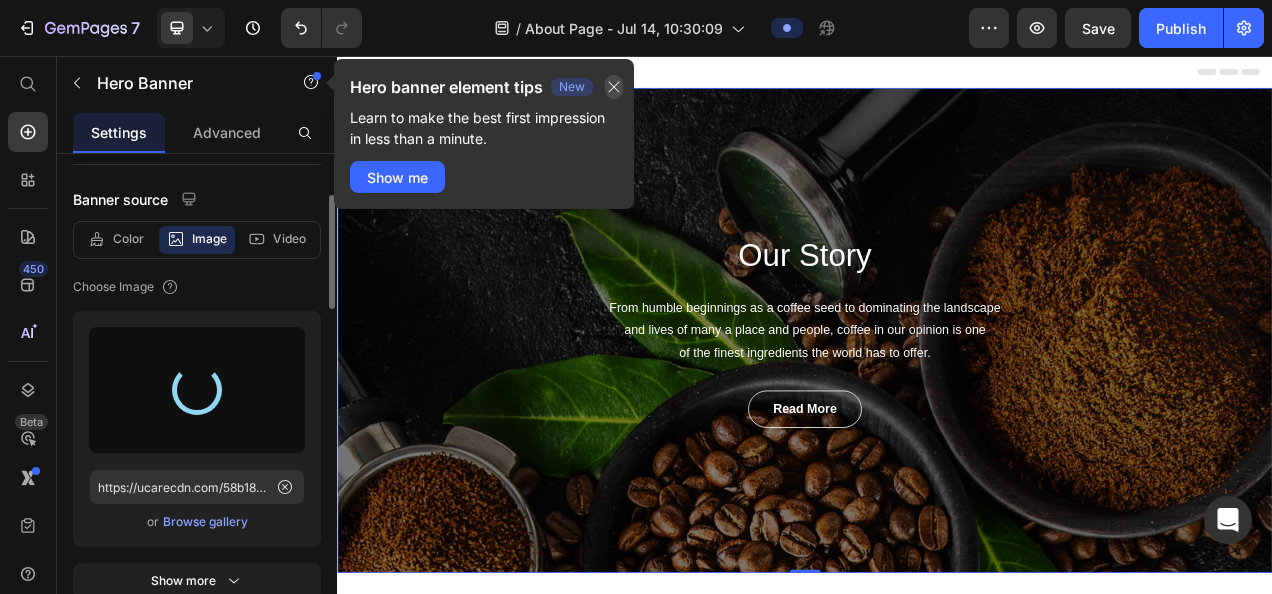 type on "https://cdn.shopify.com/s/files/1/0675/6669/8550/files/gempages_575317820619883346-50033b42-2e5f-4f71-9078-5075ae5397e4.png" 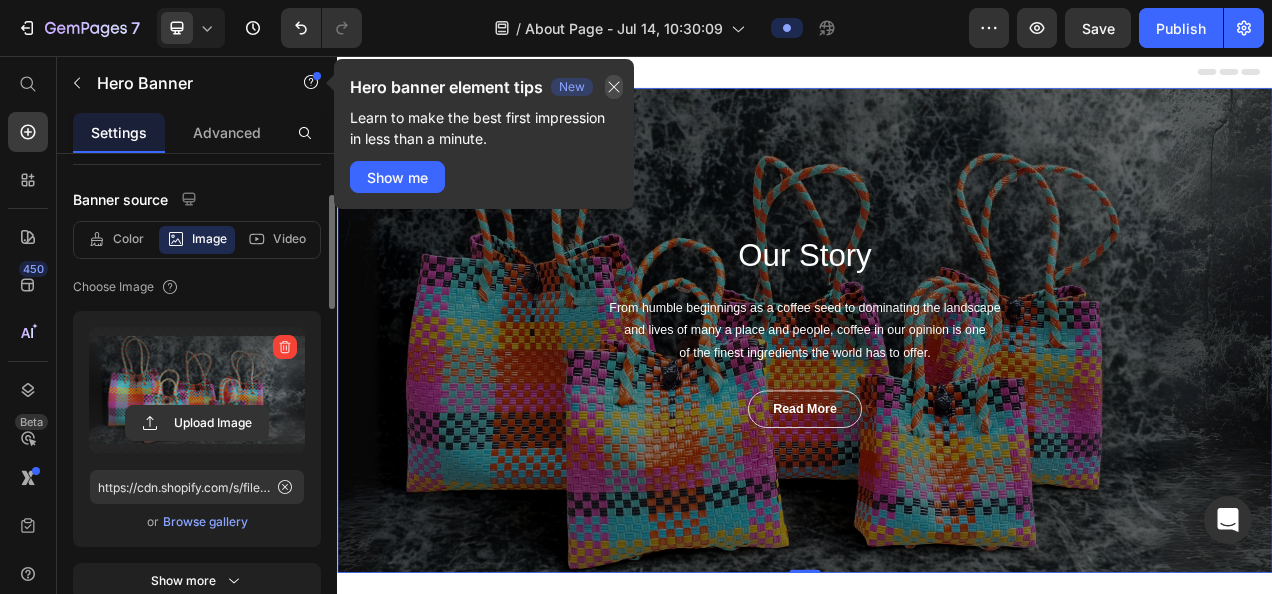 click 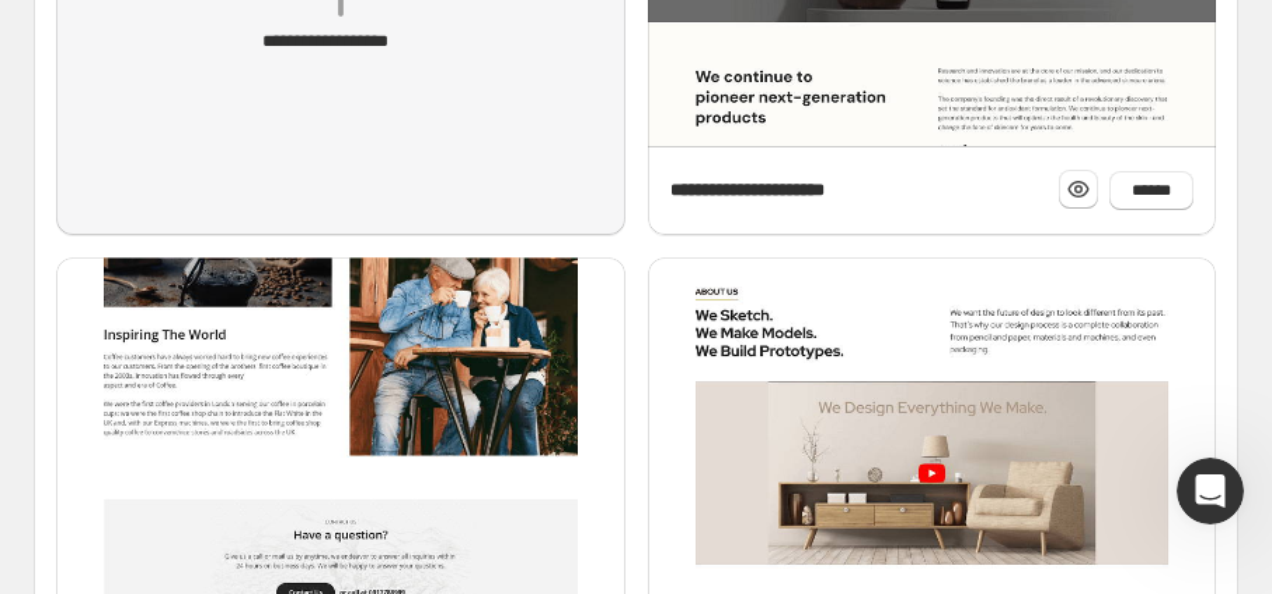 scroll, scrollTop: 632, scrollLeft: 0, axis: vertical 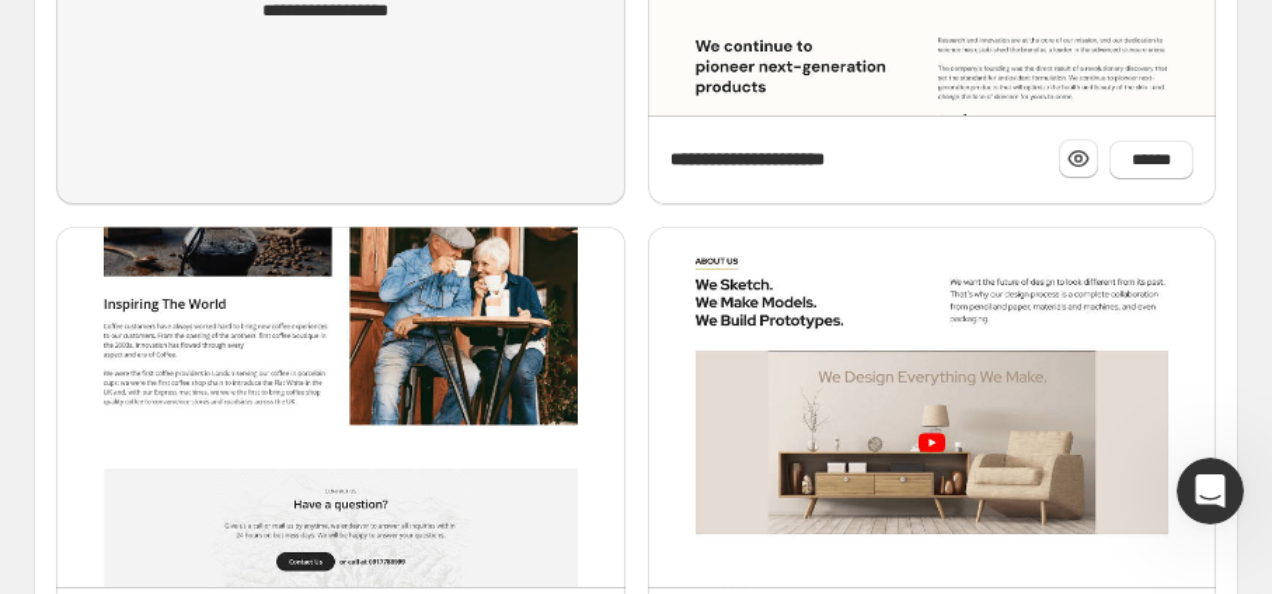 click on "Hi, nice to meet you" at bounding box center [1229, 275] 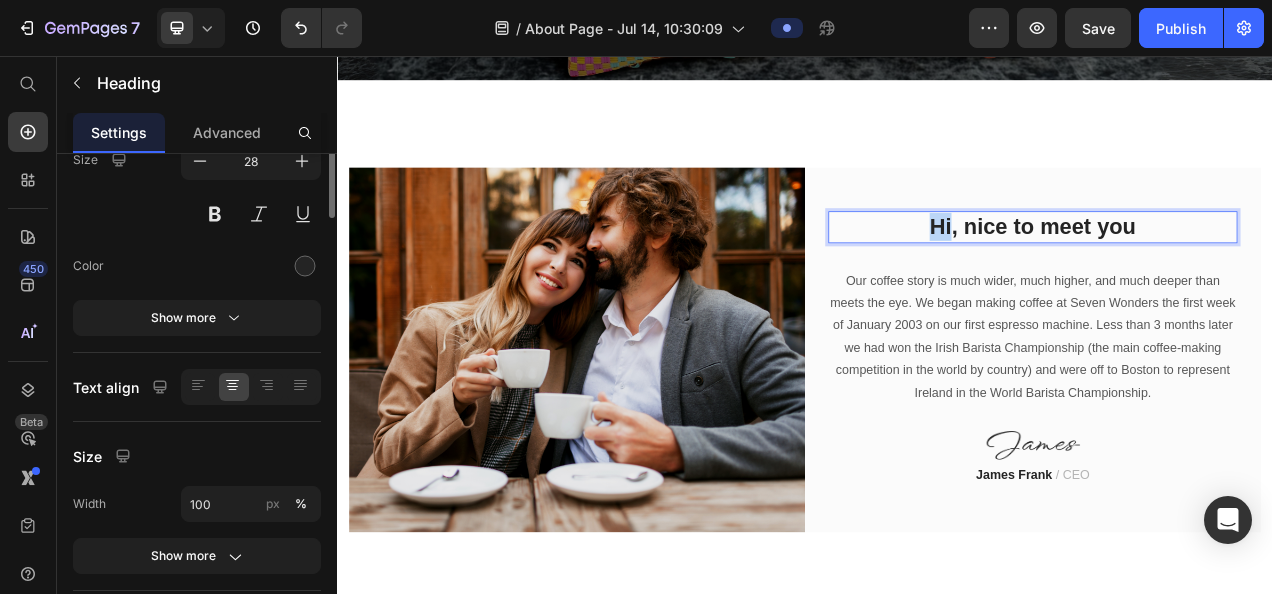scroll, scrollTop: 0, scrollLeft: 0, axis: both 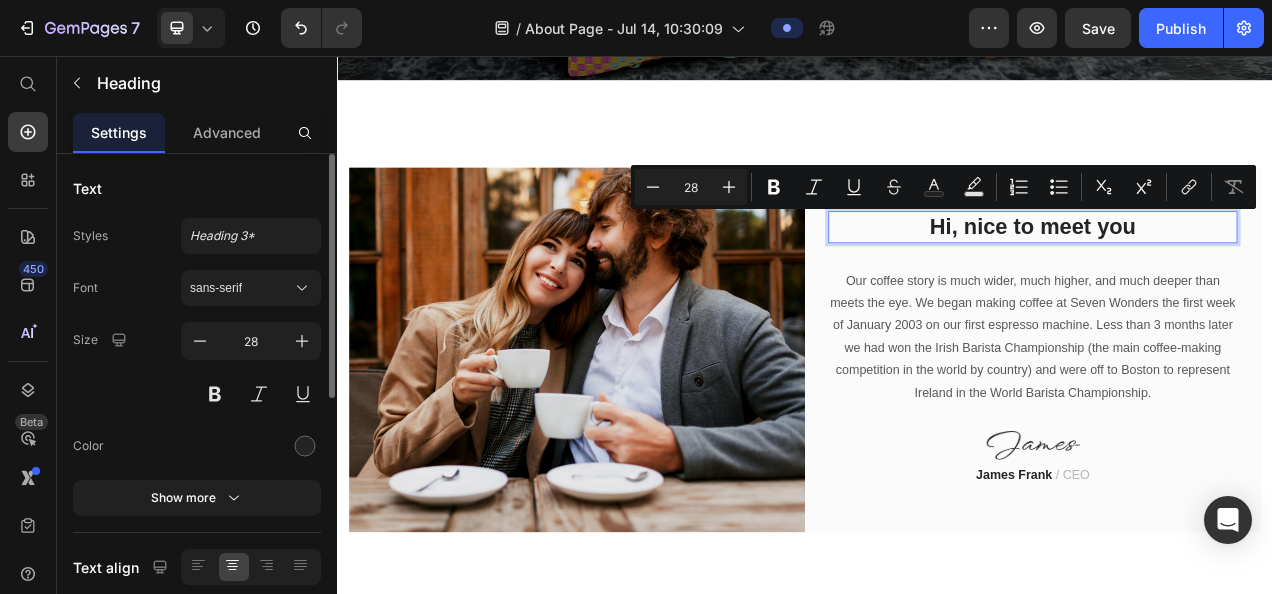 click on "Hi, nice to meet you" at bounding box center [1229, 275] 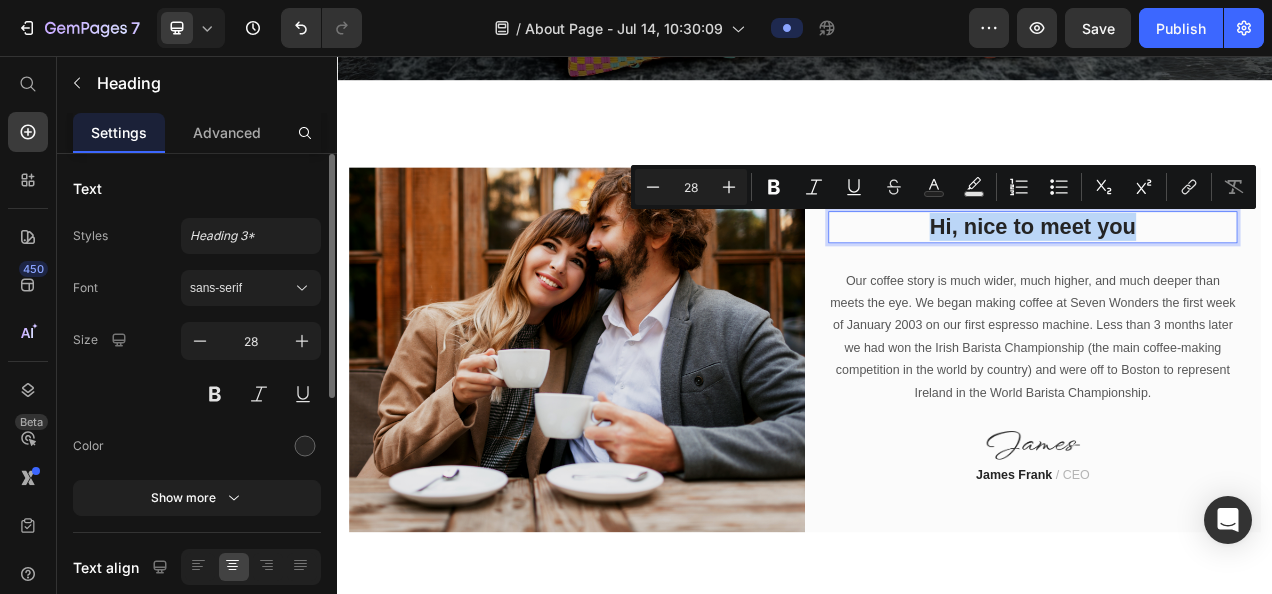drag, startPoint x: 1080, startPoint y: 275, endPoint x: 1396, endPoint y: 255, distance: 316.6323 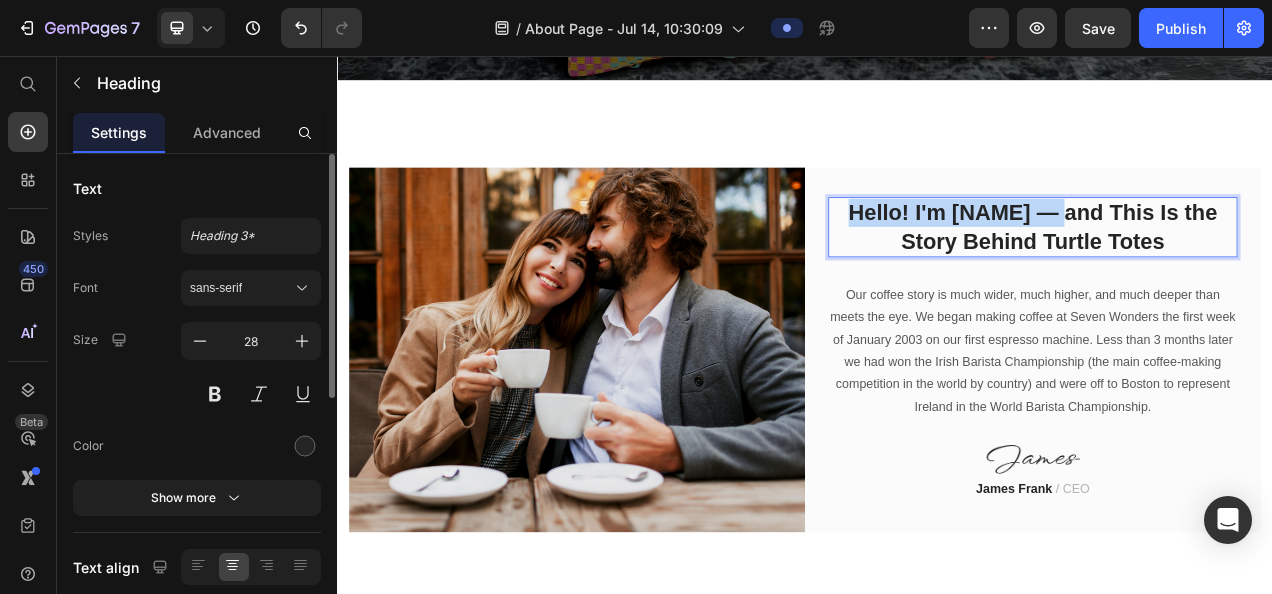 scroll, scrollTop: 614, scrollLeft: 0, axis: vertical 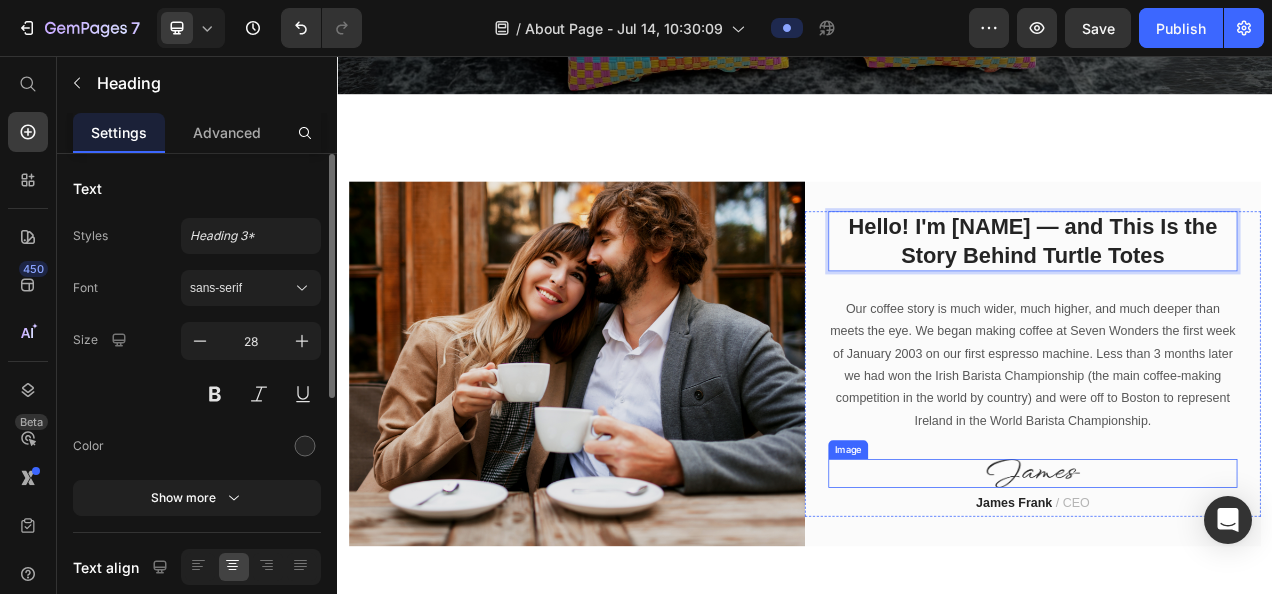 click at bounding box center [1229, 591] 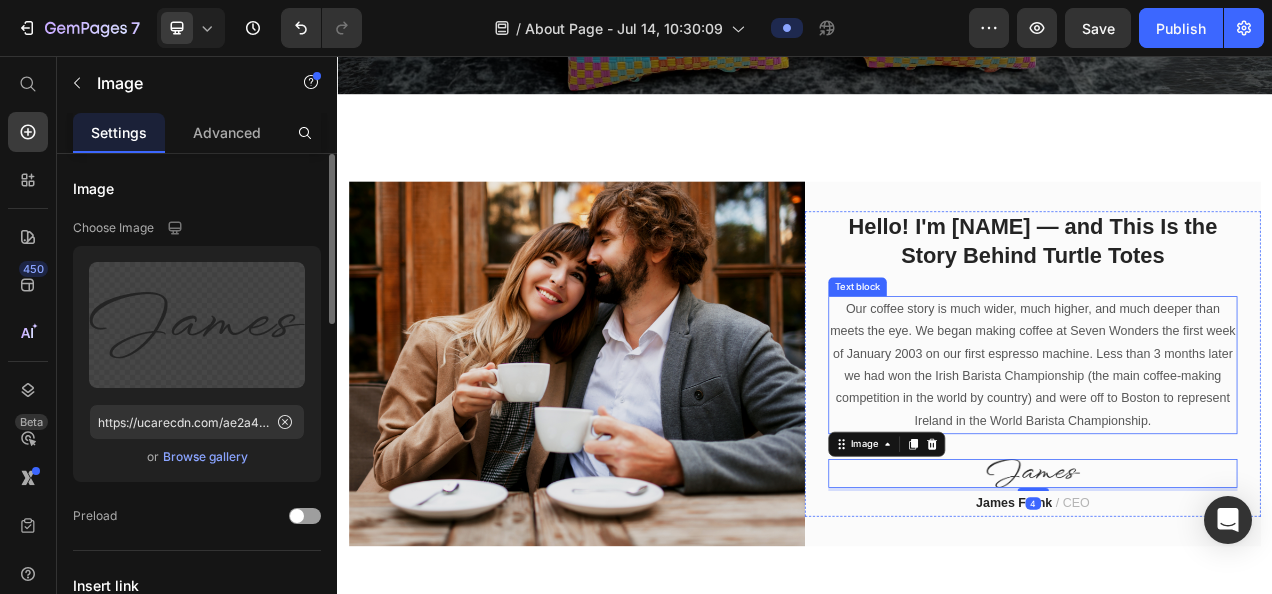 click on "Our coffee story is much wider, much higher, and much deeper than meets the eye. We began making coffee at Seven Wonders the first week of January 2003 on our first espresso machine. Less than 3 months later we had won the Irish Barista Championship (the main coffee-making competition in the world by country) and were off to Boston to represent Ireland in the World Barista Championship." at bounding box center (1229, 452) 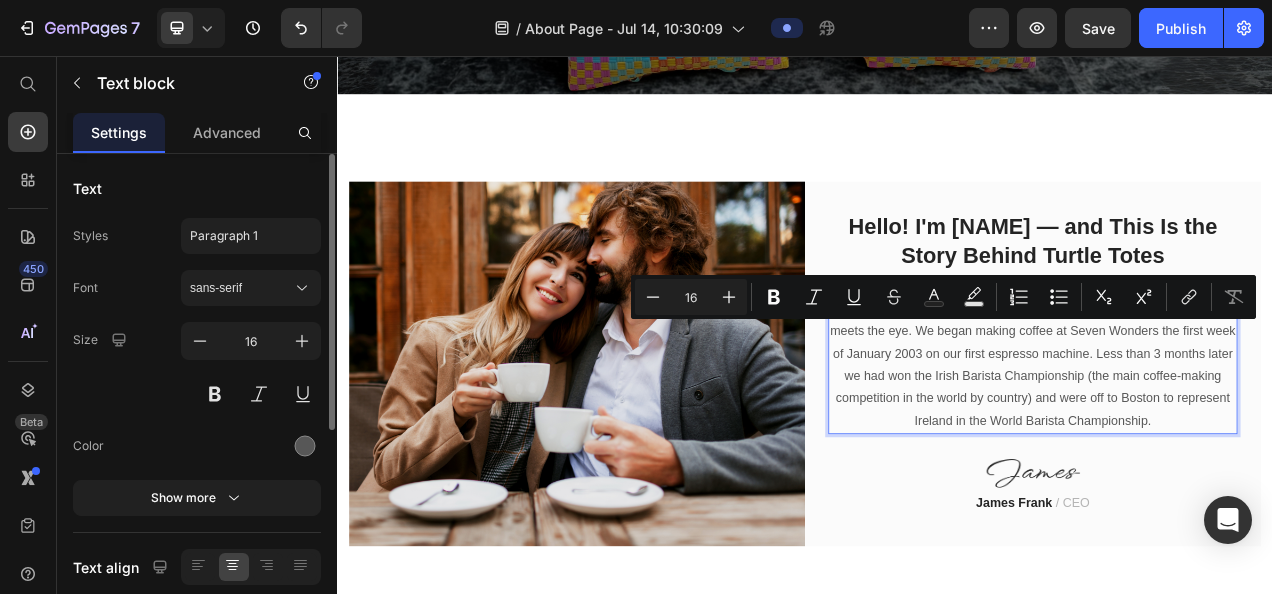 click on "Our coffee story is much wider, much higher, and much deeper than meets the eye. We began making coffee at Seven Wonders the first week of January 2003 on our first espresso machine. Less than 3 months later we had won the Irish Barista Championship (the main coffee-making competition in the world by country) and were off to Boston to represent Ireland in the World Barista Championship." at bounding box center (1229, 452) 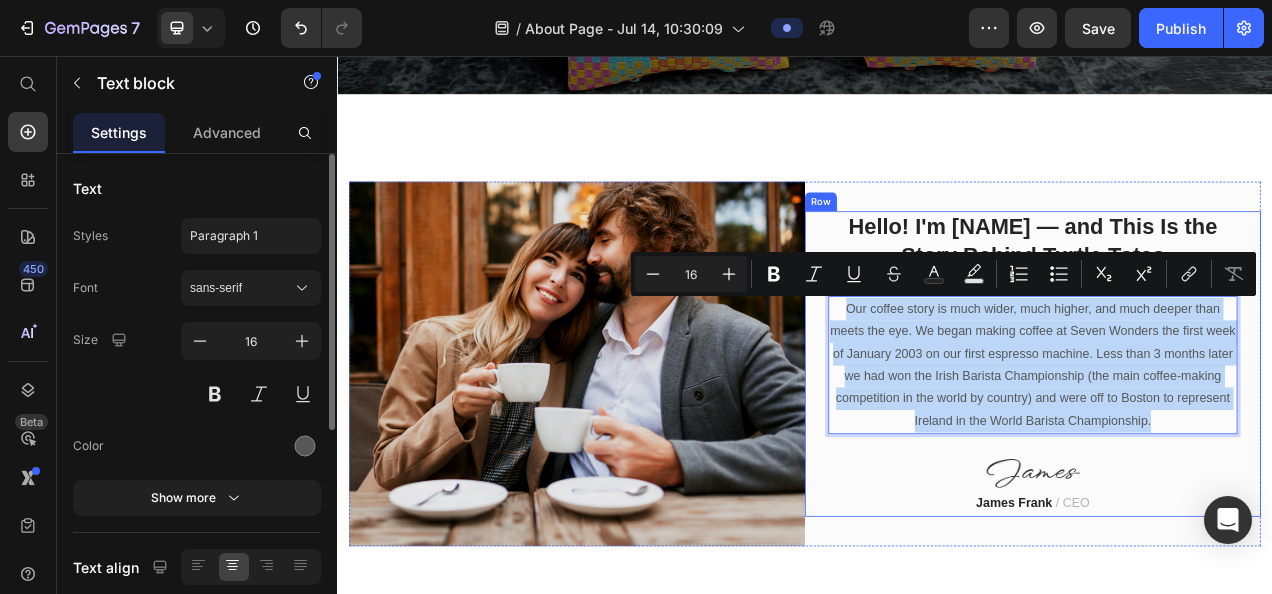 drag, startPoint x: 976, startPoint y: 376, endPoint x: 1447, endPoint y: 539, distance: 498.40747 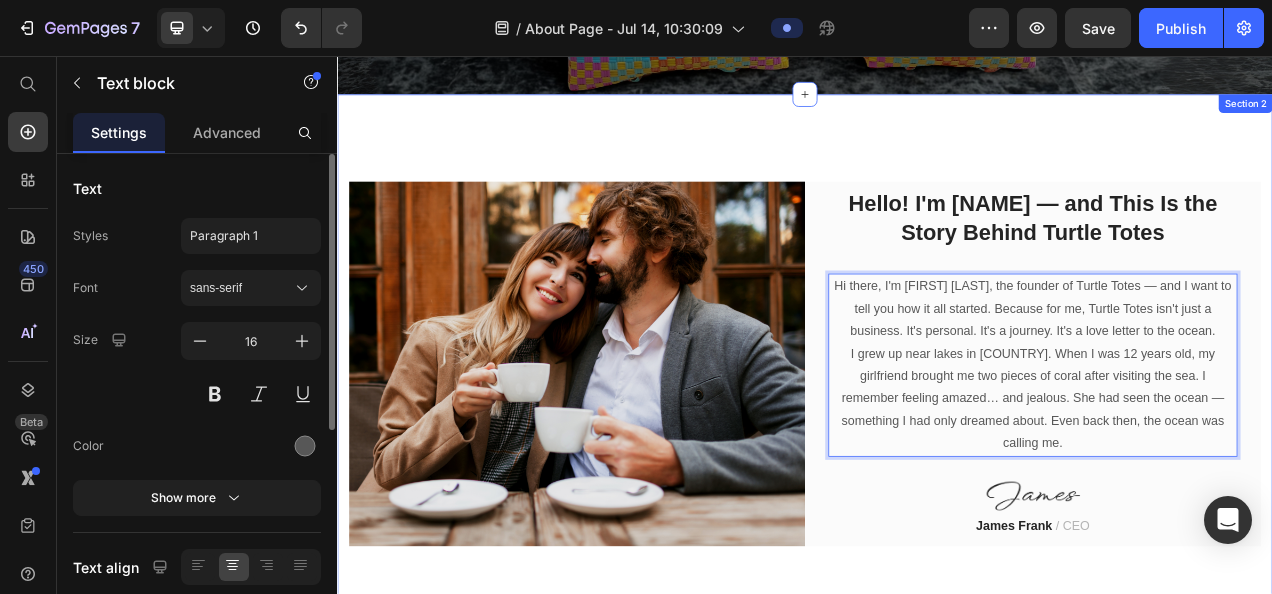 click on "Image Hello! I'm [FIRST] [LAST] — and This Is the Story Behind Turtle Totes Heading Hi there, I'm [FIRST] [LAST], the founder of Turtle Totes — and I want to tell you how it all started. Because for me, Turtle Totes isn't just a business. It's personal. It's a journey. It's a love letter to the ocean. I grew up near lakes in [COUNTRY]. When I was 12 years old, my girlfriend brought me two pieces of coral after visiting the sea. I remember feeling amazed… and jealous. She had seen the ocean — something I had only dreamed about. Even back then, the ocean was calling me. Text block   32 Image [FIRST] [LAST]   / CEO Text block Row Row Section 2" at bounding box center [937, 450] 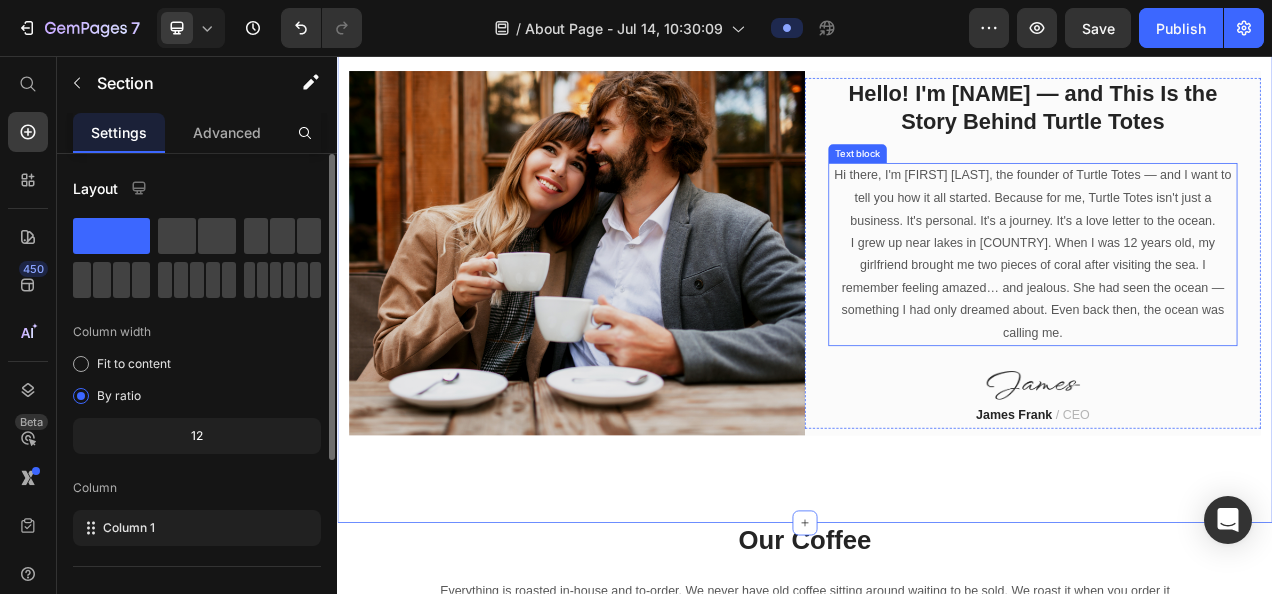 scroll, scrollTop: 778, scrollLeft: 0, axis: vertical 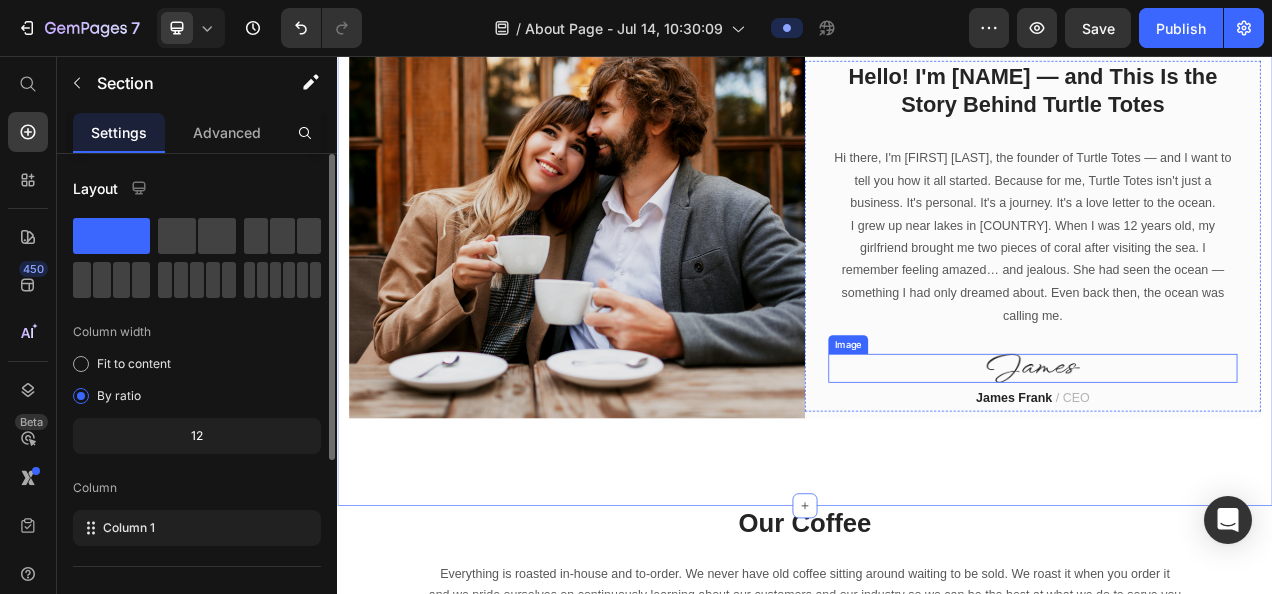 click at bounding box center [1229, 456] 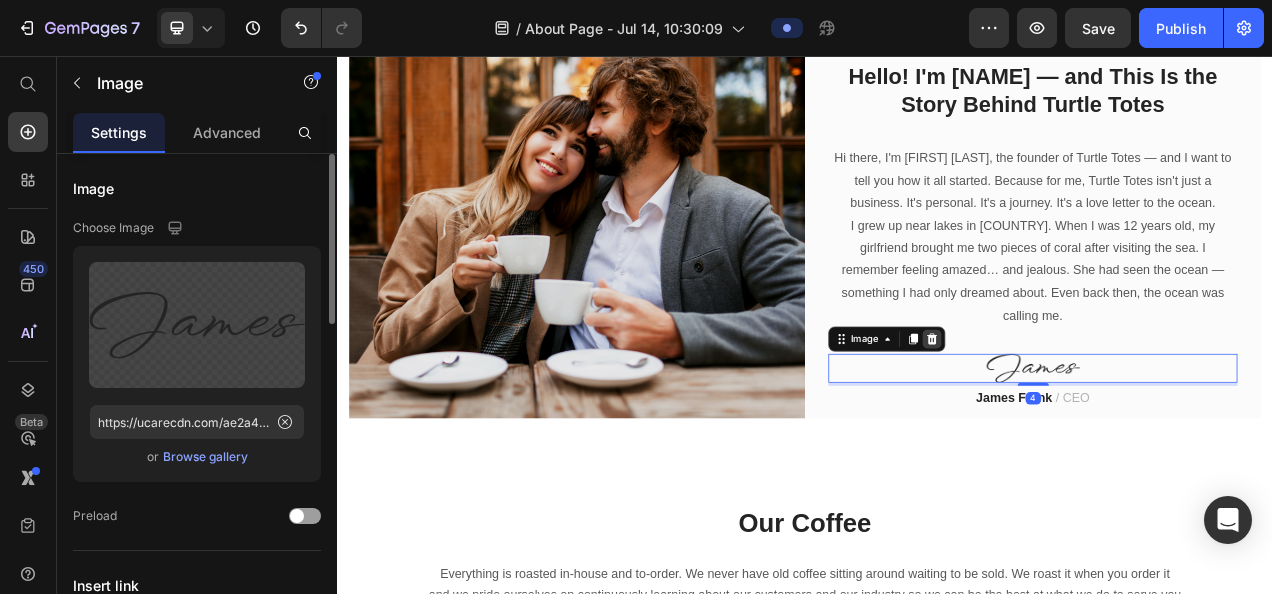 click 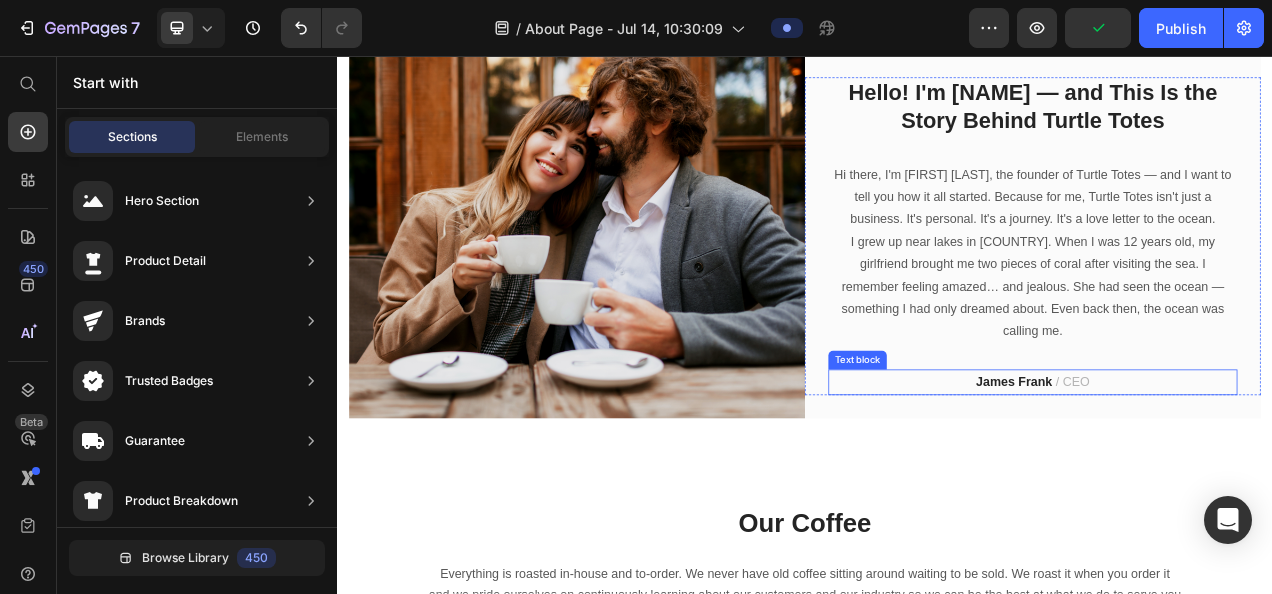 click on "Text block" at bounding box center (1004, 446) 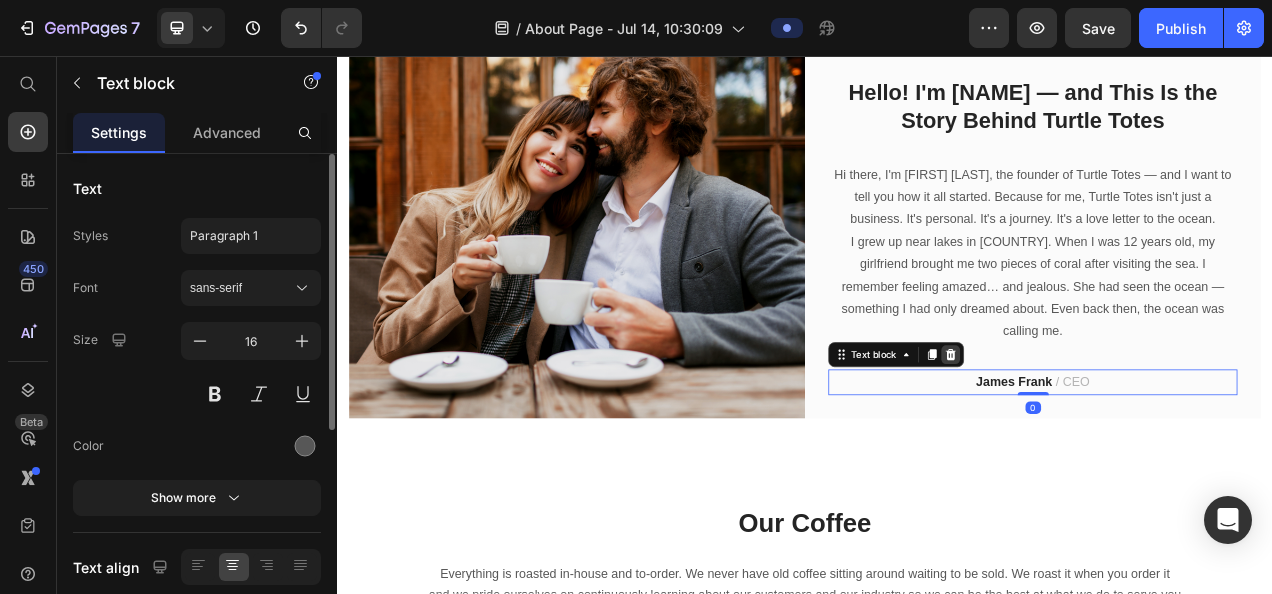 click 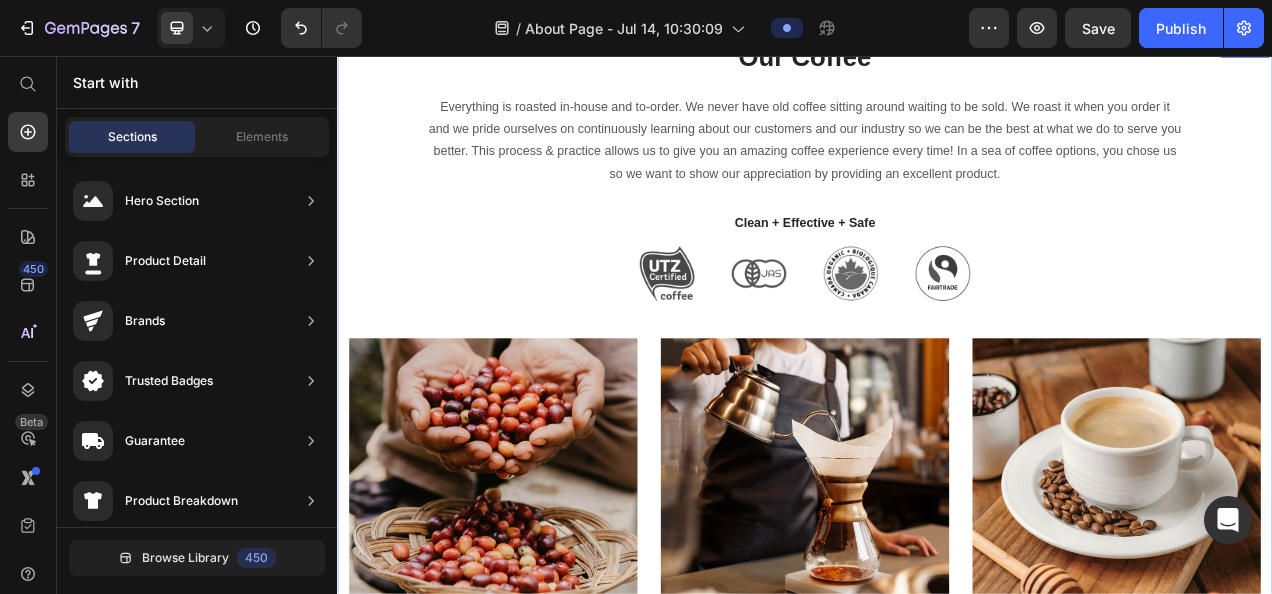 scroll, scrollTop: 1364, scrollLeft: 0, axis: vertical 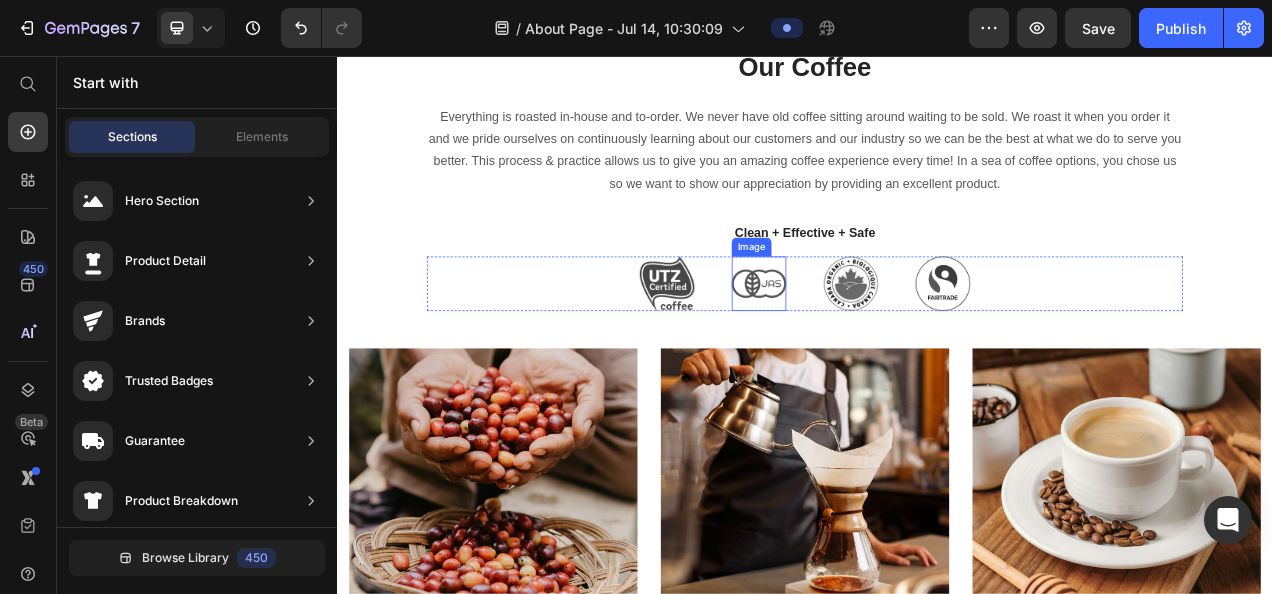 click at bounding box center (878, 348) 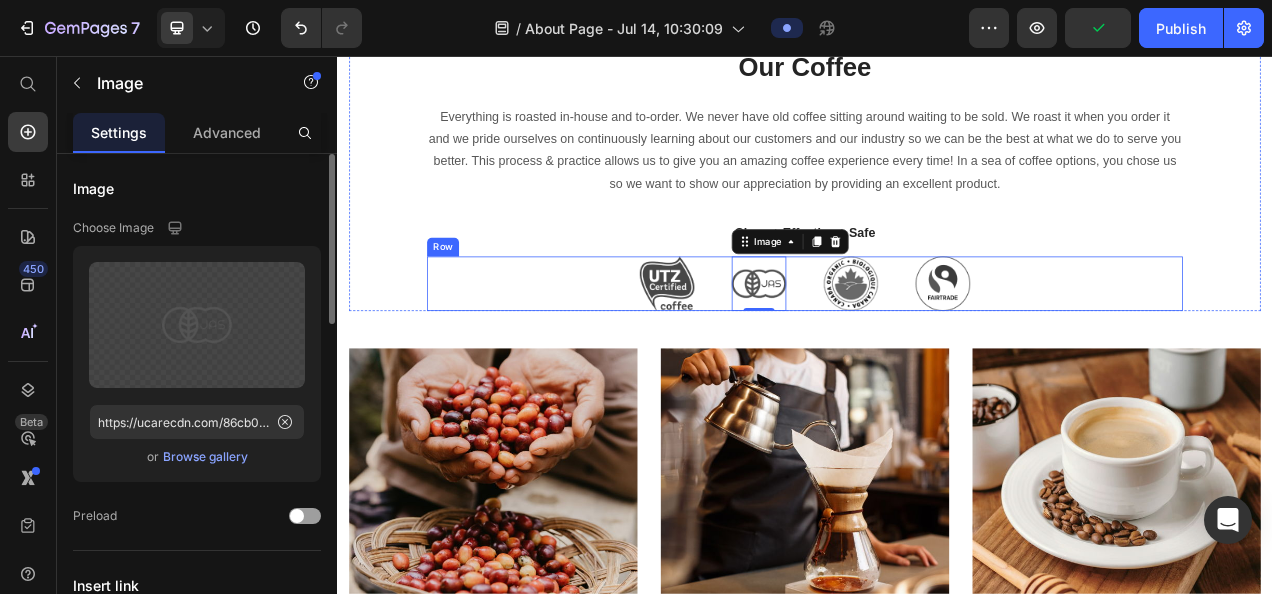 click on "Image Image   0 Image Image Row" at bounding box center (937, 348) 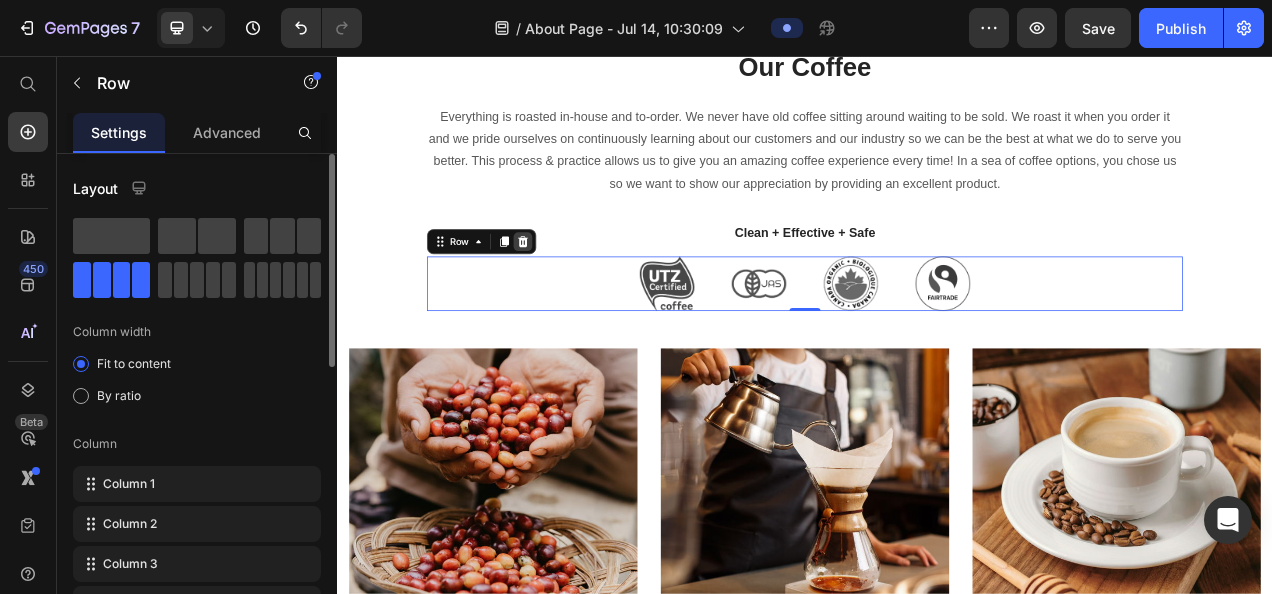 click 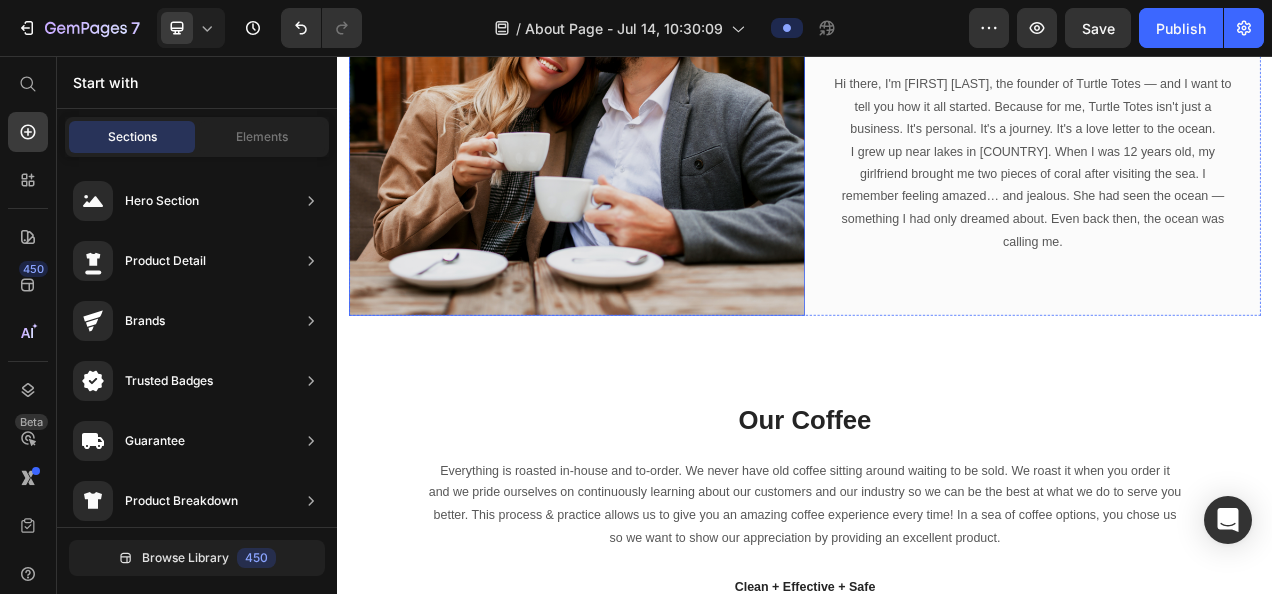 scroll, scrollTop: 910, scrollLeft: 0, axis: vertical 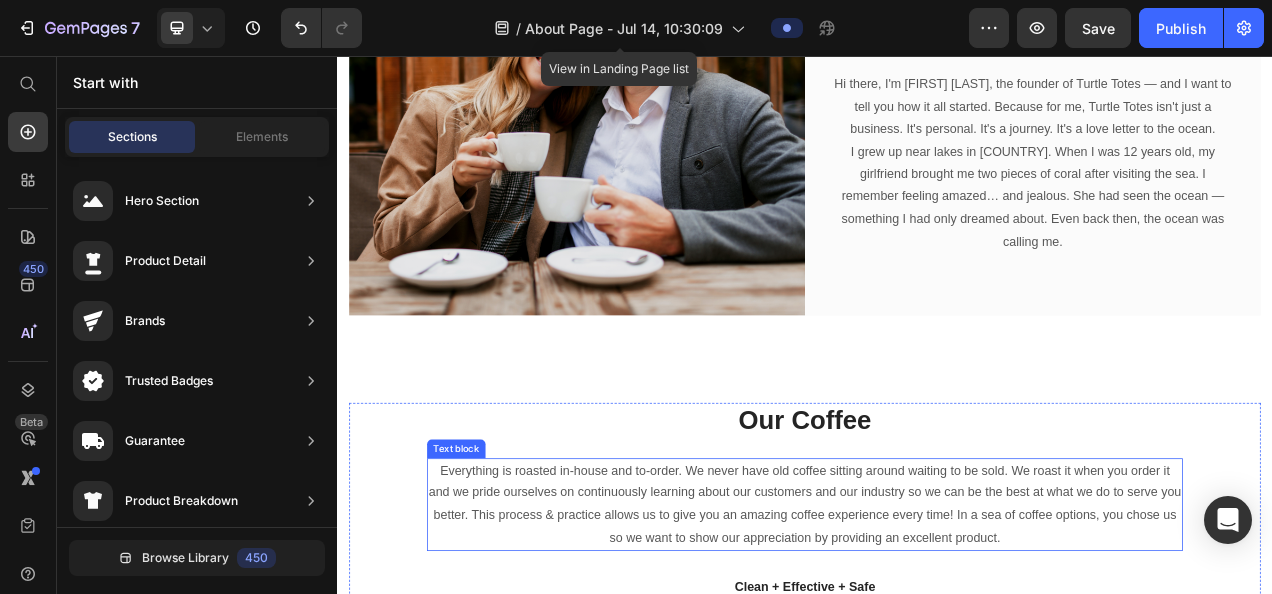 click on "Everything is roasted in-house and to-order. We never have old coffee sitting around waiting to be sold. We roast it when you order it and we pride ourselves on continuously learning about our customers and our industry so we can be the best at what we do to serve you better. This process & practice allows us to give you an amazing coffee experience every time! In a sea of coffee options, you chose us so we want to show our appreciation by providing an excellent product." at bounding box center [937, 631] 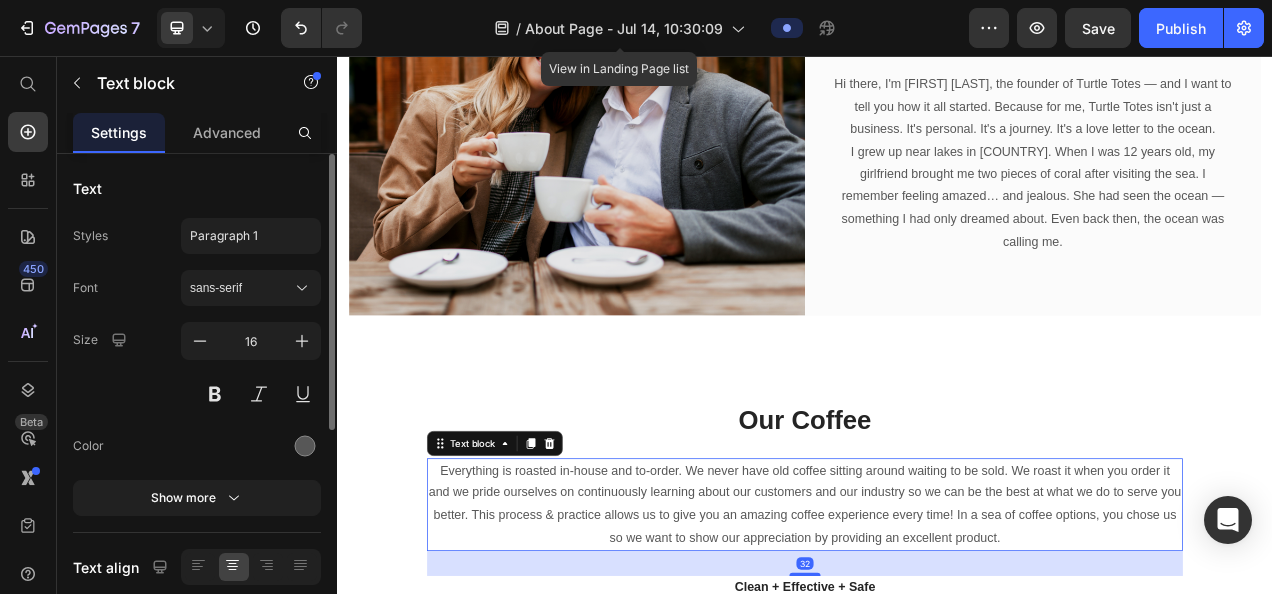 click on "Everything is roasted in-house and to-order. We never have old coffee sitting around waiting to be sold. We roast it when you order it and we pride ourselves on continuously learning about our customers and our industry so we can be the best at what we do to serve you better. This process & practice allows us to give you an amazing coffee experience every time! In a sea of coffee options, you chose us so we want to show our appreciation by providing an excellent product." at bounding box center [937, 631] 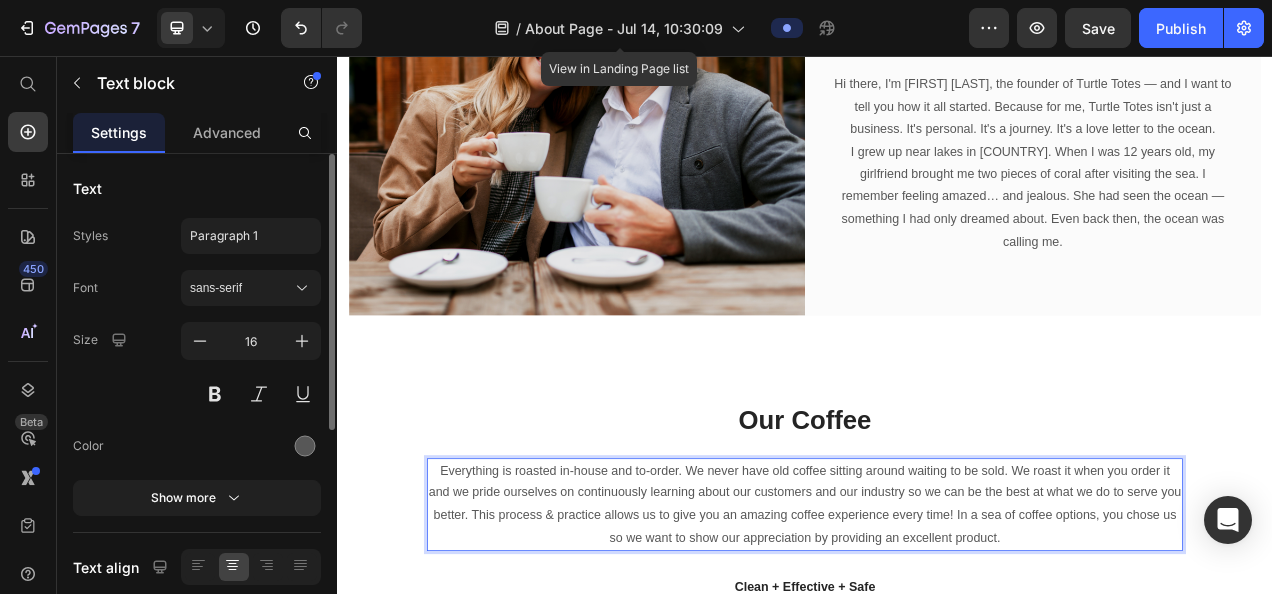 click on "Everything is roasted in-house and to-order. We never have old coffee sitting around waiting to be sold. We roast it when you order it and we pride ourselves on continuously learning about our customers and our industry so we can be the best at what we do to serve you better. This process & practice allows us to give you an amazing coffee experience every time! In a sea of coffee options, you chose us so we want to show our appreciation by providing an excellent product." at bounding box center (937, 631) 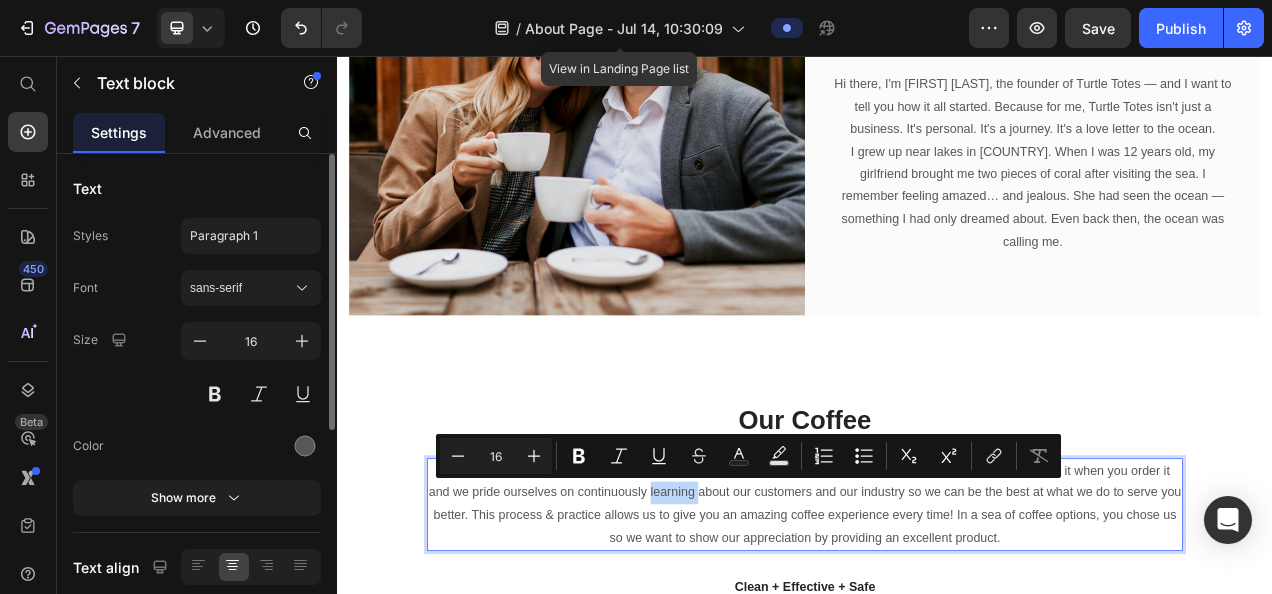 click on "Everything is roasted in-house and to-order. We never have old coffee sitting around waiting to be sold. We roast it when you order it and we pride ourselves on continuously learning about our customers and our industry so we can be the best at what we do to serve you better. This process & practice allows us to give you an amazing coffee experience every time! In a sea of coffee options, you chose us so we want to show our appreciation by providing an excellent product." at bounding box center [937, 631] 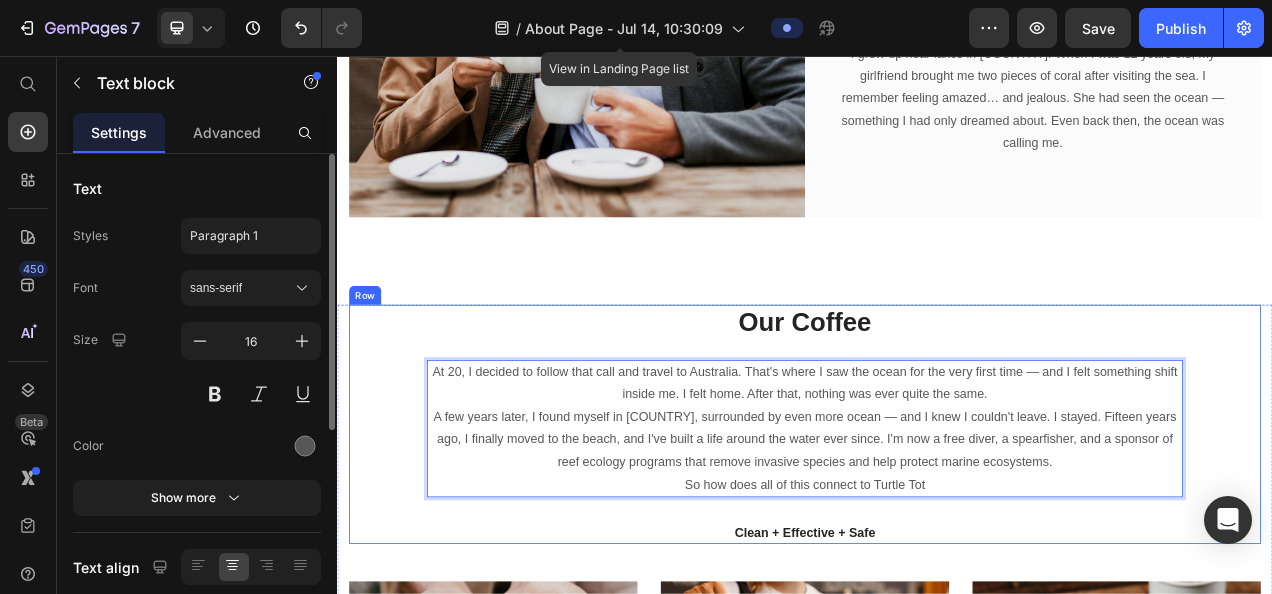 scroll, scrollTop: 1037, scrollLeft: 0, axis: vertical 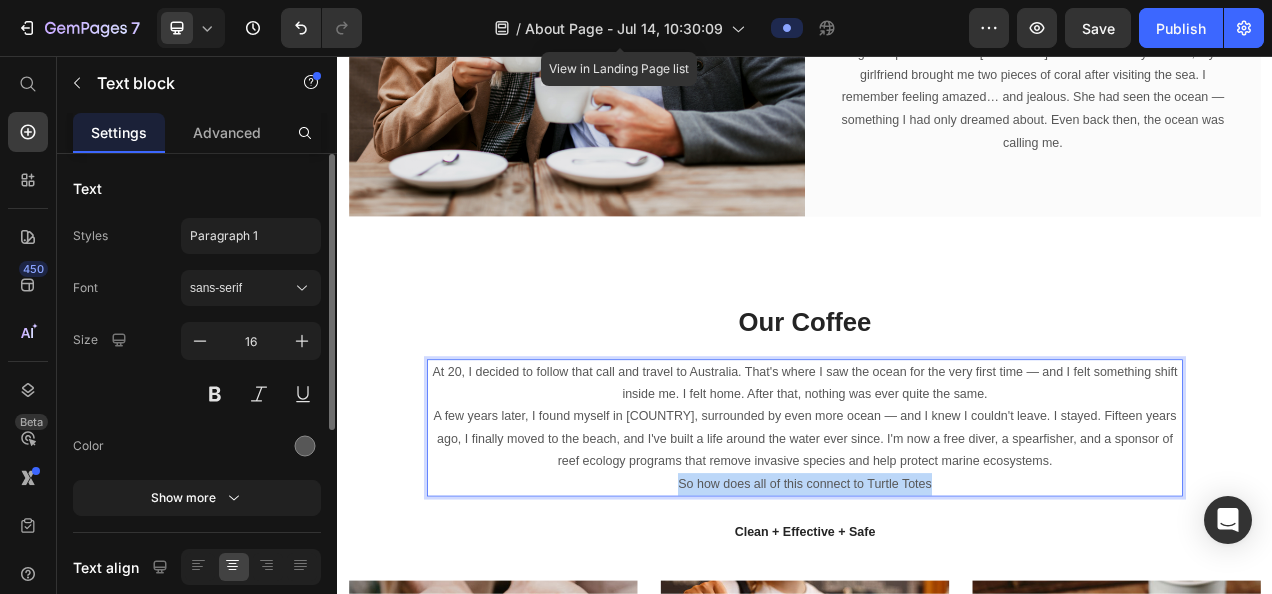 drag, startPoint x: 1101, startPoint y: 592, endPoint x: 766, endPoint y: 597, distance: 335.03732 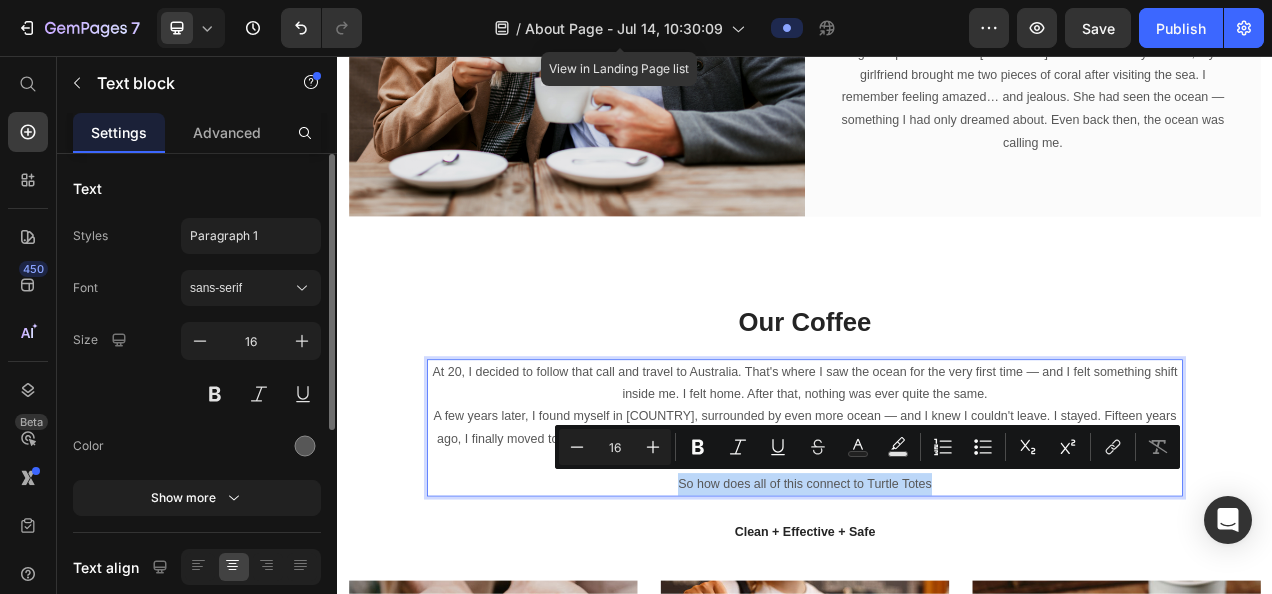 copy on "So how does all of this connect to Turtle Totes" 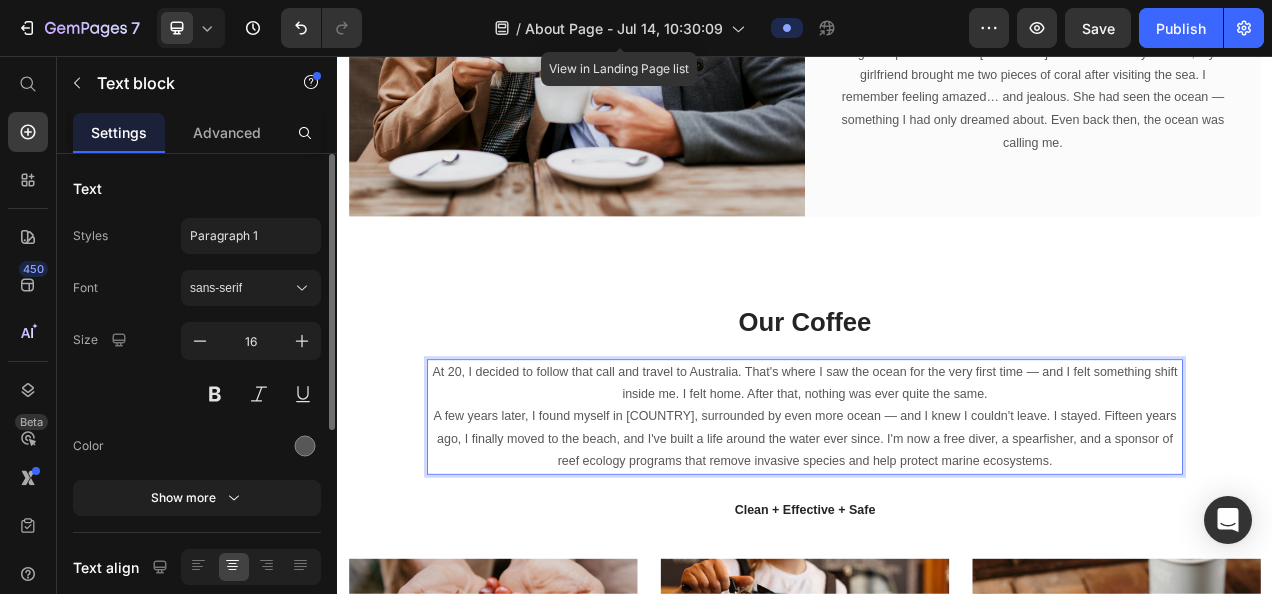 scroll, scrollTop: 203, scrollLeft: 0, axis: vertical 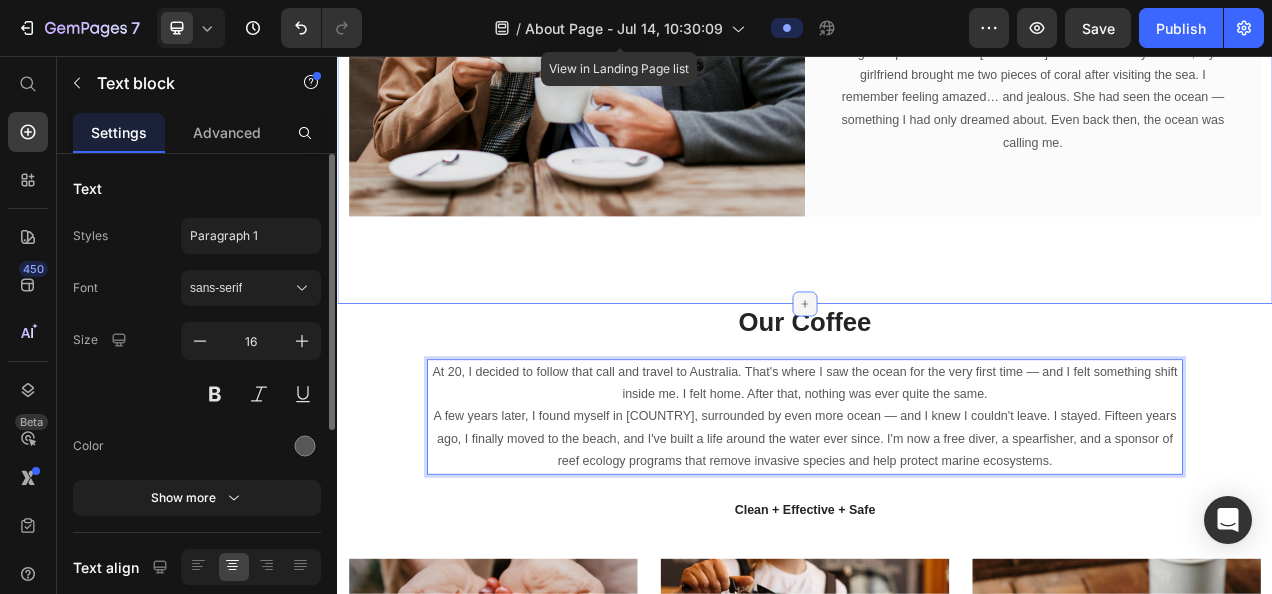 click at bounding box center (937, 374) 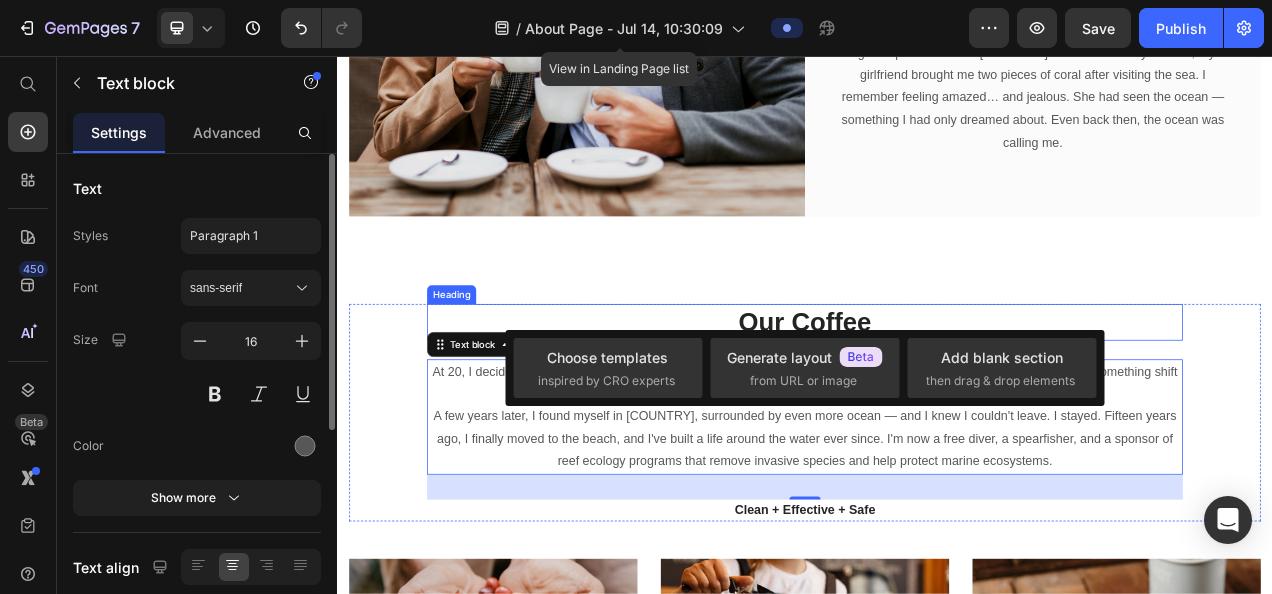 click on "Our Coffee" at bounding box center [937, 397] 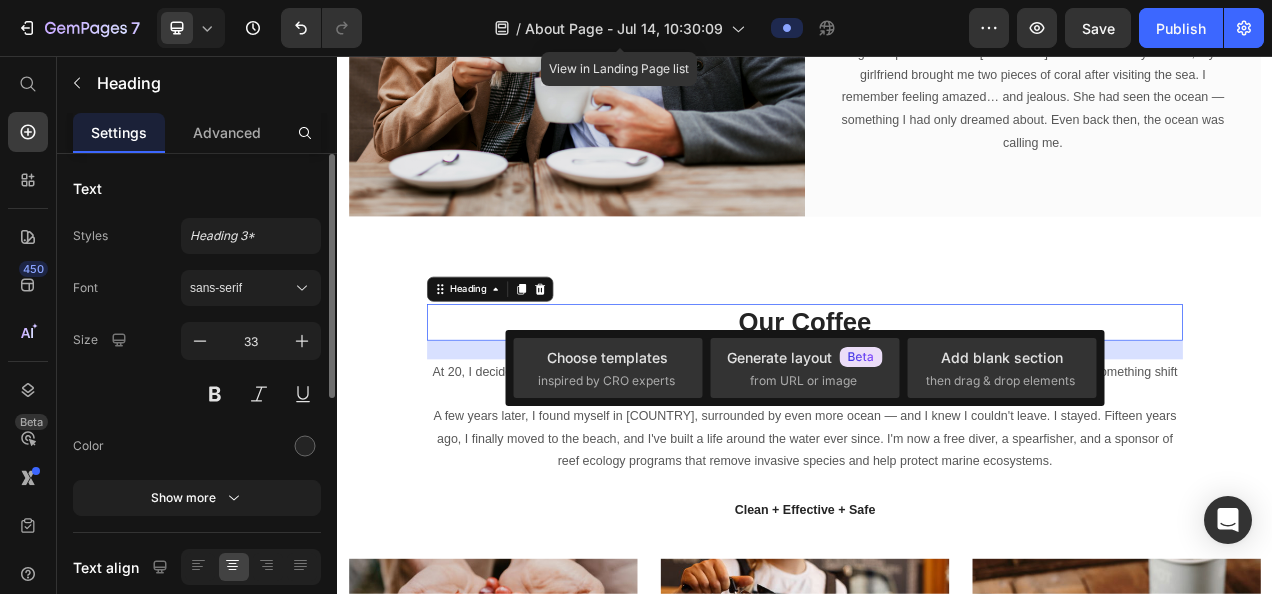 scroll, scrollTop: 0, scrollLeft: 0, axis: both 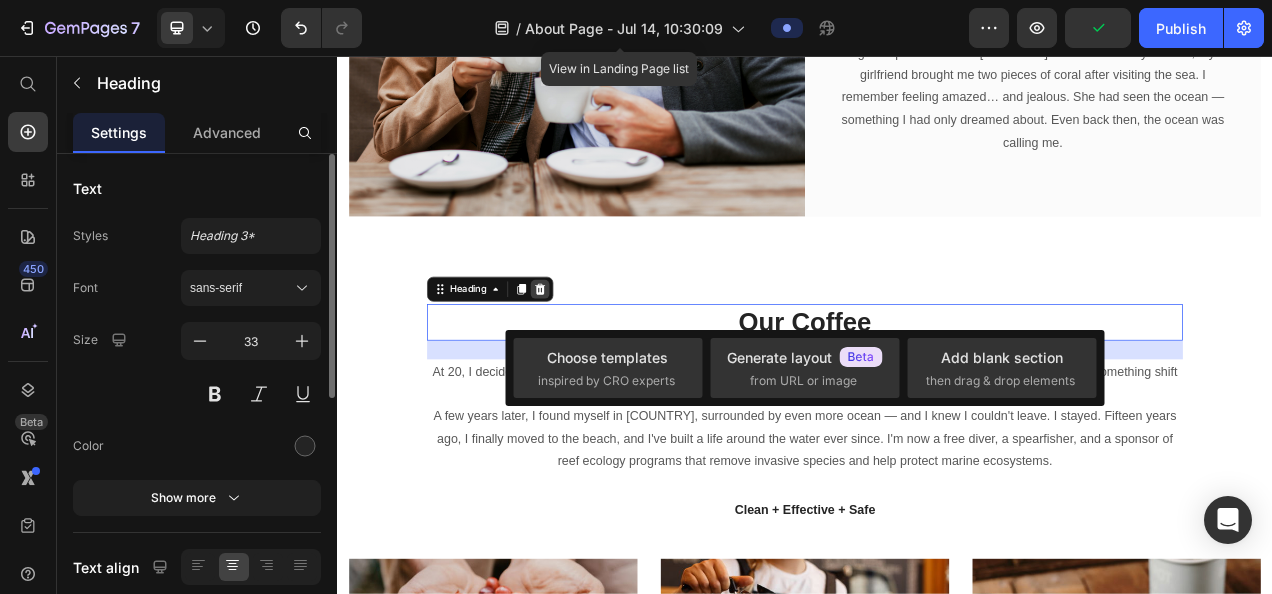 click 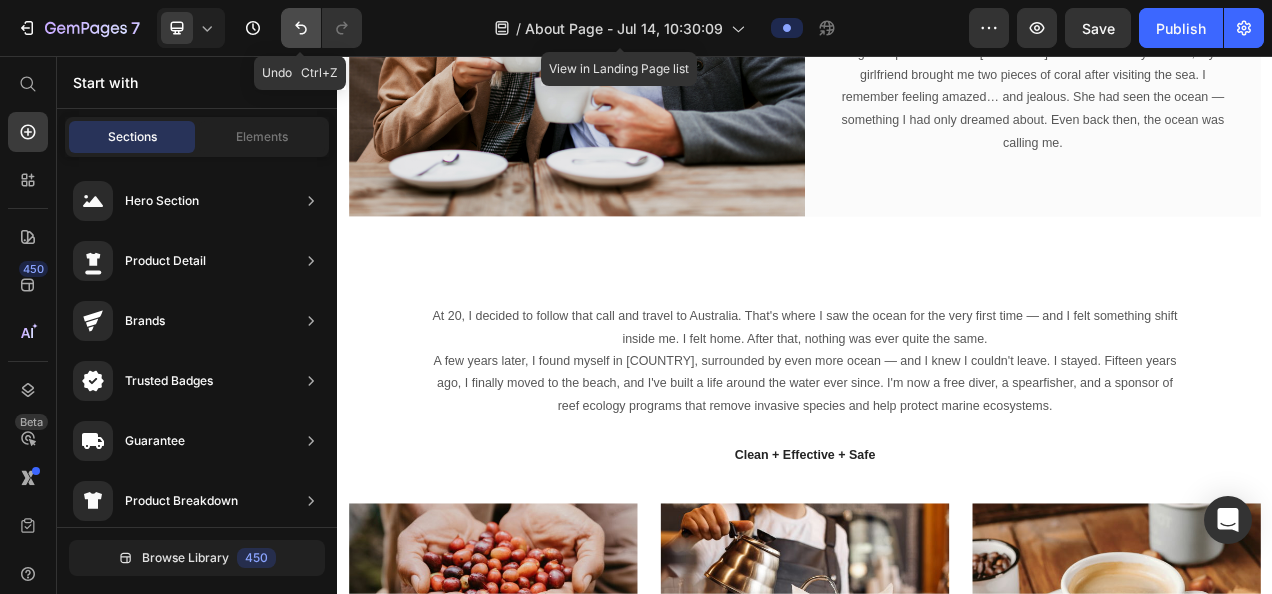 click 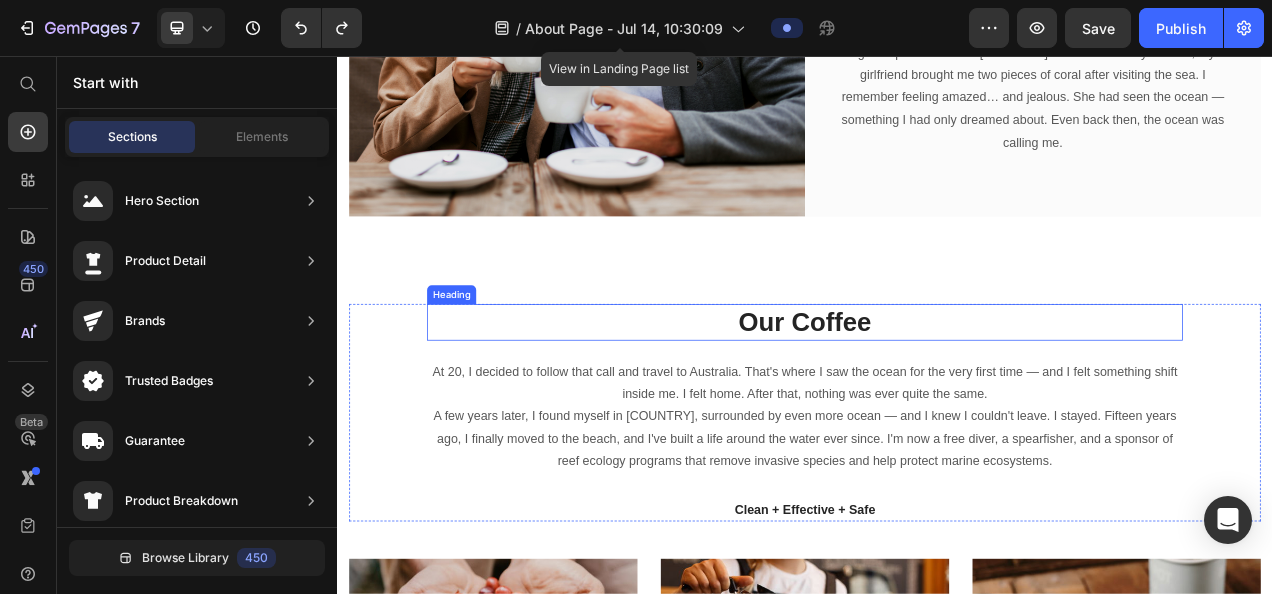 click on "Our Coffee" at bounding box center (937, 397) 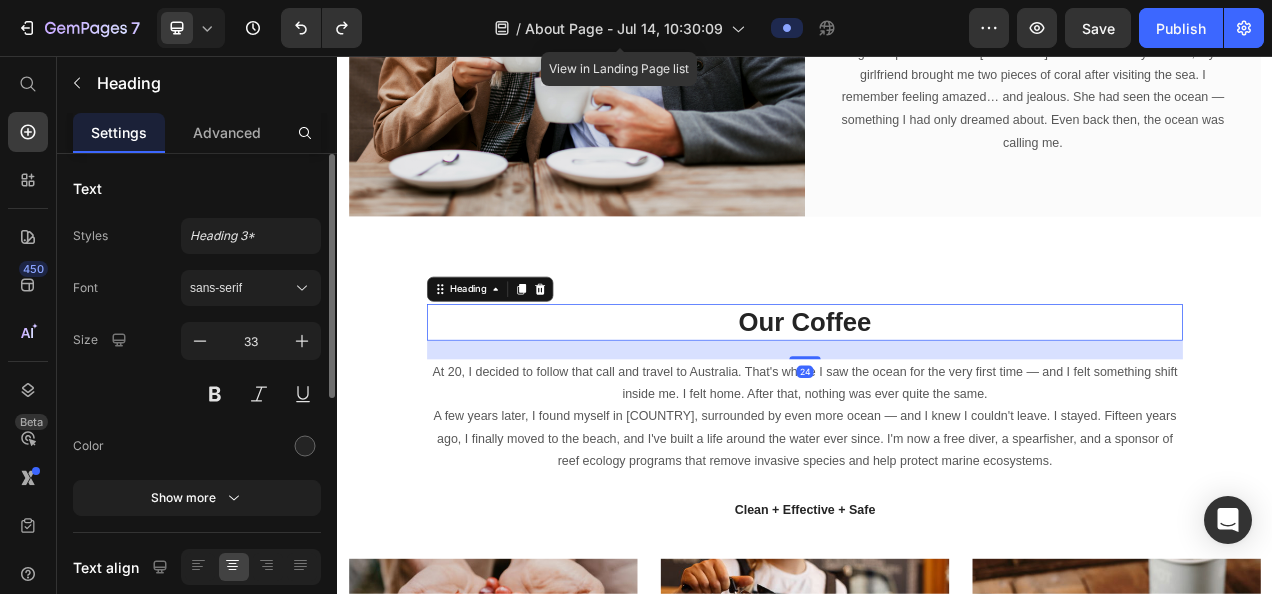 click on "Our Coffee" at bounding box center (937, 397) 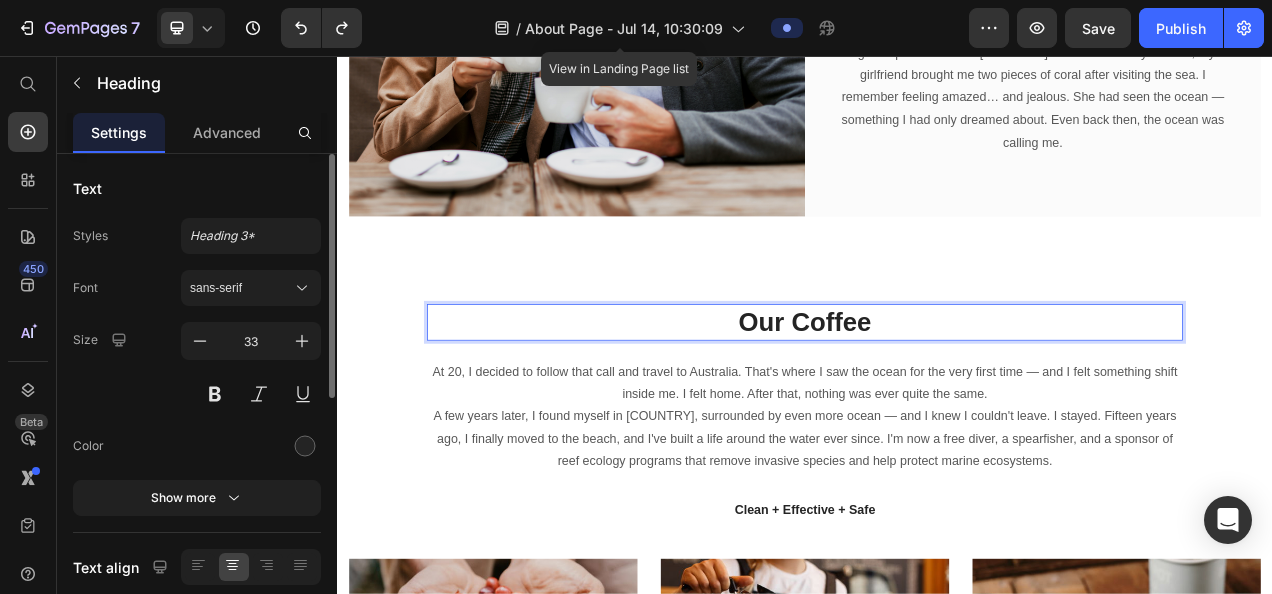 click on "Our Coffee" at bounding box center (937, 397) 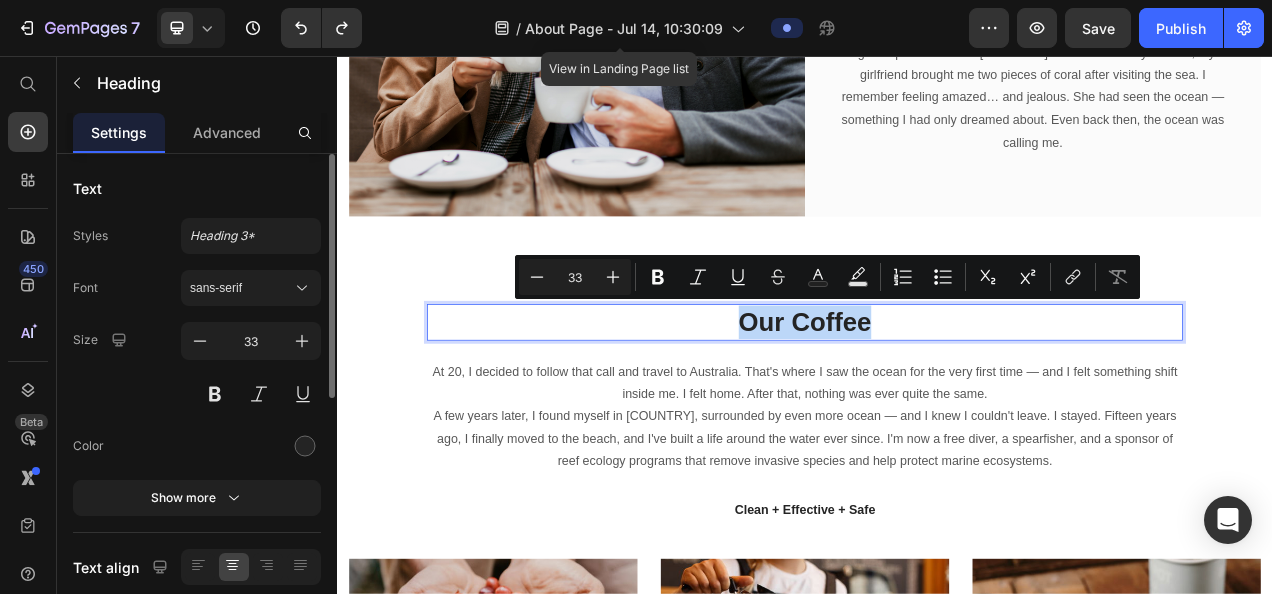 click on "Our Coffee" at bounding box center [937, 397] 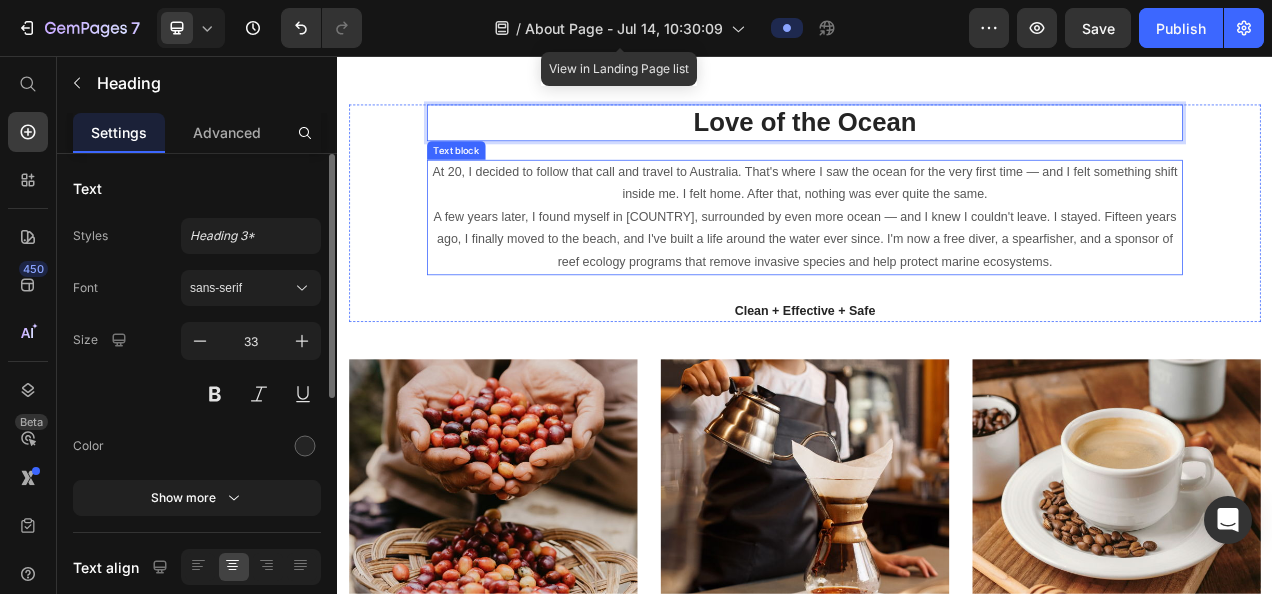 scroll, scrollTop: 1296, scrollLeft: 0, axis: vertical 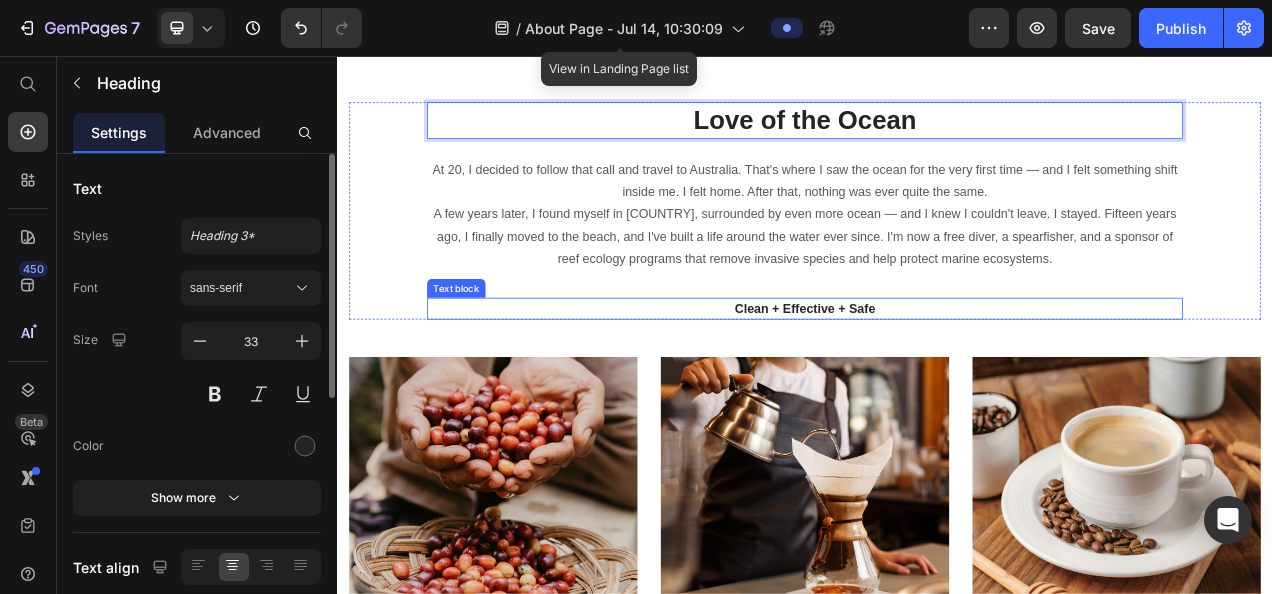 click on "Clean + Effective + Safe" at bounding box center [937, 380] 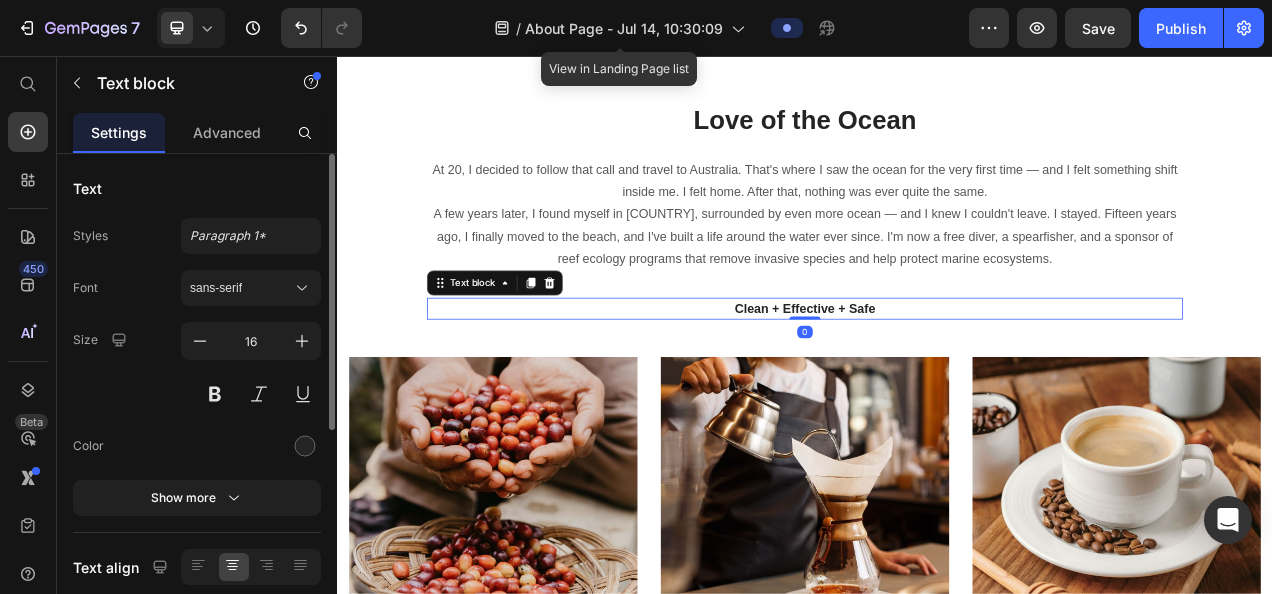 click on "Text block" at bounding box center [539, 347] 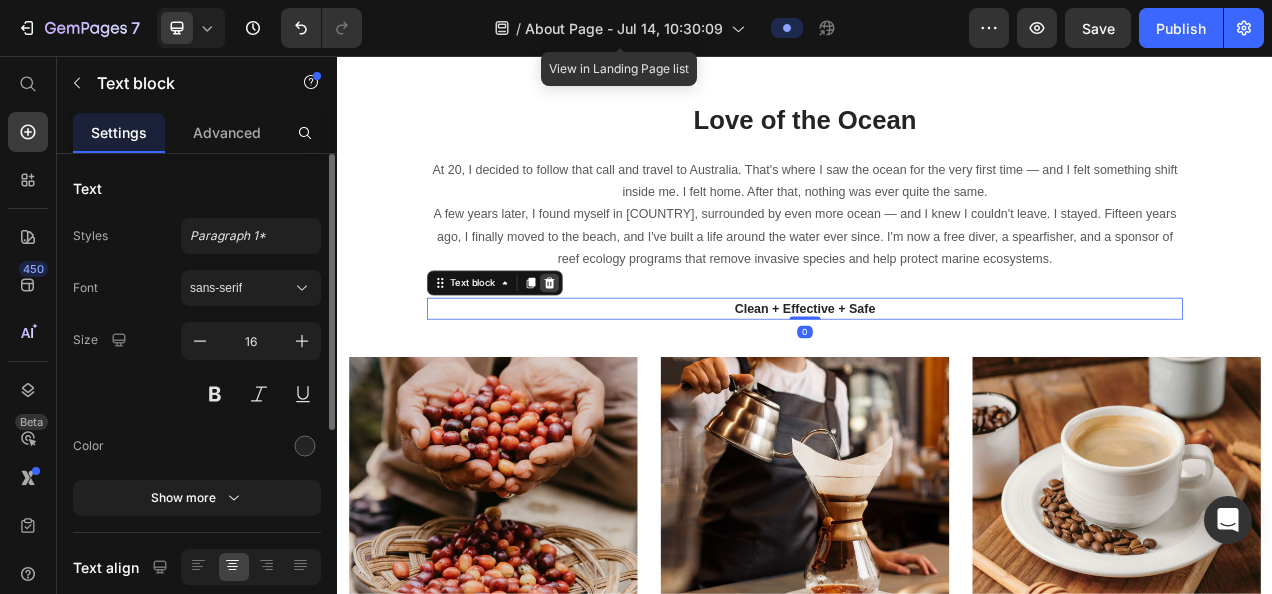 click 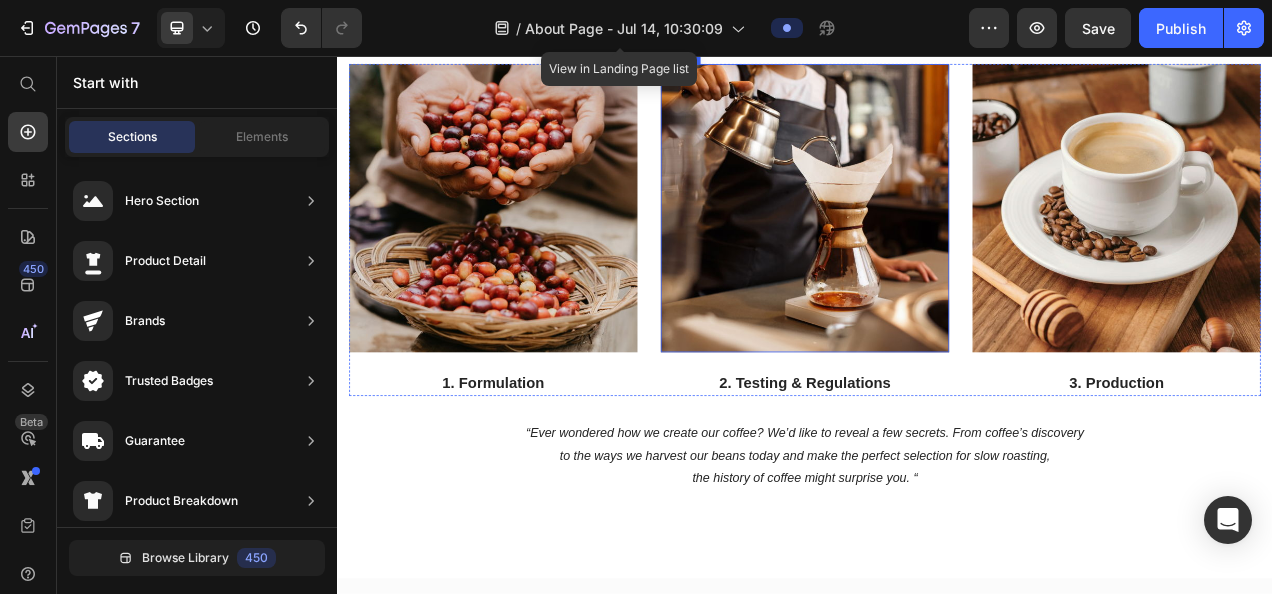 scroll, scrollTop: 1663, scrollLeft: 0, axis: vertical 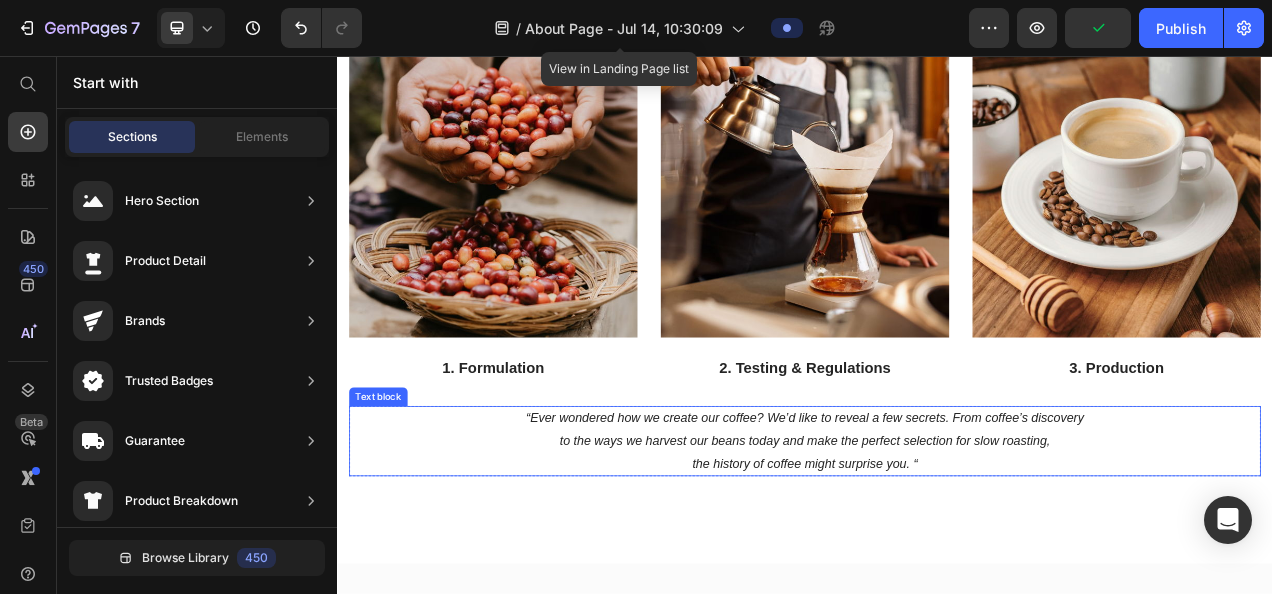 click on "“Ever wondered how we create our coffee? We’d like to reveal a few secrets. From coffee’s discovery" at bounding box center [937, 520] 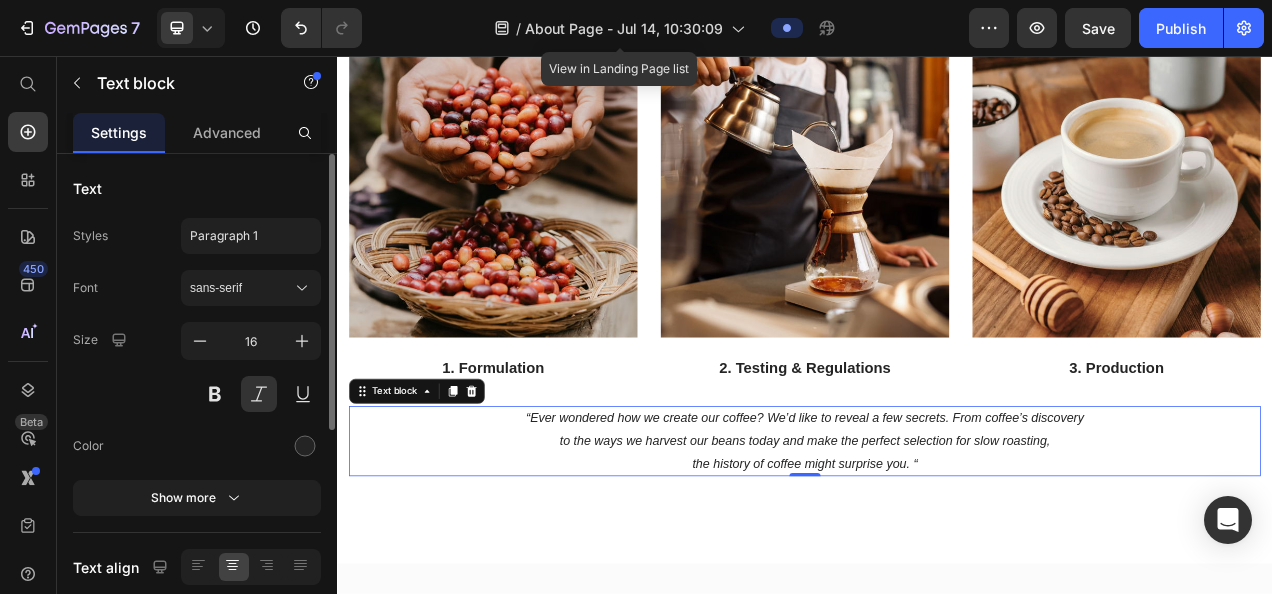 click on "“Ever wondered how we create our coffee? We’d like to reveal a few secrets. From coffee’s discovery" at bounding box center (937, 520) 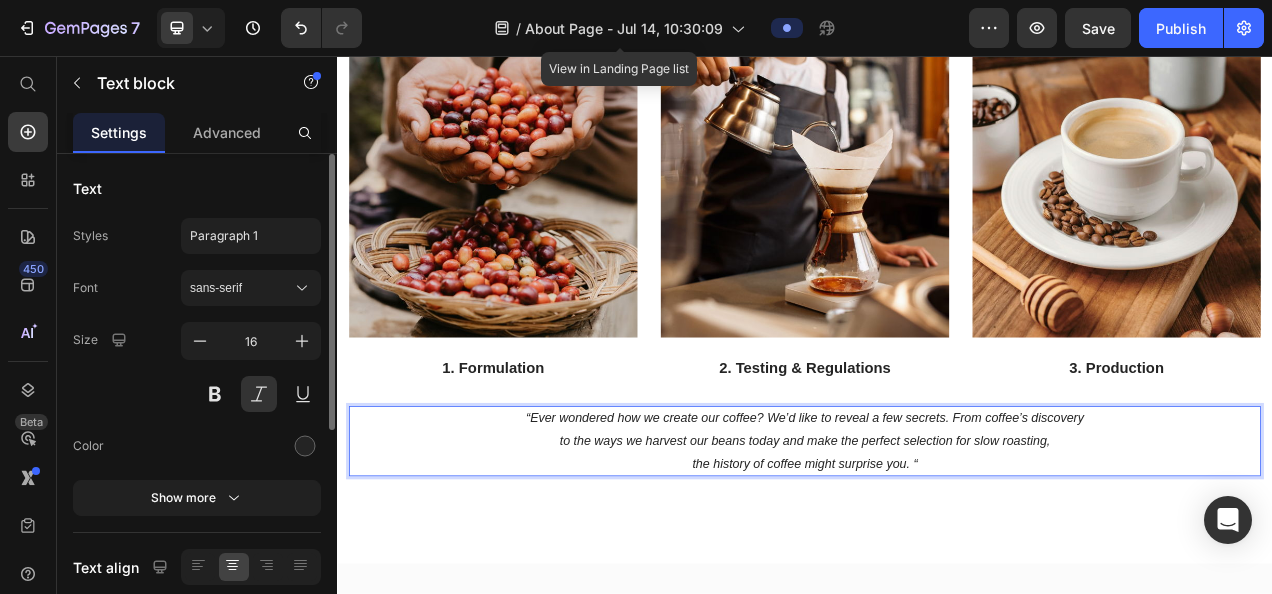 click on "“Ever wondered how we create our coffee? We’d like to reveal a few secrets. From coffee’s discovery" at bounding box center (937, 520) 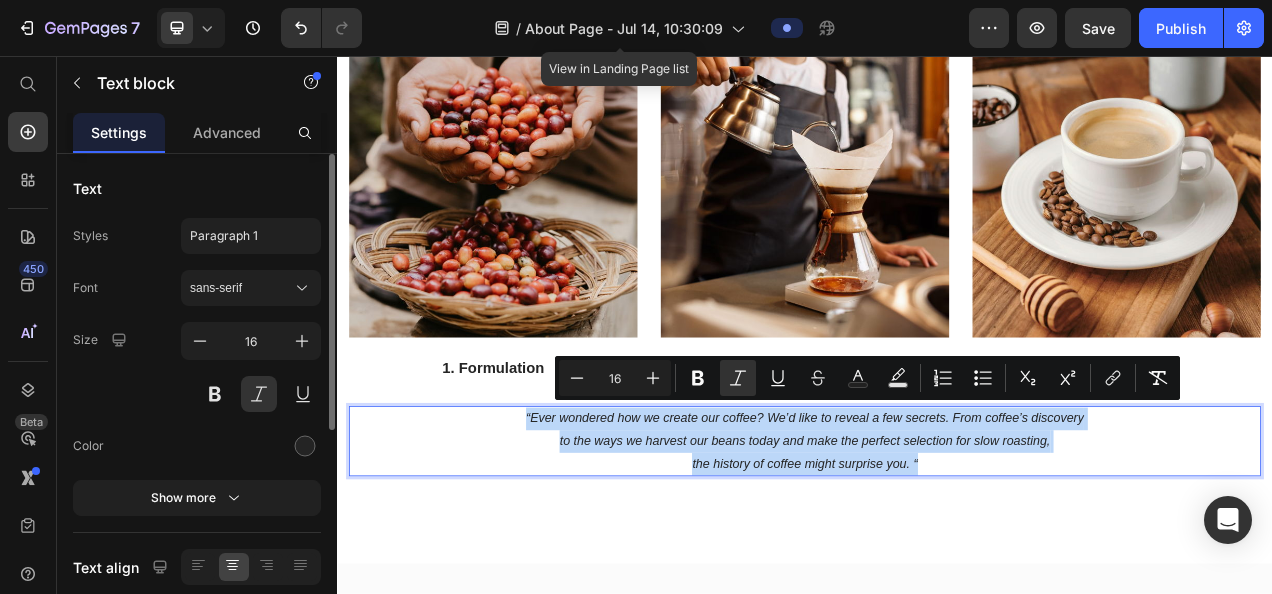 drag, startPoint x: 562, startPoint y: 508, endPoint x: 1128, endPoint y: 569, distance: 569.2776 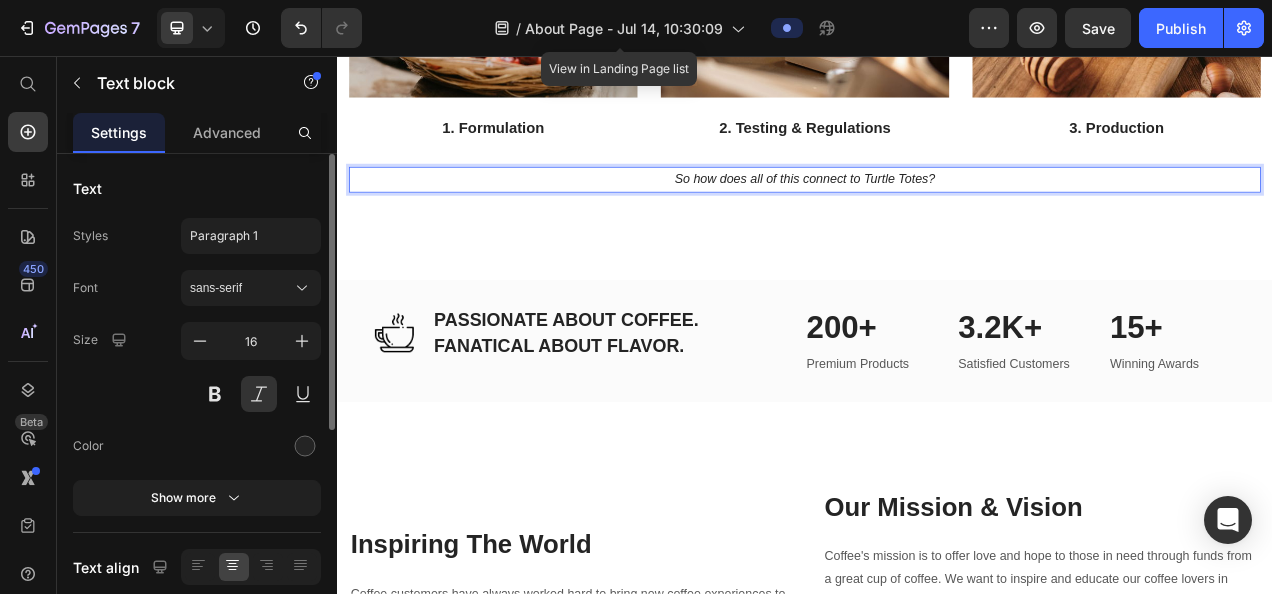 scroll, scrollTop: 1974, scrollLeft: 0, axis: vertical 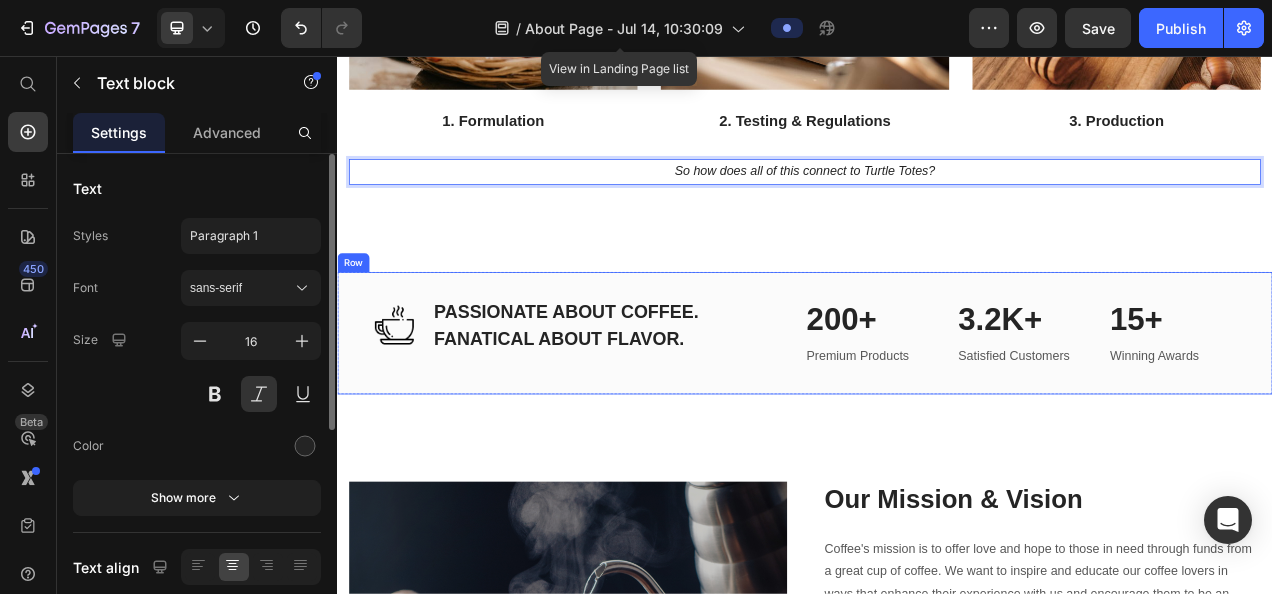 click on "Image PASSIONATE ABOUT COFFEE.  FANATICAL ABOUT FLAVOR. Heading Row 200+ Heading Premium Products Text block 3.2K+ Heading Satisfied Customers Text block 15+ Heading Winning Awards  Text block Row Row" at bounding box center [937, 411] 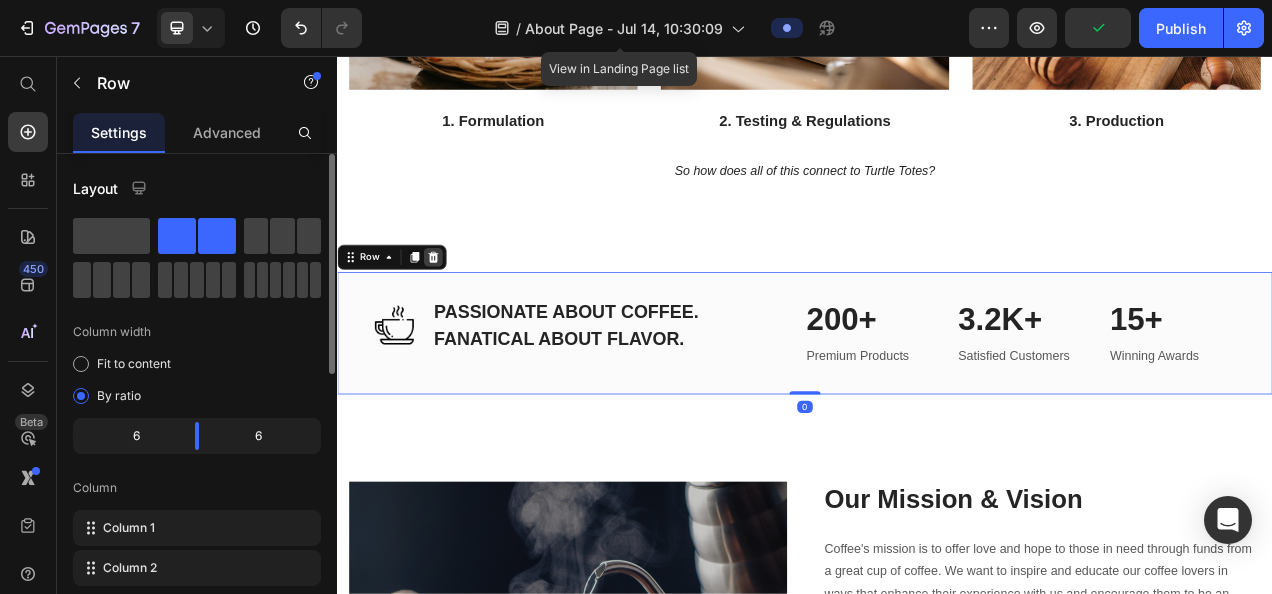 click 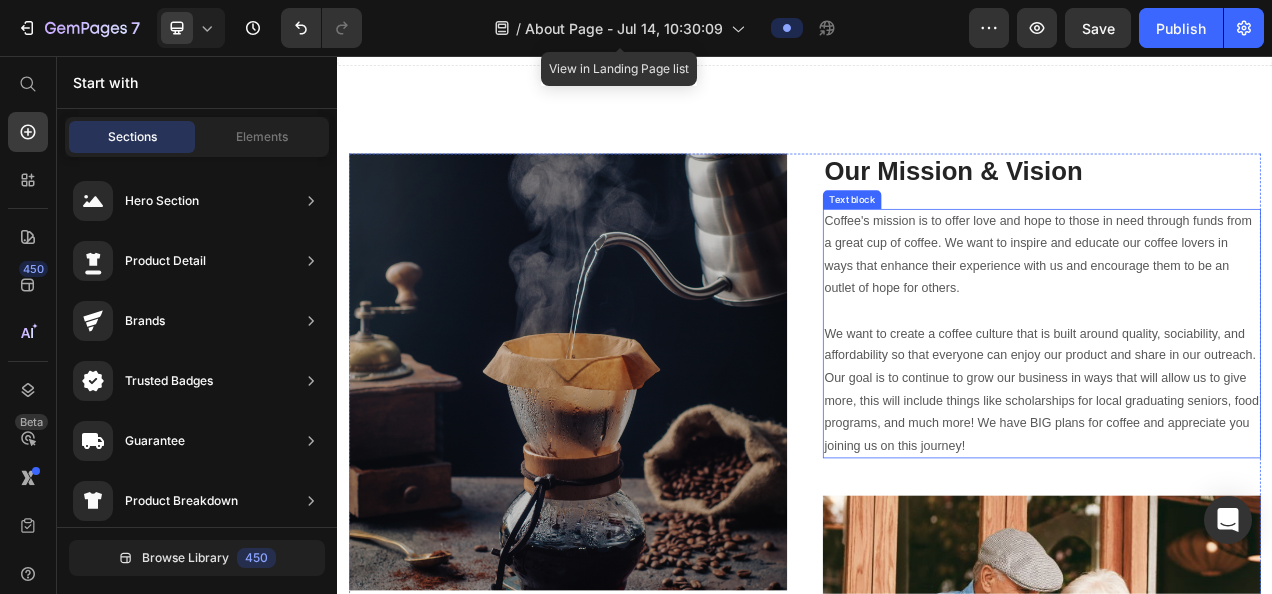 scroll, scrollTop: 2297, scrollLeft: 0, axis: vertical 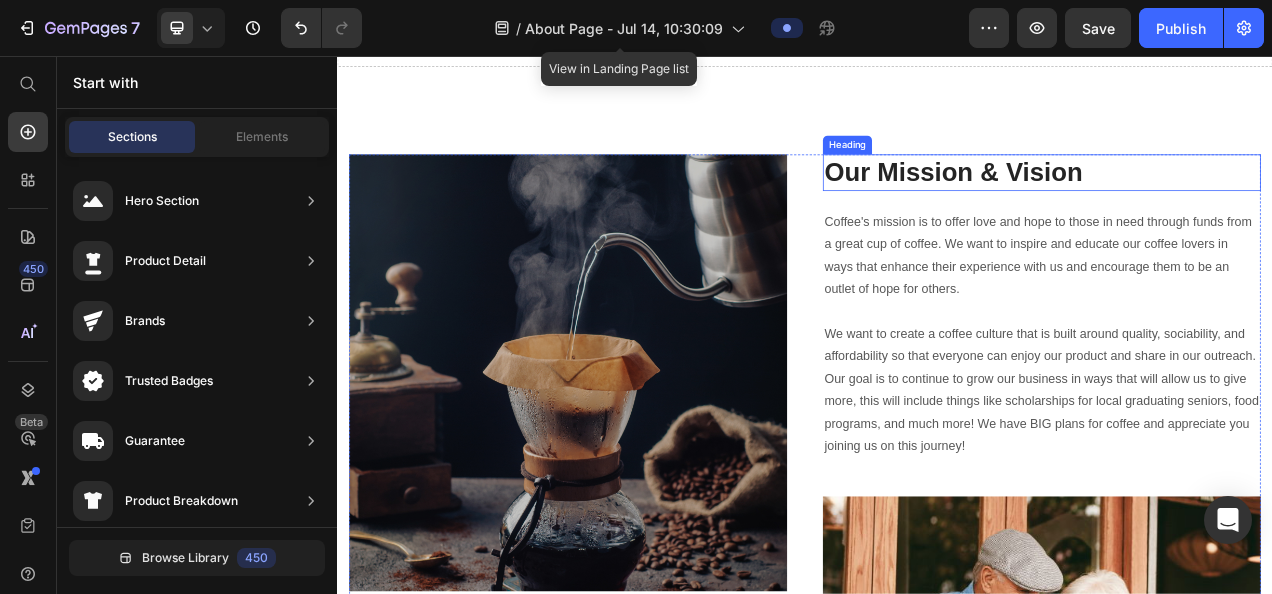 click on "Our Mission & Vision" at bounding box center (1241, 205) 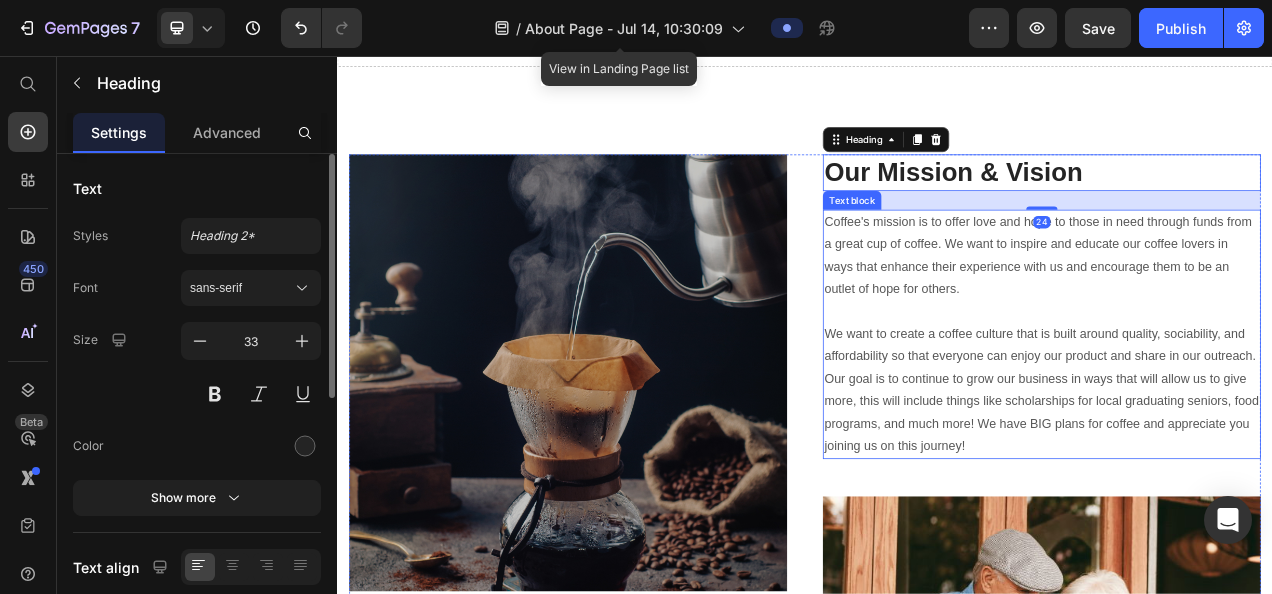 click on "Coffee's mission is to offer love and hope to those in need through funds from a great cup of coffee. We want to inspire and educate our coffee lovers in ways that enhance their experience with us and encourage them to be an outlet of hope for others.  We want to create a coffee culture that is built around quality, sociability, and affordability so that everyone can enjoy our product and share in our outreach. Our goal is to continue to grow our business in ways that will allow us to give more, this will include things like scholarships for local graduating seniors, food programs, and much more! We have BIG plans for coffee and appreciate you joining us on this journey!" at bounding box center [1241, 413] 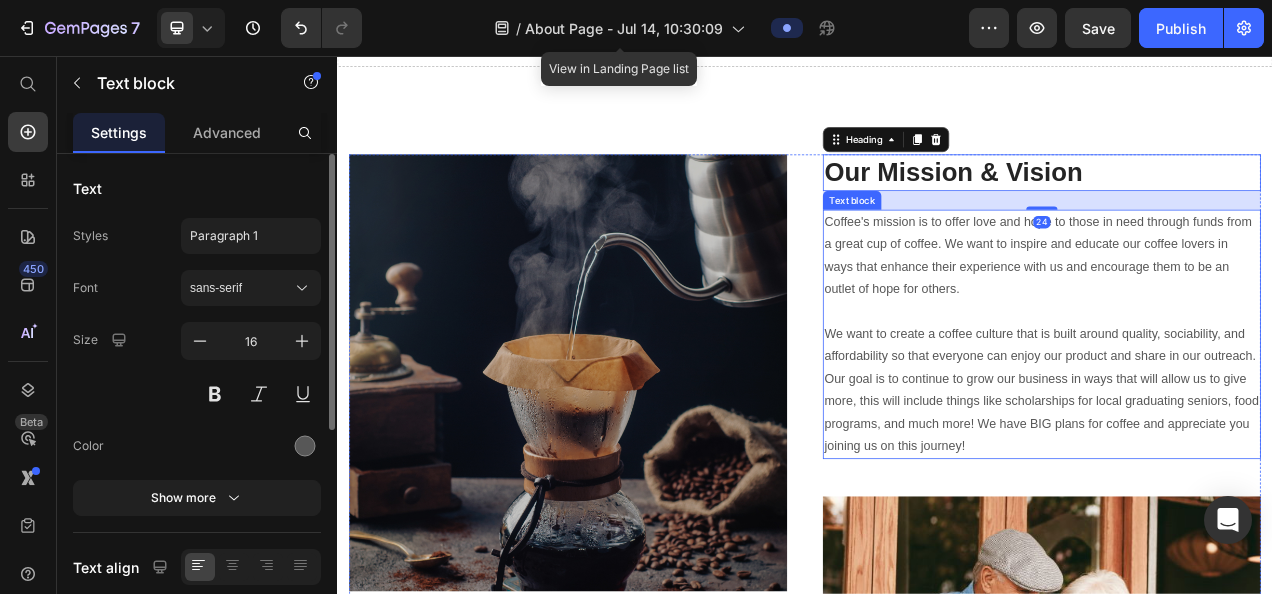 click on "Coffee's mission is to offer love and hope to those in need through funds from a great cup of coffee. We want to inspire and educate our coffee lovers in ways that enhance their experience with us and encourage them to be an outlet of hope for others.  We want to create a coffee culture that is built around quality, sociability, and affordability so that everyone can enjoy our product and share in our outreach. Our goal is to continue to grow our business in ways that will allow us to give more, this will include things like scholarships for local graduating seniors, food programs, and much more! We have BIG plans for coffee and appreciate you joining us on this journey!" at bounding box center (1241, 413) 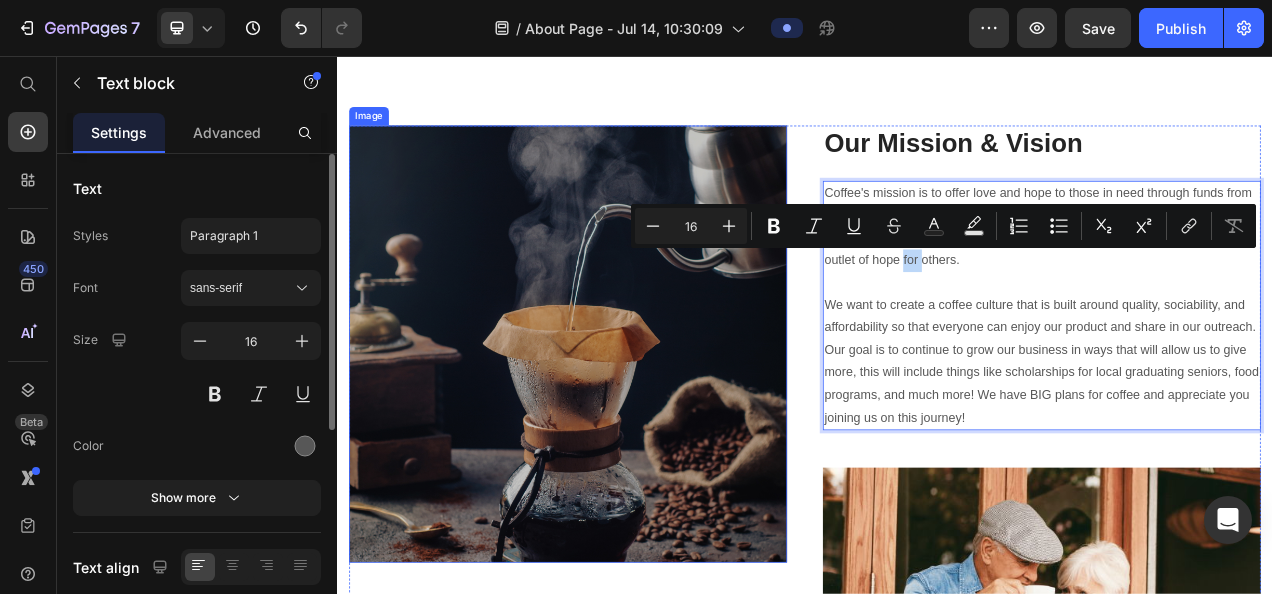 scroll, scrollTop: 2331, scrollLeft: 0, axis: vertical 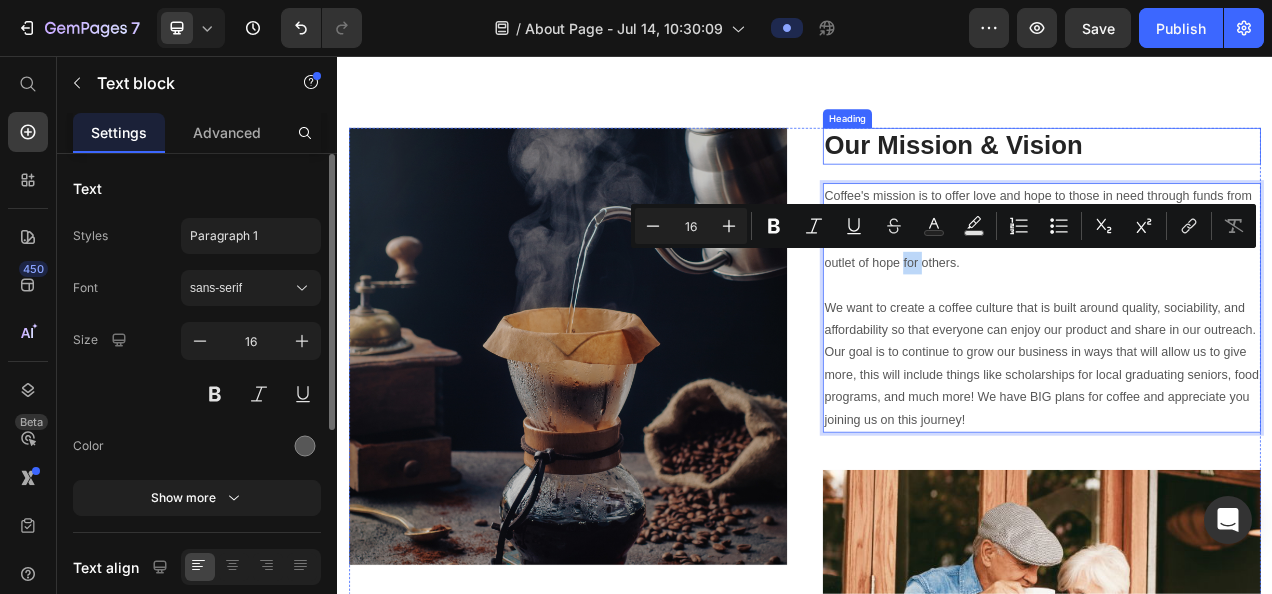 click on "Our Mission & Vision" at bounding box center [1241, 171] 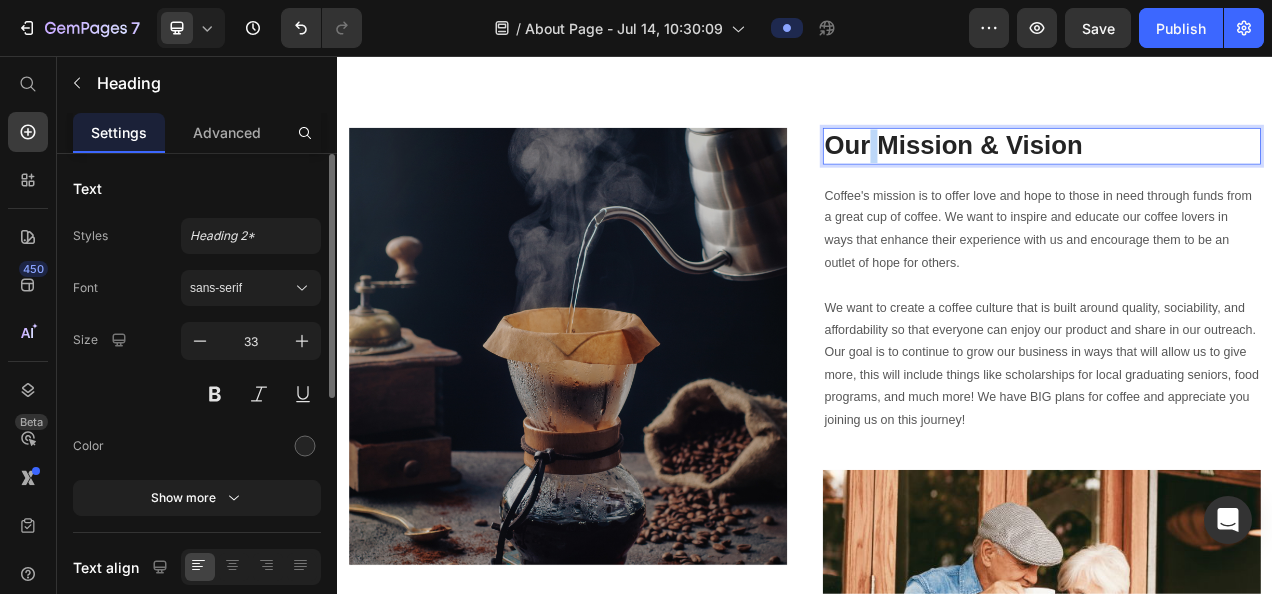 click on "Our Mission & Vision" at bounding box center (1241, 171) 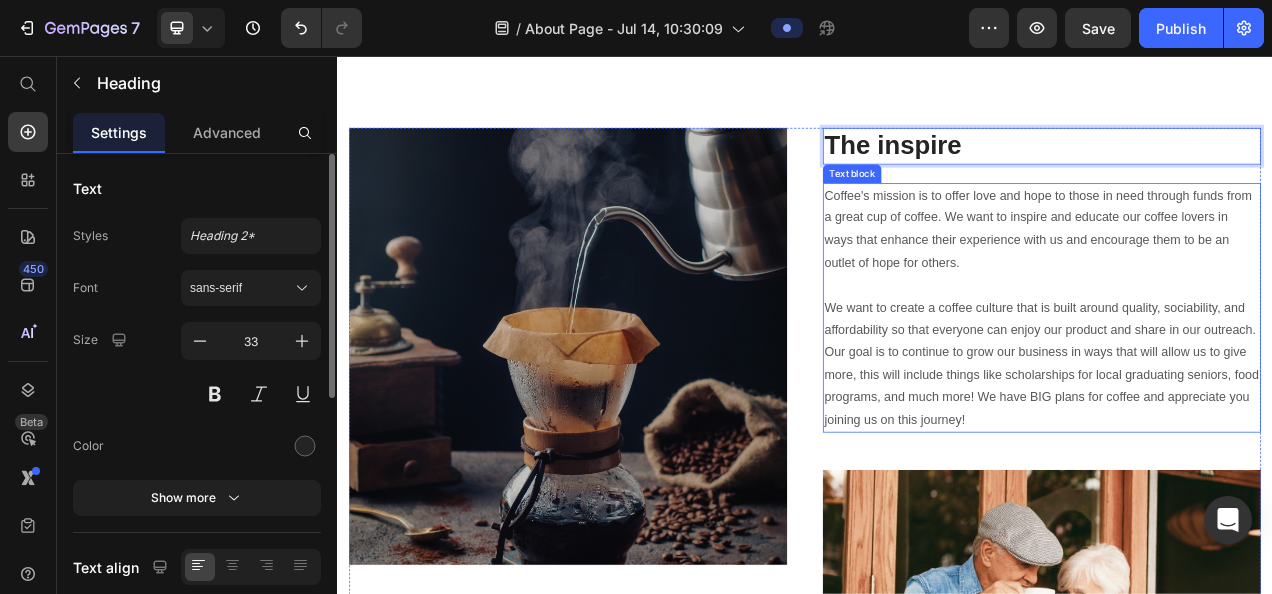 click on "Coffee's mission is to offer love and hope to those in need through funds from a great cup of coffee. We want to inspire and educate our coffee lovers in ways that enhance their experience with us and encourage them to be an outlet of hope for others.  We want to create a coffee culture that is built around quality, sociability, and affordability so that everyone can enjoy our product and share in our outreach. Our goal is to continue to grow our business in ways that will allow us to give more, this will include things like scholarships for local graduating seniors, food programs, and much more! We have BIG plans for coffee and appreciate you joining us on this journey!" at bounding box center (1241, 379) 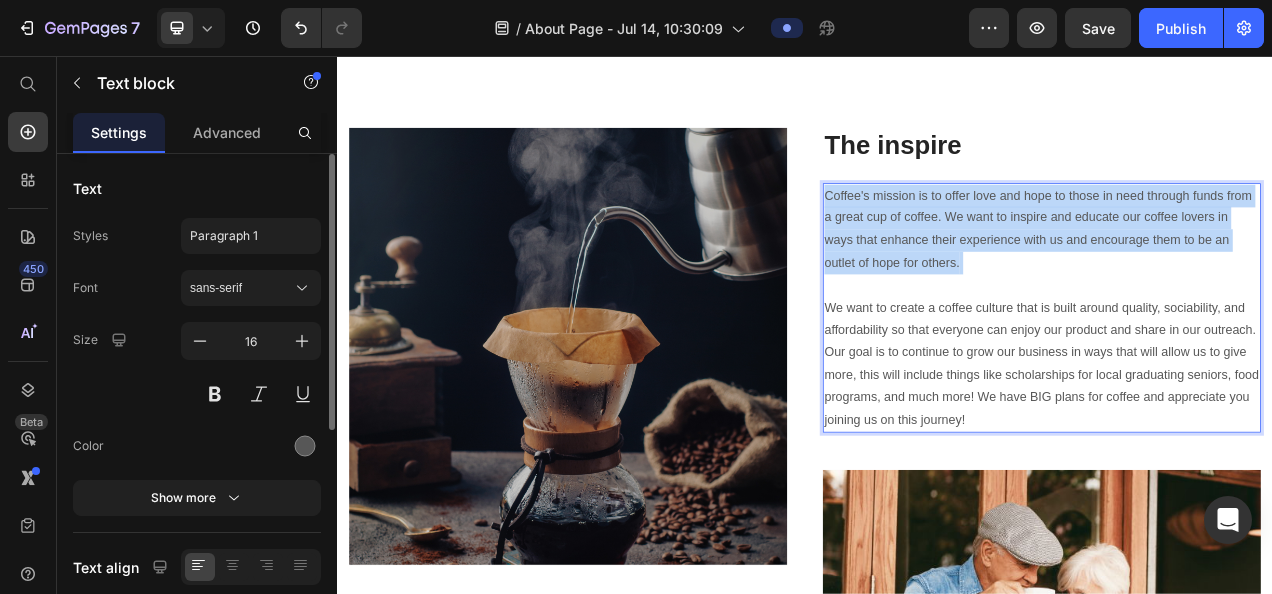 click on "Coffee's mission is to offer love and hope to those in need through funds from a great cup of coffee. We want to inspire and educate our coffee lovers in ways that enhance their experience with us and encourage them to be an outlet of hope for others.  We want to create a coffee culture that is built around quality, sociability, and affordability so that everyone can enjoy our product and share in our outreach. Our goal is to continue to grow our business in ways that will allow us to give more, this will include things like scholarships for local graduating seniors, food programs, and much more! We have BIG plans for coffee and appreciate you joining us on this journey!" at bounding box center [1241, 379] 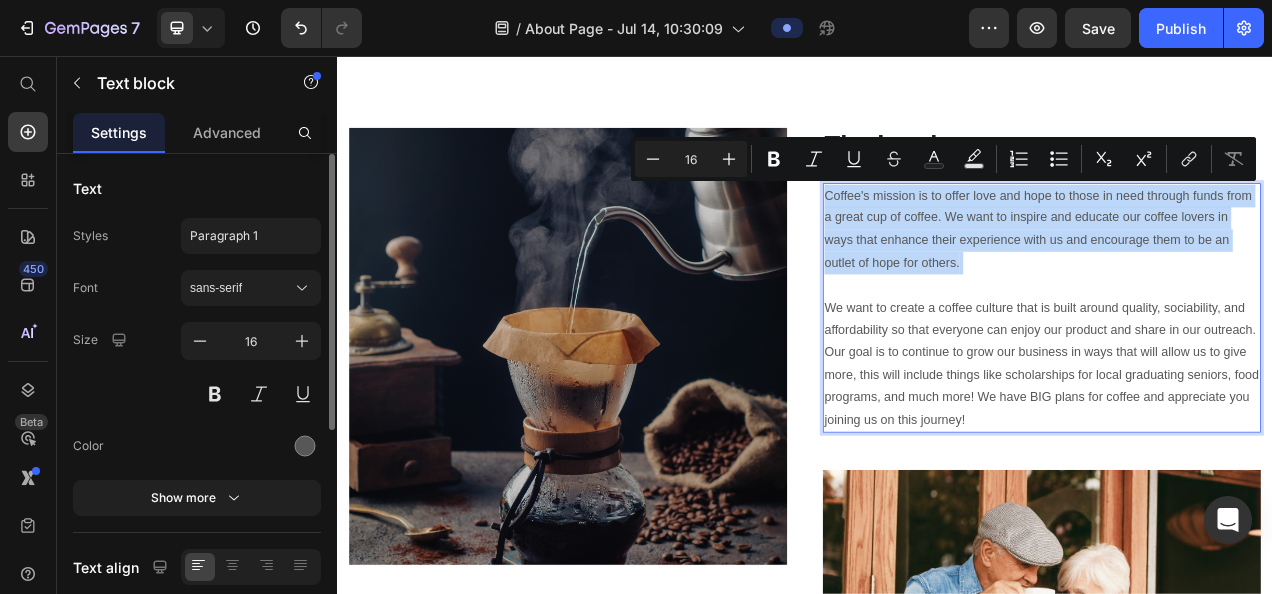 click on "Coffee's mission is to offer love and hope to those in need through funds from a great cup of coffee. We want to inspire and educate our coffee lovers in ways that enhance their experience with us and encourage them to be an outlet of hope for others.  We want to create a coffee culture that is built around quality, sociability, and affordability so that everyone can enjoy our product and share in our outreach. Our goal is to continue to grow our business in ways that will allow us to give more, this will include things like scholarships for local graduating seniors, food programs, and much more! We have BIG plans for coffee and appreciate you joining us on this journey!" at bounding box center [1241, 379] 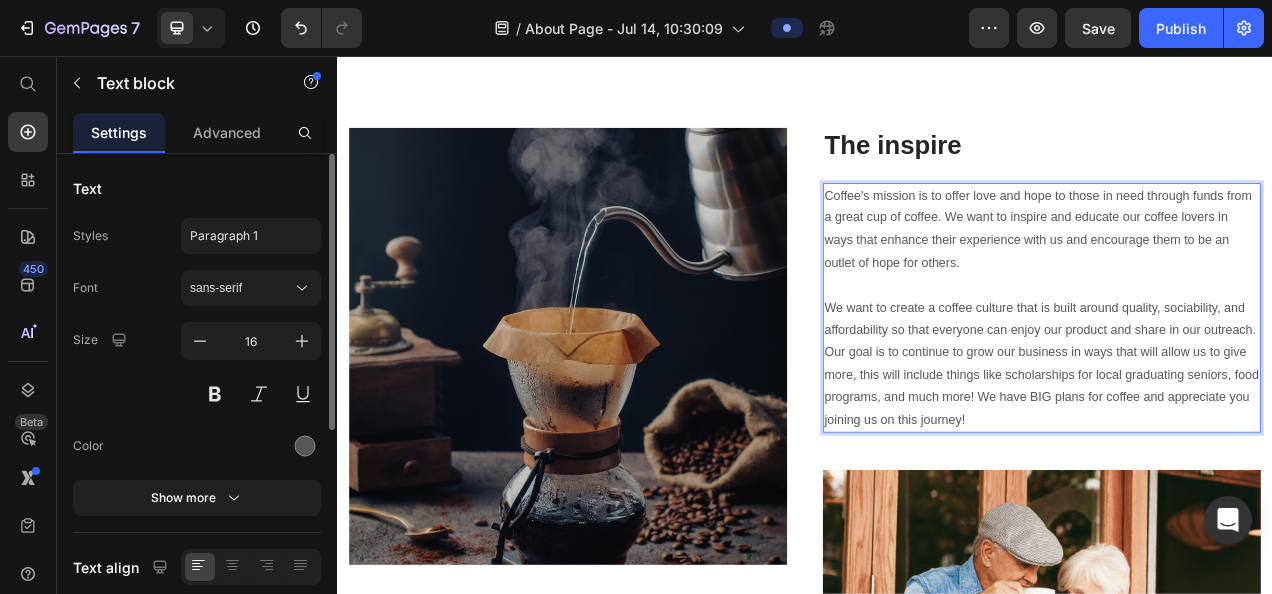 click on "Coffee's mission is to offer love and hope to those in need through funds from a great cup of coffee. We want to inspire and educate our coffee lovers in ways that enhance their experience with us and encourage them to be an outlet of hope for others.  We want to create a coffee culture that is built around quality, sociability, and affordability so that everyone can enjoy our product and share in our outreach. Our goal is to continue to grow our business in ways that will allow us to give more, this will include things like scholarships for local graduating seniors, food programs, and much more! We have BIG plans for coffee and appreciate you joining us on this journey!" at bounding box center [1241, 379] 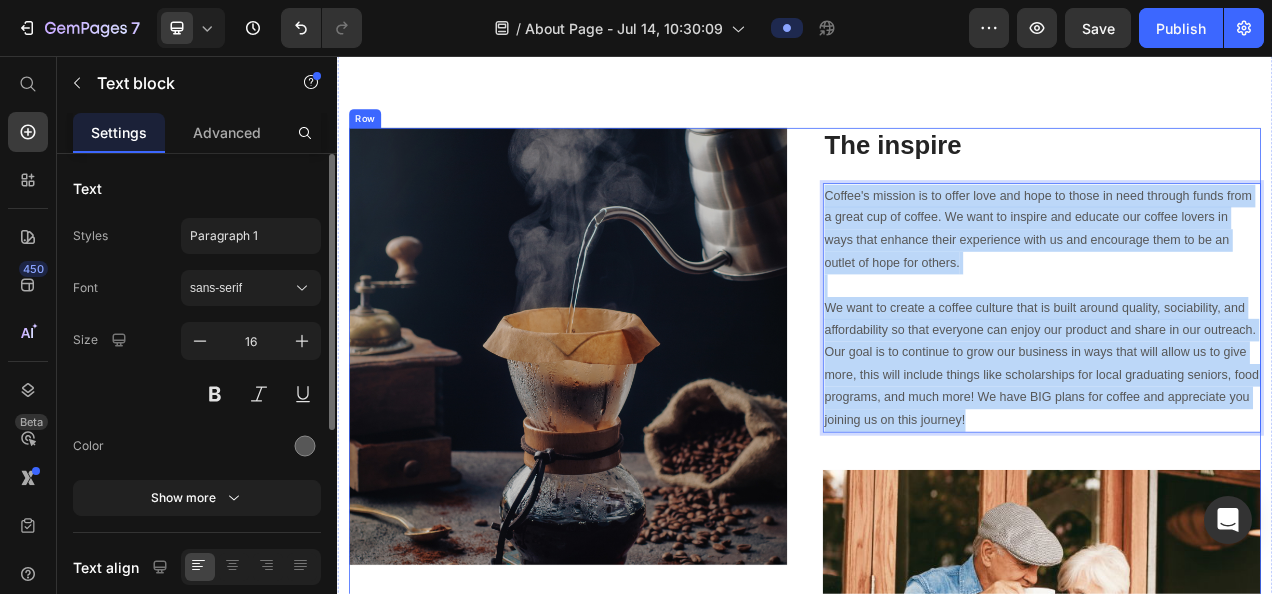 drag, startPoint x: 1252, startPoint y: 508, endPoint x: 945, endPoint y: 202, distance: 433.45703 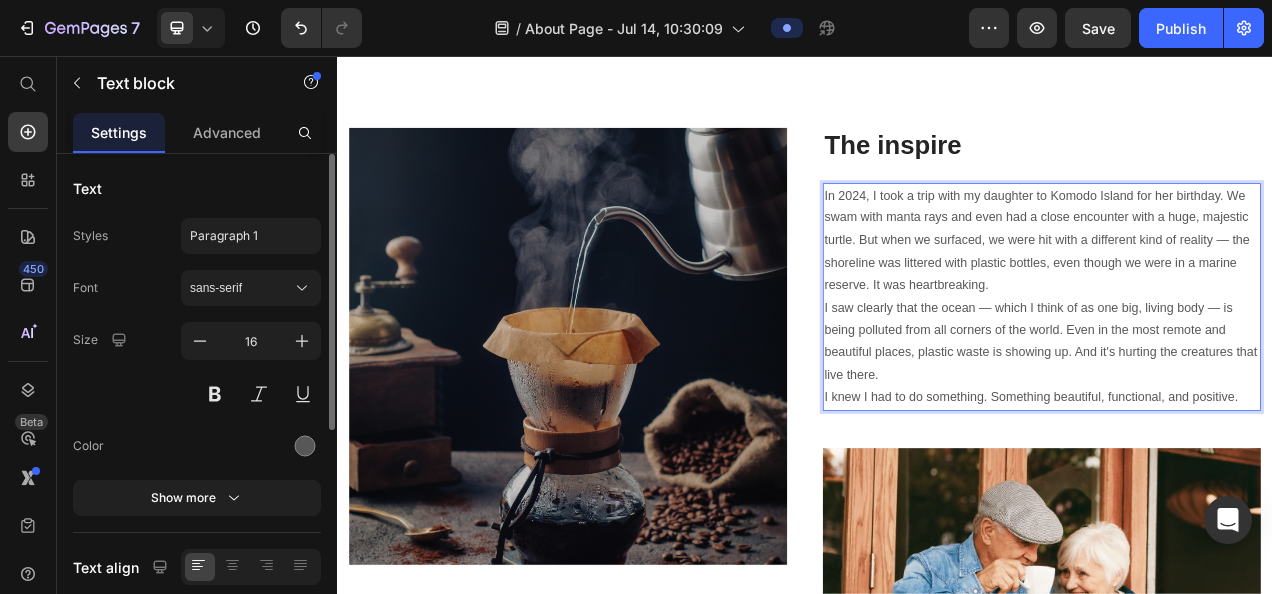 click on "In 2024, I took a trip with my daughter to Komodo Island for her birthday. We swam with manta rays and even had a close encounter with a huge, majestic turtle. But when we surfaced, we were hit with a different kind of reality — the shoreline was littered with plastic bottles, even though we were in a marine reserve. It was heartbreaking." at bounding box center (1241, 293) 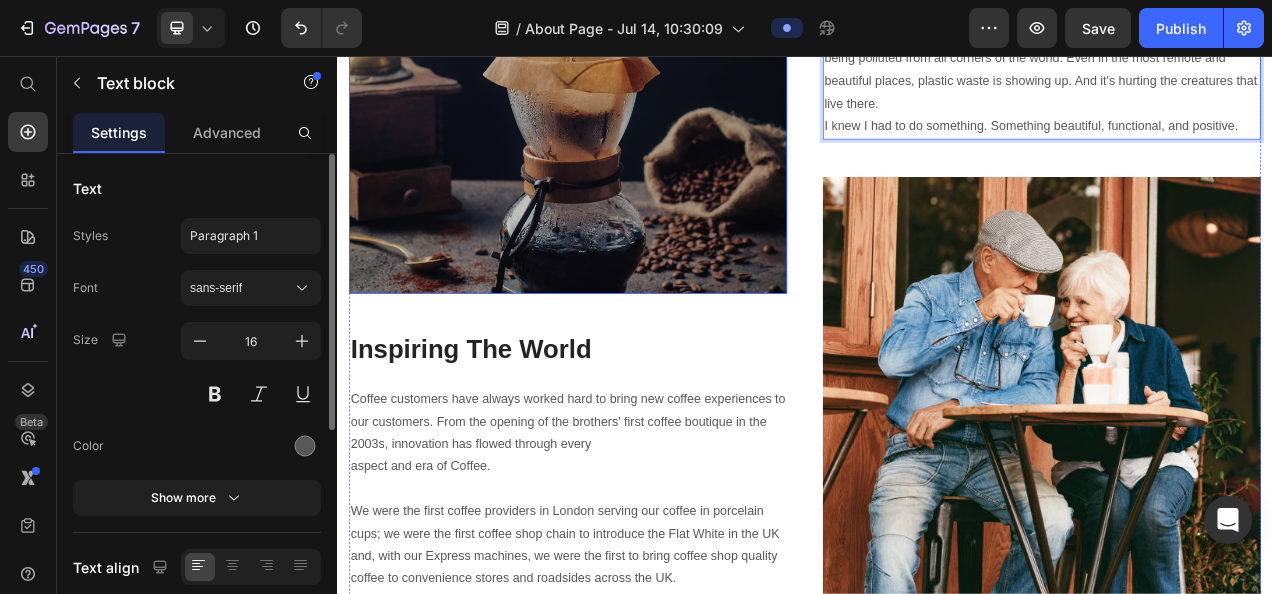 scroll, scrollTop: 2692, scrollLeft: 0, axis: vertical 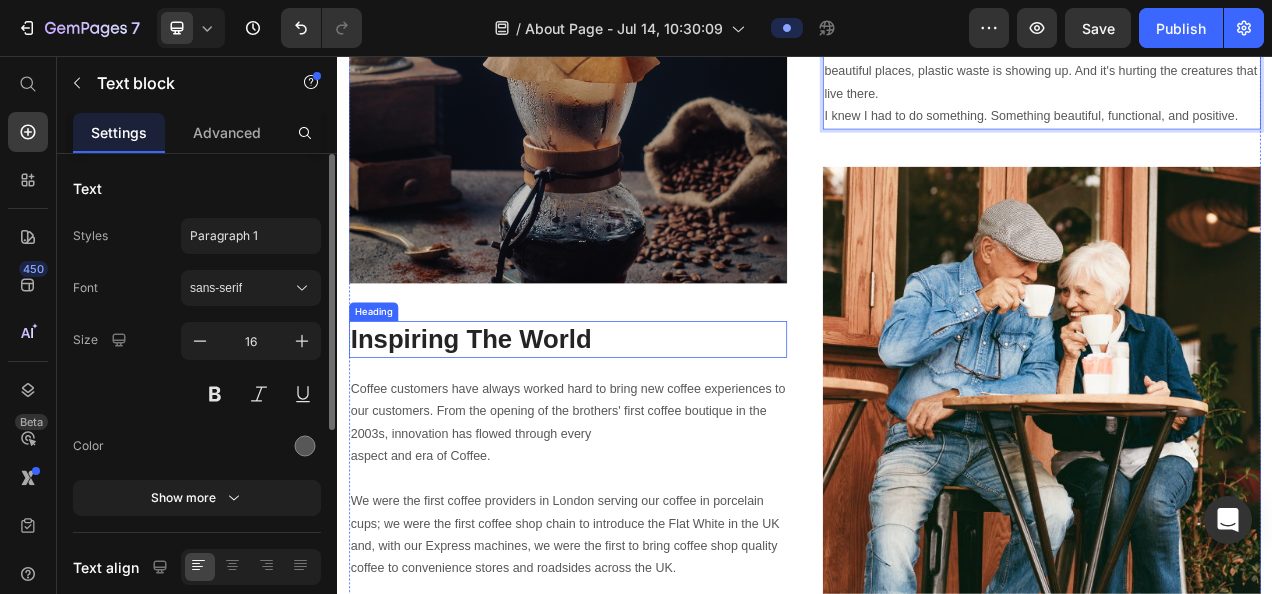 click on "Inspiring The World" at bounding box center (633, 419) 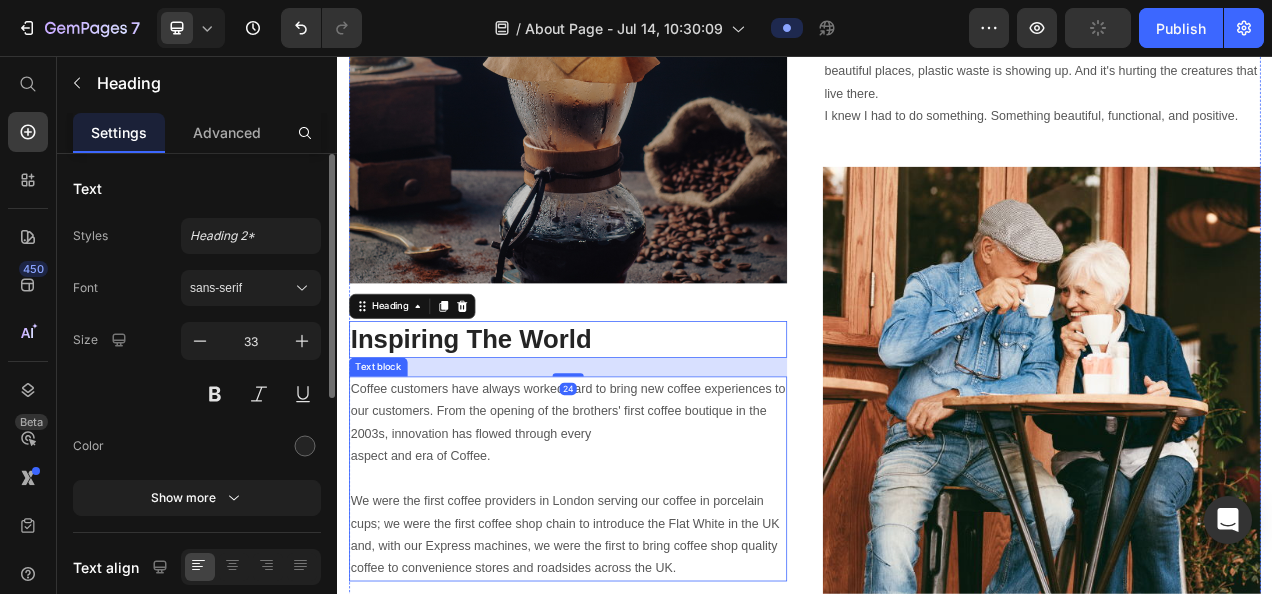 click on "Coffee customers have always worked hard to bring new coffee experiences to our customers. From the opening of the brothers' first coffee boutique in the 2003s, innovation has flowed through every aspect and era of Coffee.  We were the first coffee providers in London serving our coffee in porcelain cups; we were the first coffee shop chain to introduce the Flat White in the UK and, with our Express machines, we were the first to bring coffee shop quality coffee to convenience stores and roadsides across the UK." at bounding box center (633, 598) 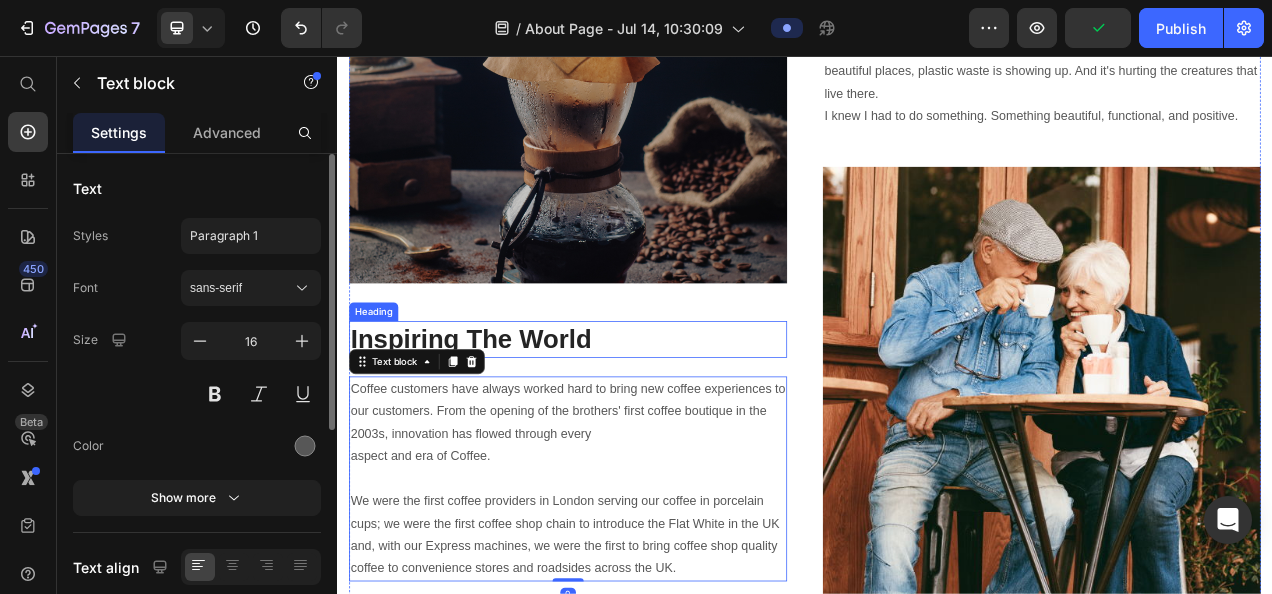 click on "Inspiring The World" at bounding box center (633, 419) 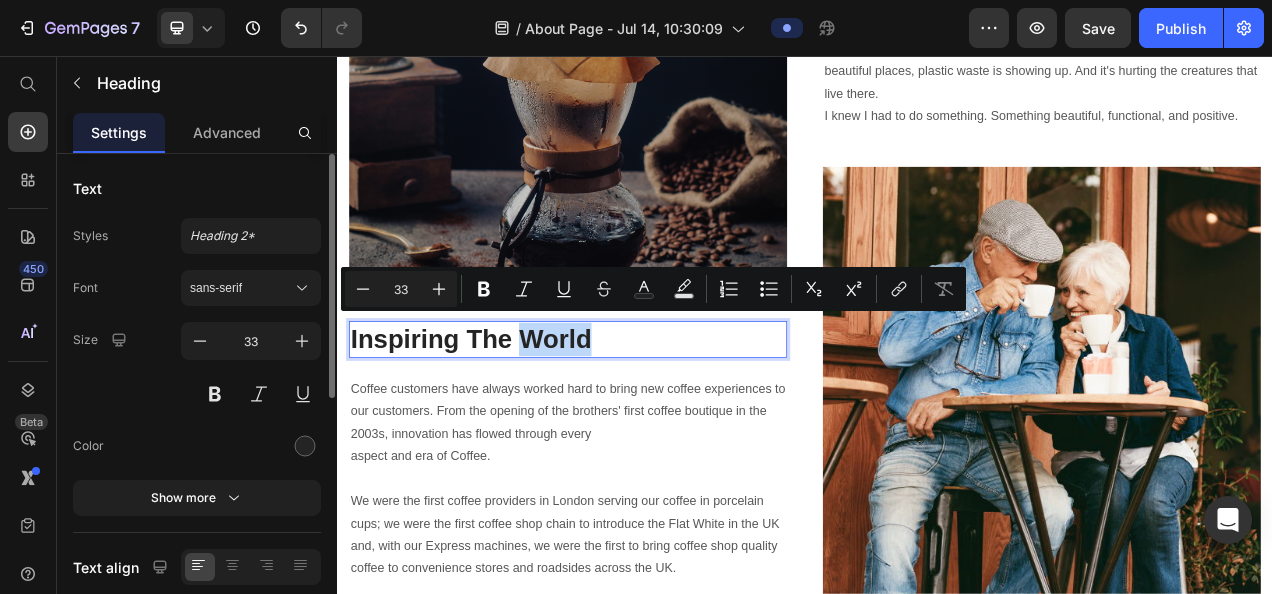 click on "Inspiring The World" at bounding box center [633, 419] 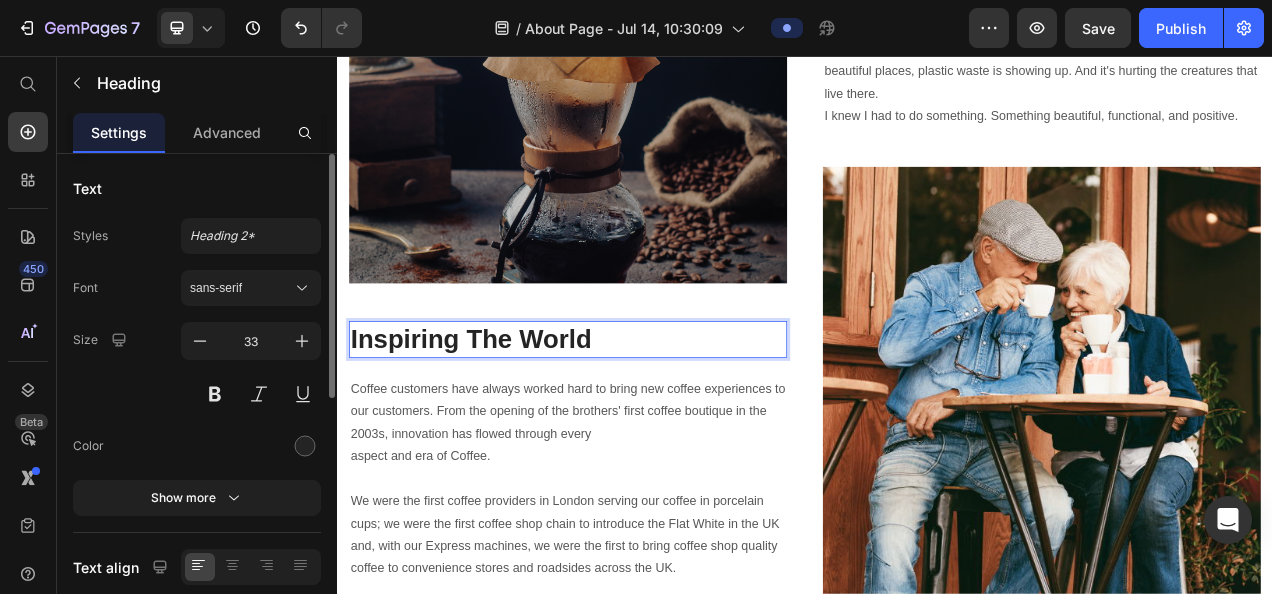 click on "Inspiring The World" at bounding box center (633, 419) 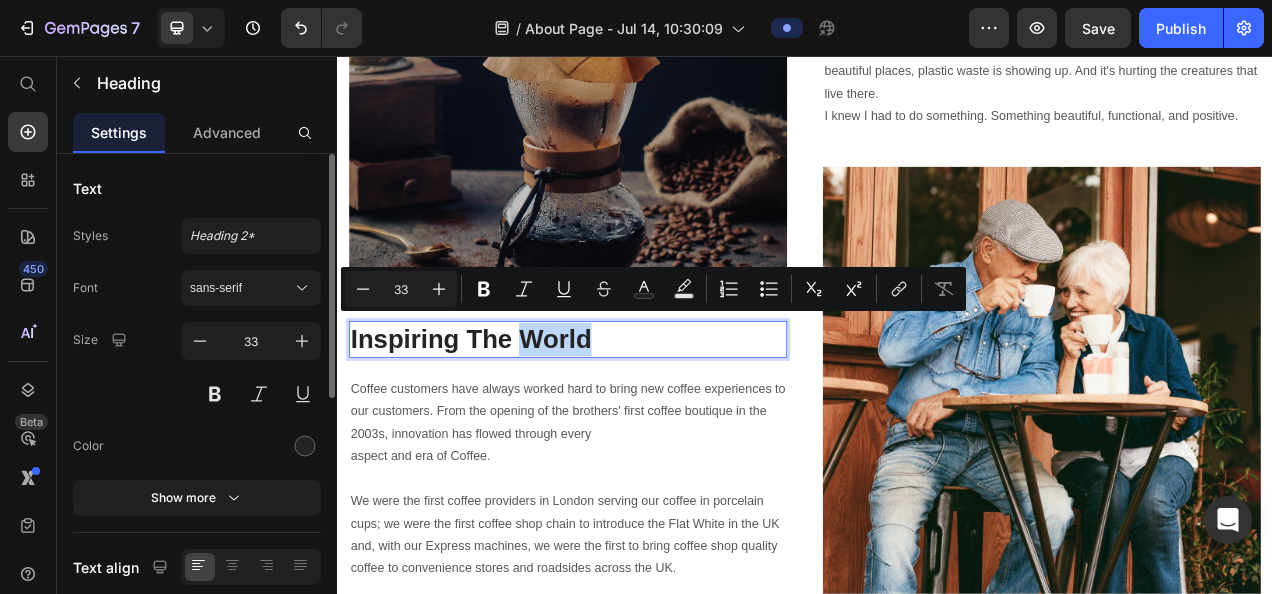 click on "Inspiring The World" at bounding box center (633, 419) 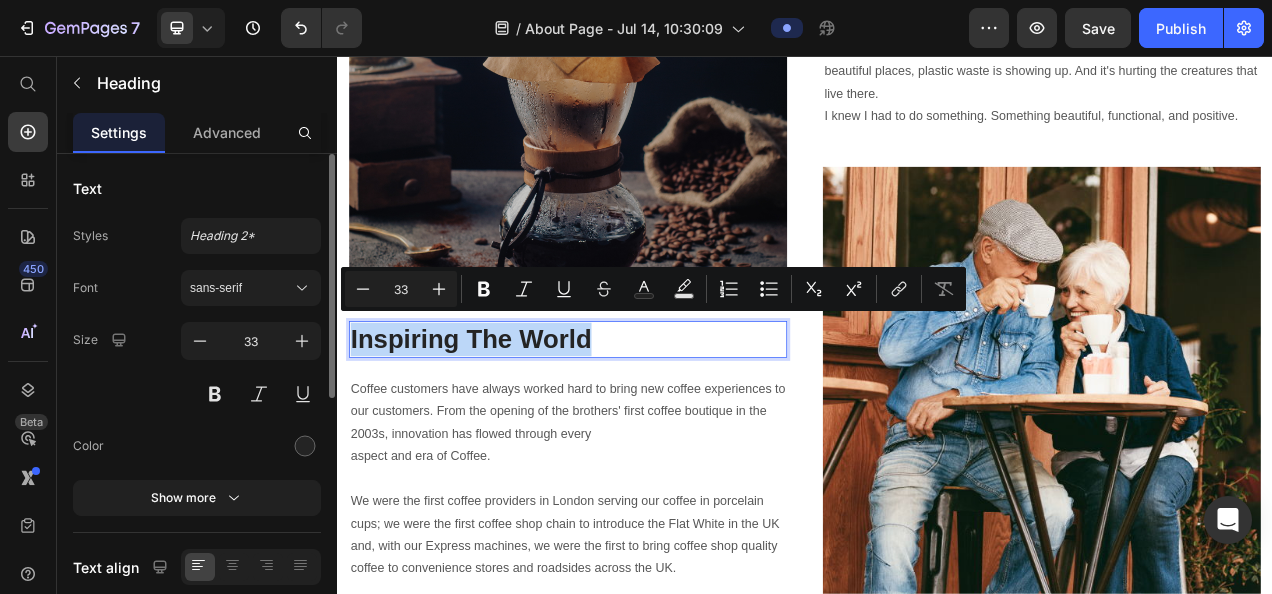 click on "Inspiring The World" at bounding box center [633, 419] 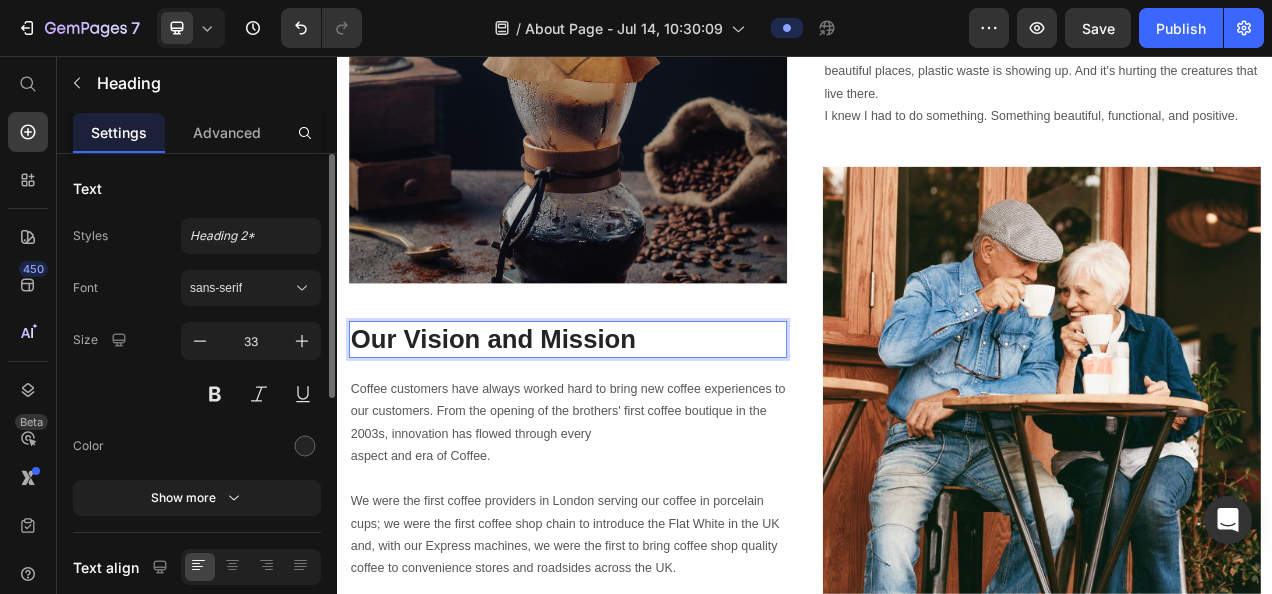 click on "Our Vision and Mission" at bounding box center (633, 419) 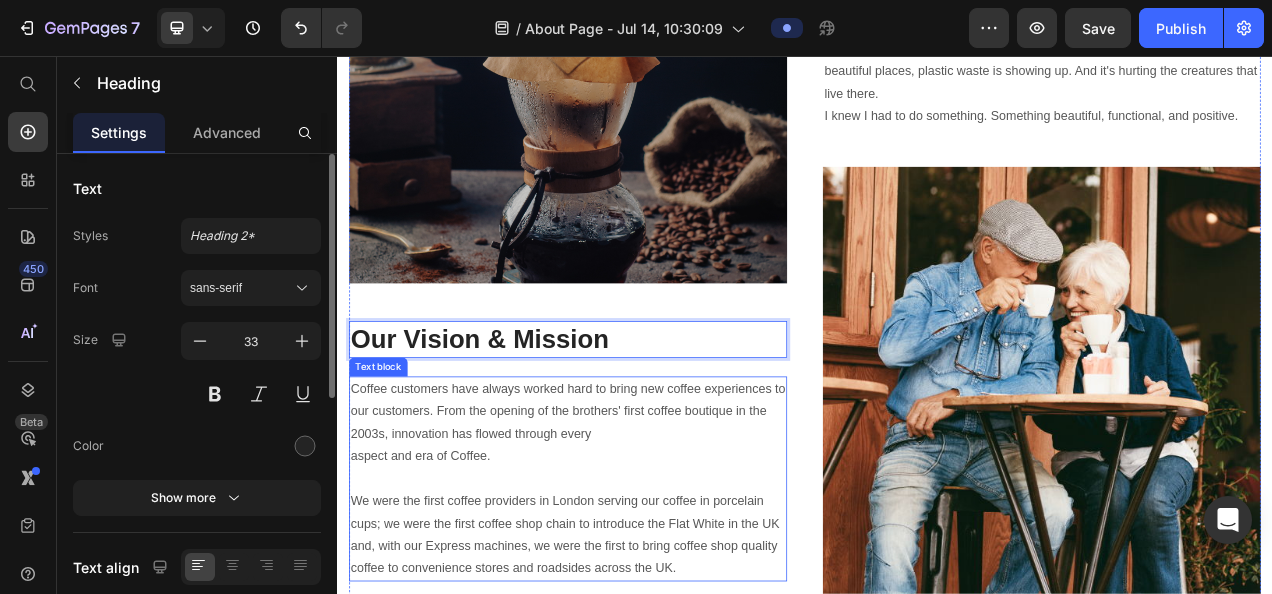 click on "Coffee customers have always worked hard to bring new coffee experiences to our customers. From the opening of the brothers' first coffee boutique in the 2003s, innovation has flowed through every aspect and era of Coffee.  We were the first coffee providers in London serving our coffee in porcelain cups; we were the first coffee shop chain to introduce the Flat White in the UK and, with our Express machines, we were the first to bring coffee shop quality coffee to convenience stores and roadsides across the UK." at bounding box center (633, 598) 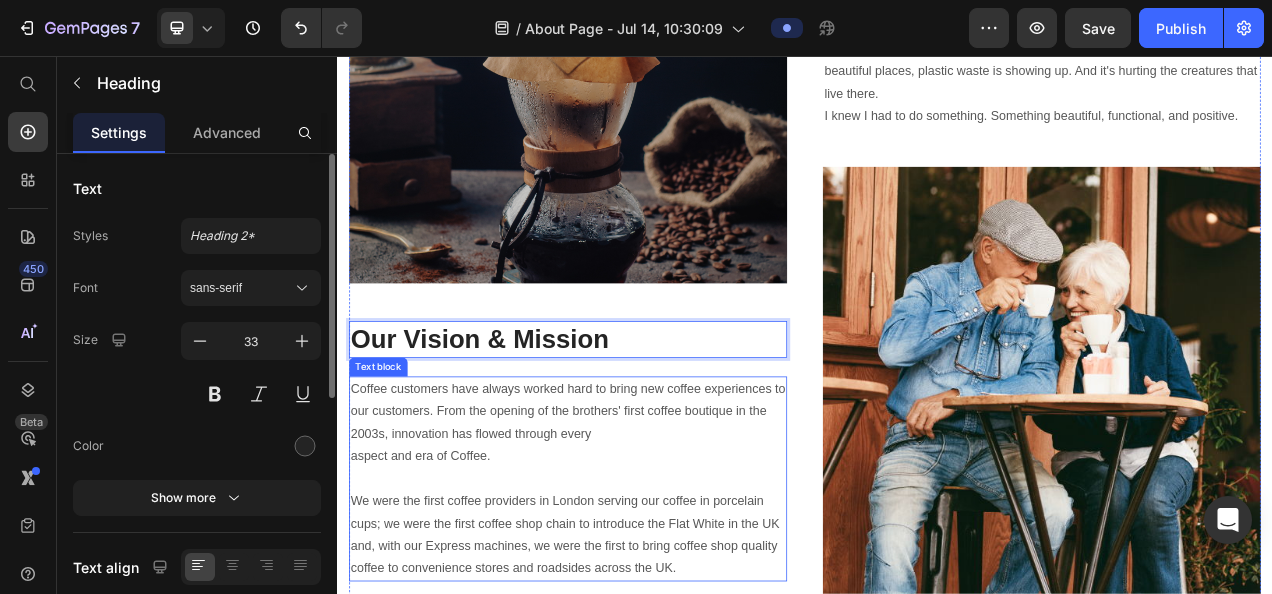 click on "Coffee customers have always worked hard to bring new coffee experiences to our customers. From the opening of the brothers' first coffee boutique in the 2003s, innovation has flowed through every aspect and era of Coffee.  We were the first coffee providers in London serving our coffee in porcelain cups; we were the first coffee shop chain to introduce the Flat White in the UK and, with our Express machines, we were the first to bring coffee shop quality coffee to convenience stores and roadsides across the UK." at bounding box center [633, 598] 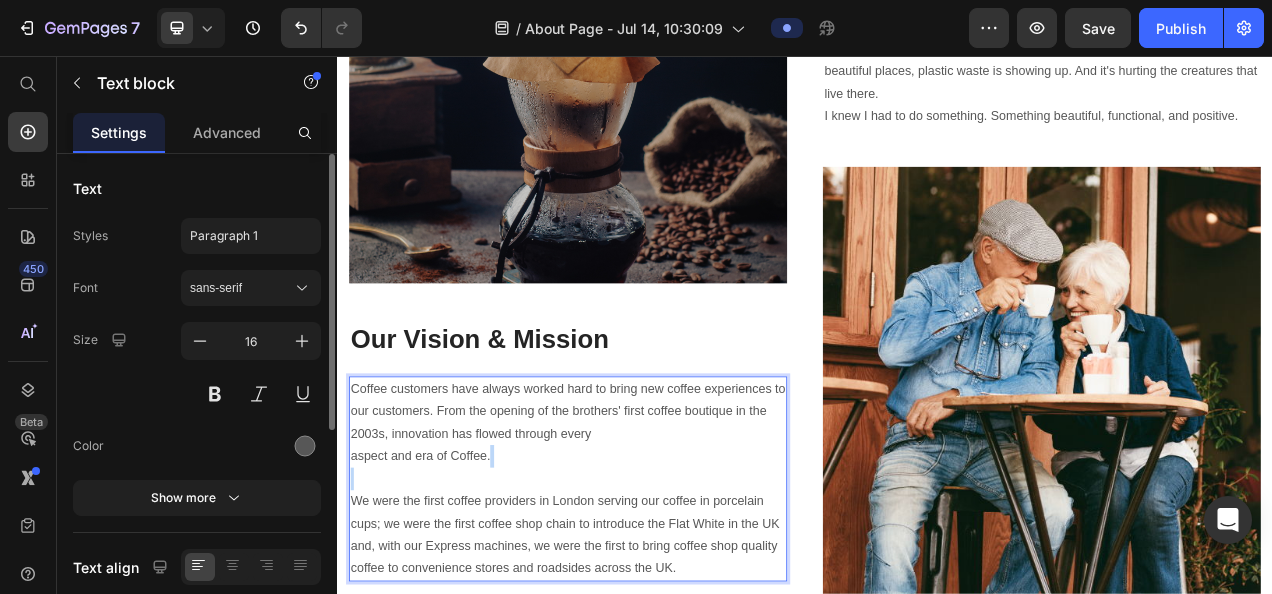 click on "Coffee customers have always worked hard to bring new coffee experiences to our customers. From the opening of the brothers' first coffee boutique in the 2003s, innovation has flowed through every aspect and era of Coffee.  We were the first coffee providers in London serving our coffee in porcelain cups; we were the first coffee shop chain to introduce the Flat White in the UK and, with our Express machines, we were the first to bring coffee shop quality coffee to convenience stores and roadsides across the UK." at bounding box center [633, 598] 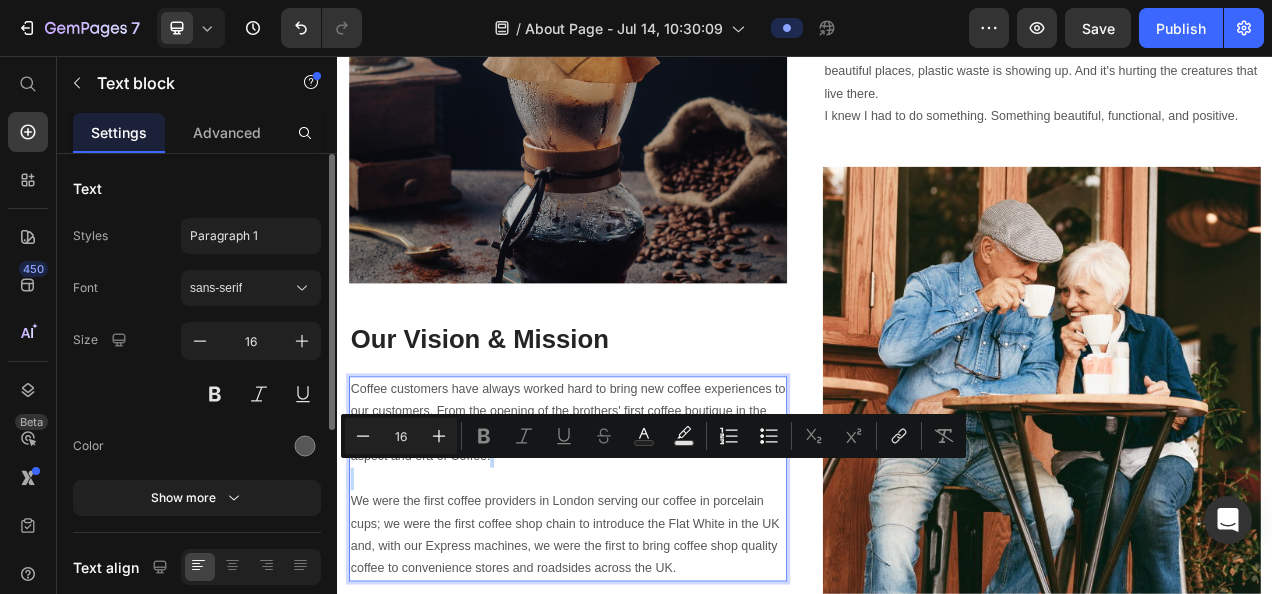 click on "Coffee customers have always worked hard to bring new coffee experiences to our customers. From the opening of the brothers' first coffee boutique in the 2003s, innovation has flowed through every aspect and era of Coffee.  We were the first coffee providers in London serving our coffee in porcelain cups; we were the first coffee shop chain to introduce the Flat White in the UK and, with our Express machines, we were the first to bring coffee shop quality coffee to convenience stores and roadsides across the UK." at bounding box center (633, 598) 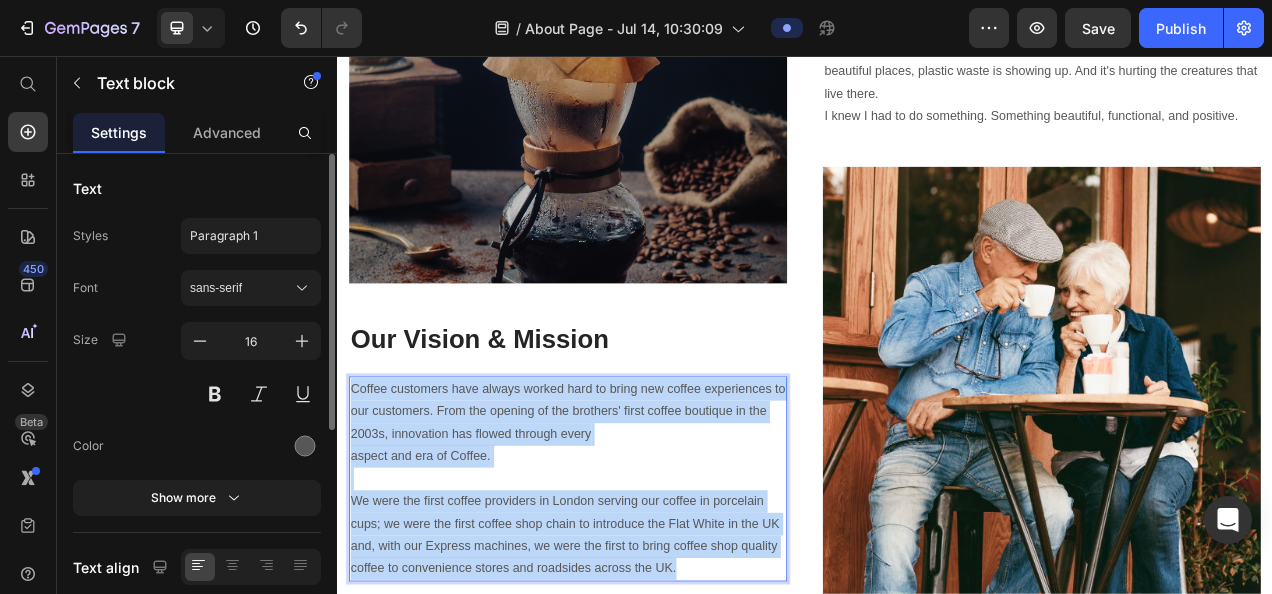 drag, startPoint x: 790, startPoint y: 705, endPoint x: 354, endPoint y: 453, distance: 503.58713 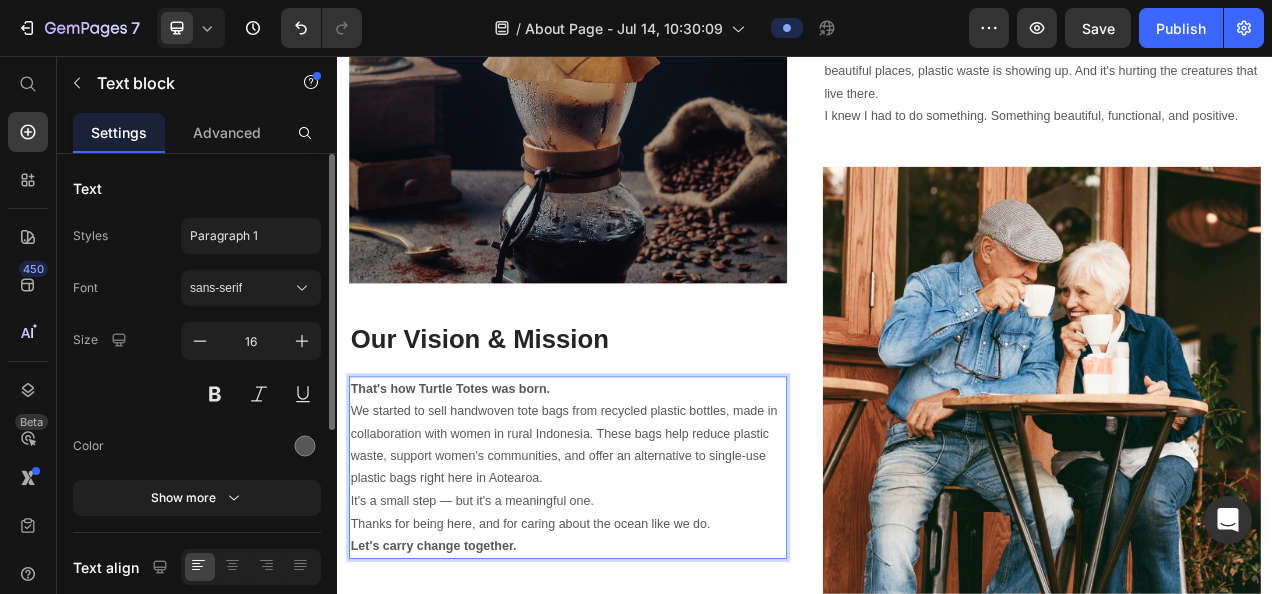 scroll, scrollTop: 106, scrollLeft: 0, axis: vertical 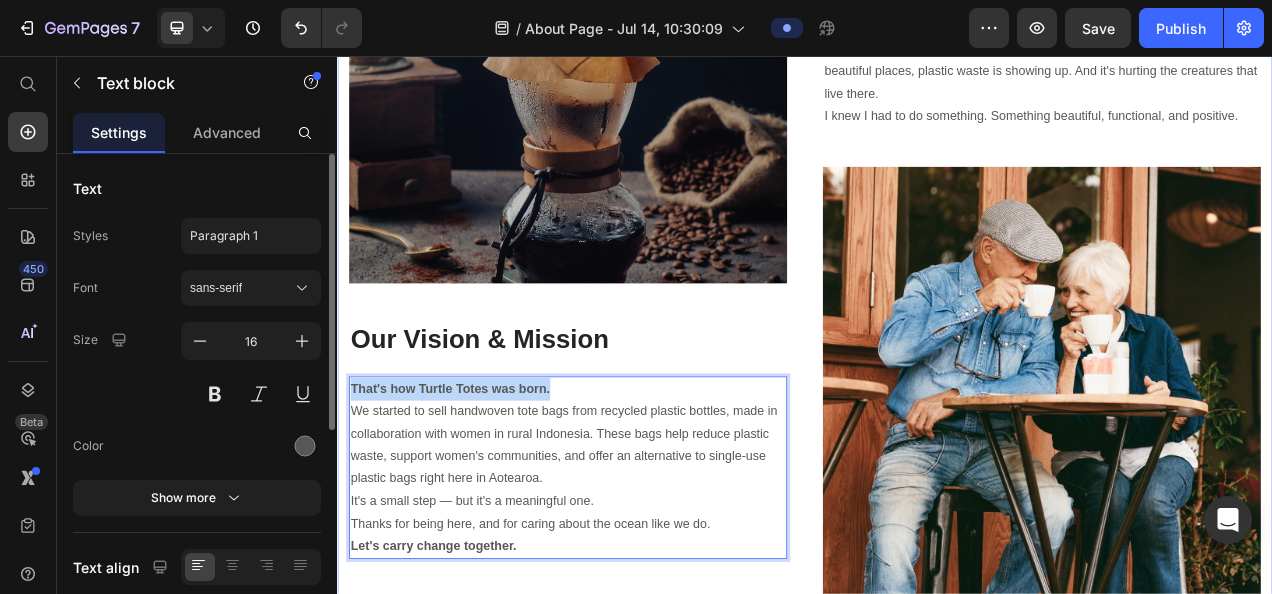 drag, startPoint x: 639, startPoint y: 463, endPoint x: 331, endPoint y: 453, distance: 308.1623 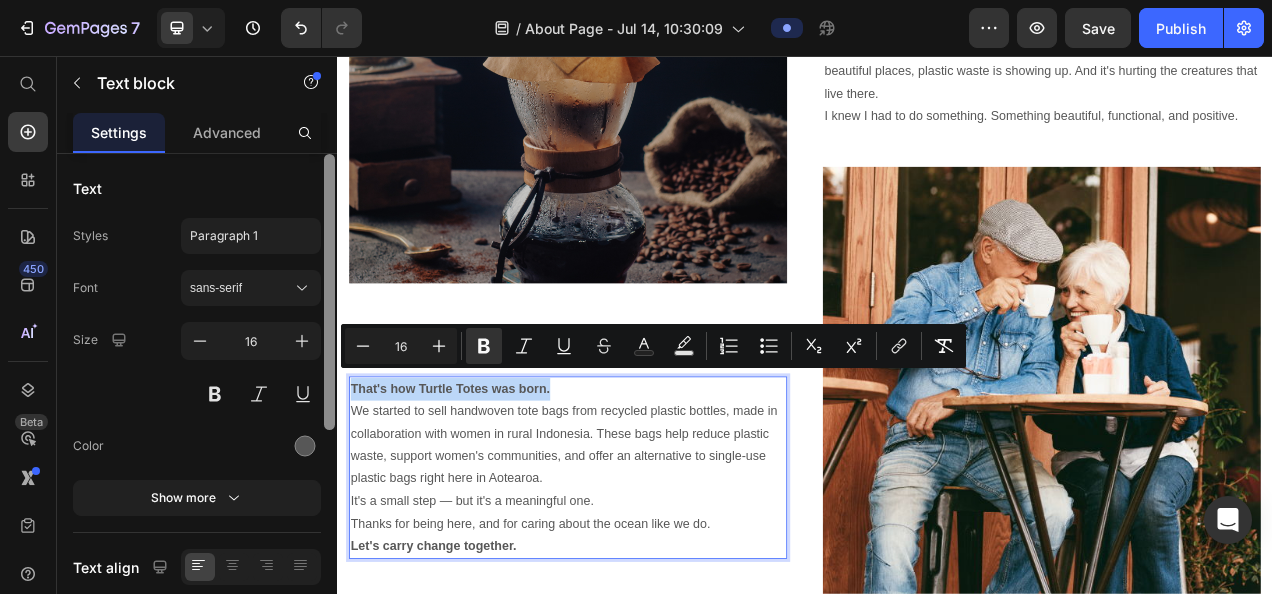 copy on "That's how Turtle Totes was born." 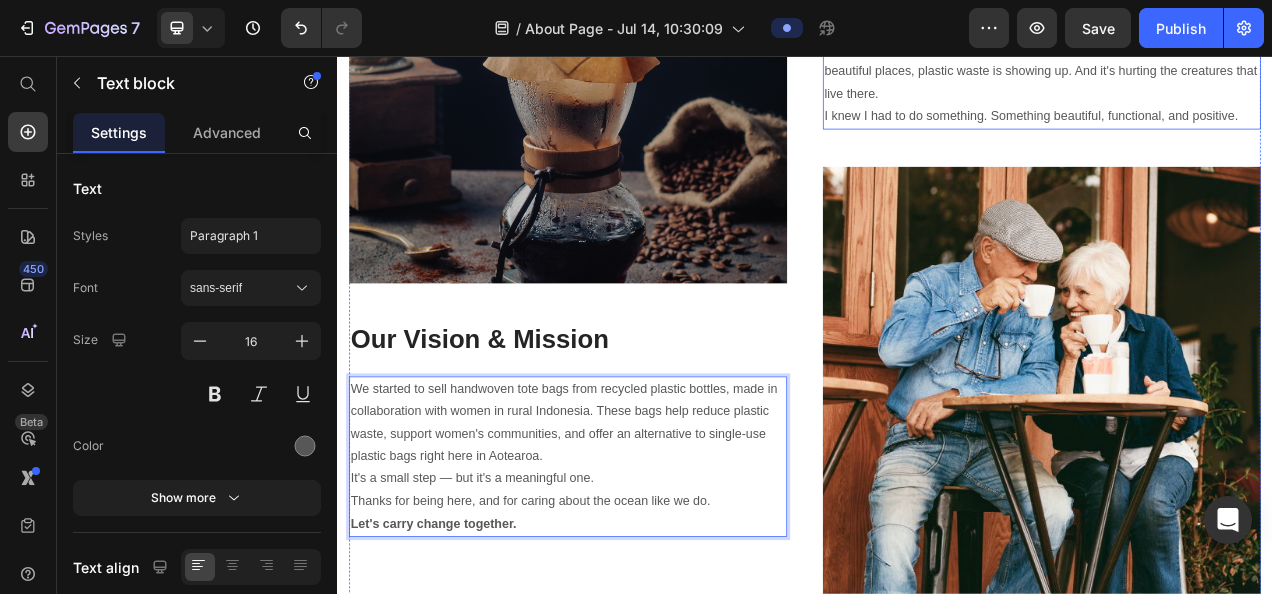 click on "I knew I had to do something. Something beautiful, functional, and positive." at bounding box center [1241, 133] 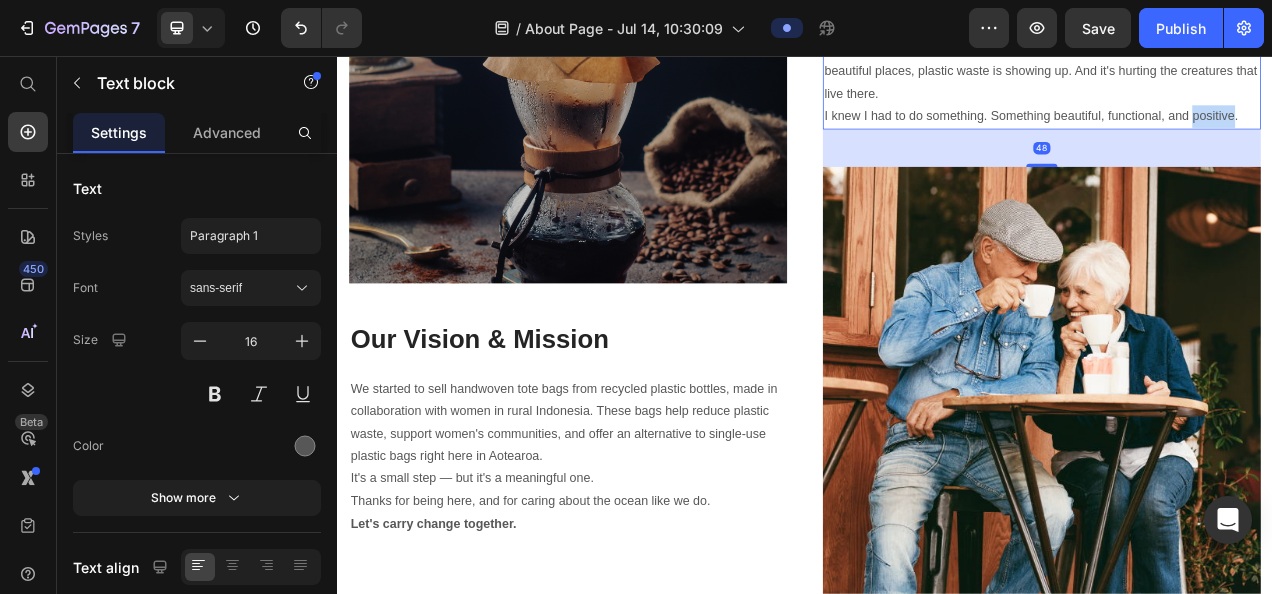 scroll, scrollTop: 0, scrollLeft: 0, axis: both 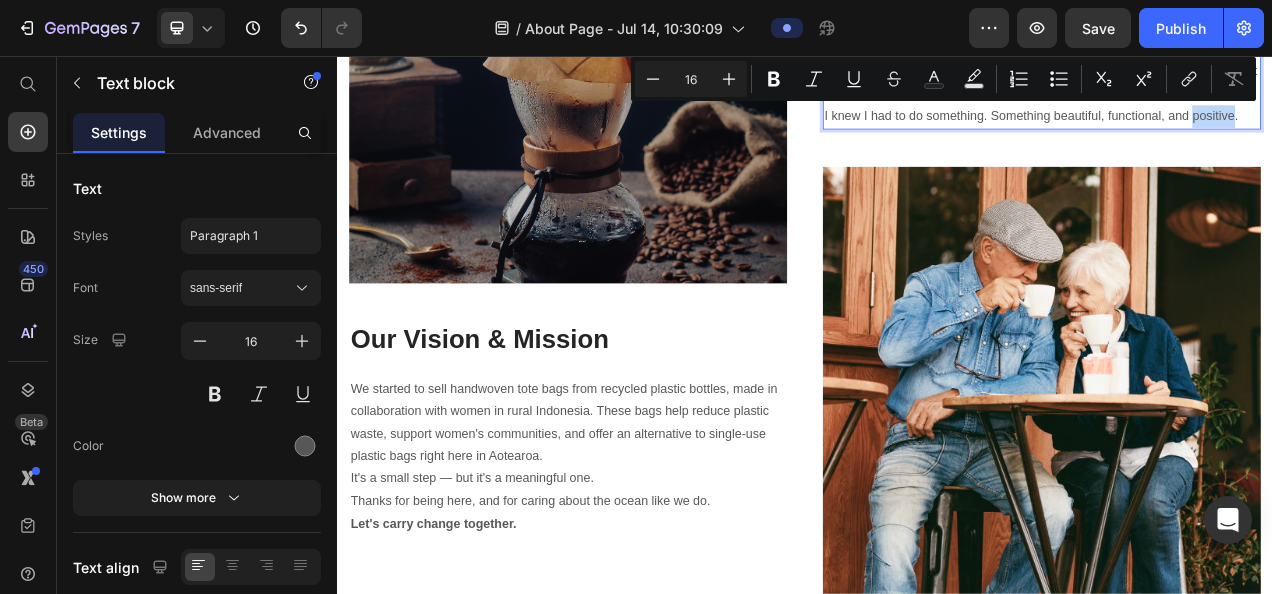 click on "I knew I had to do something. Something beautiful, functional, and positive." at bounding box center (1241, 133) 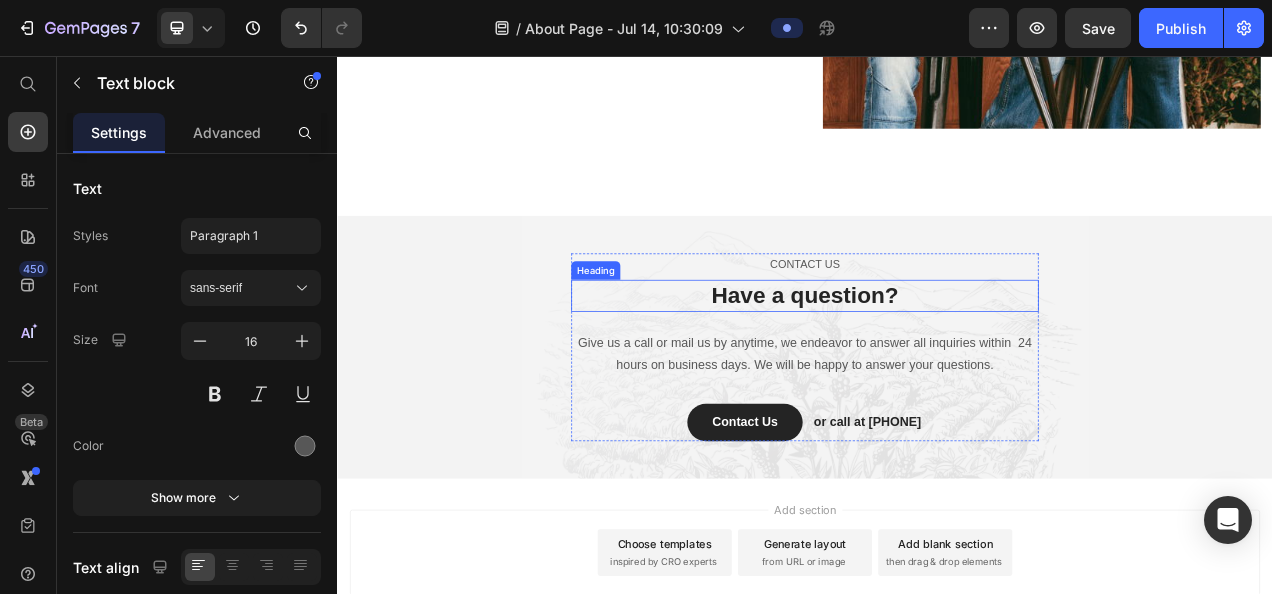 scroll, scrollTop: 3324, scrollLeft: 0, axis: vertical 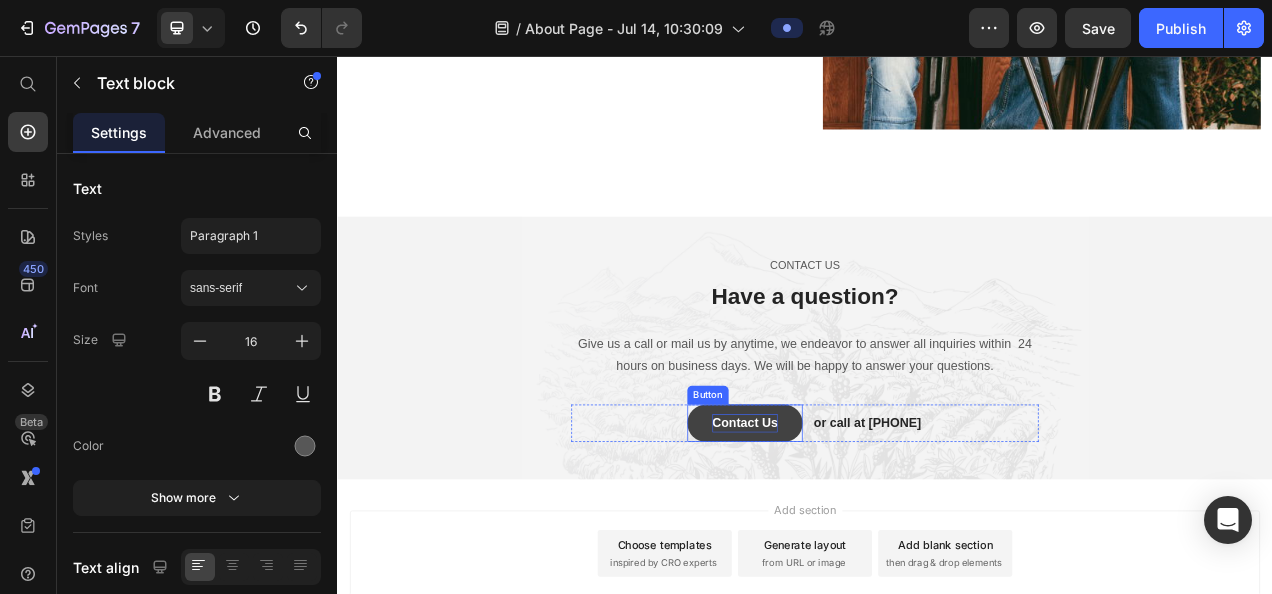 click on "Contact Us" at bounding box center [860, 527] 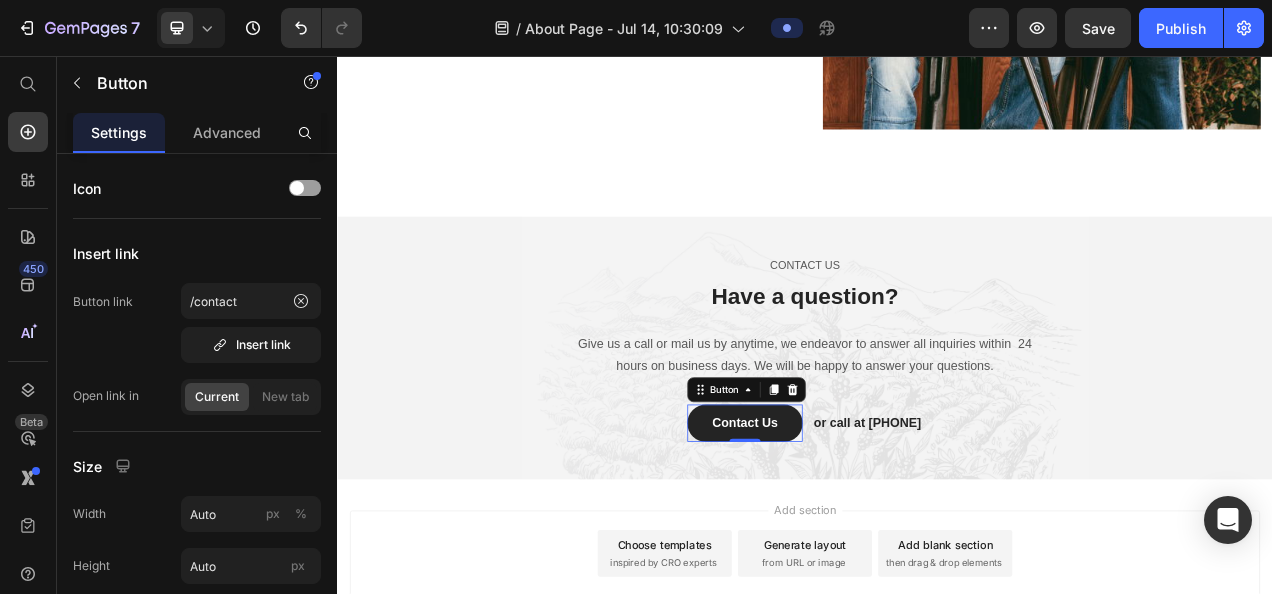 click on "Add section Choose templates inspired by CRO experts Generate layout from URL or image Add blank section then drag & drop elements" at bounding box center [937, 694] 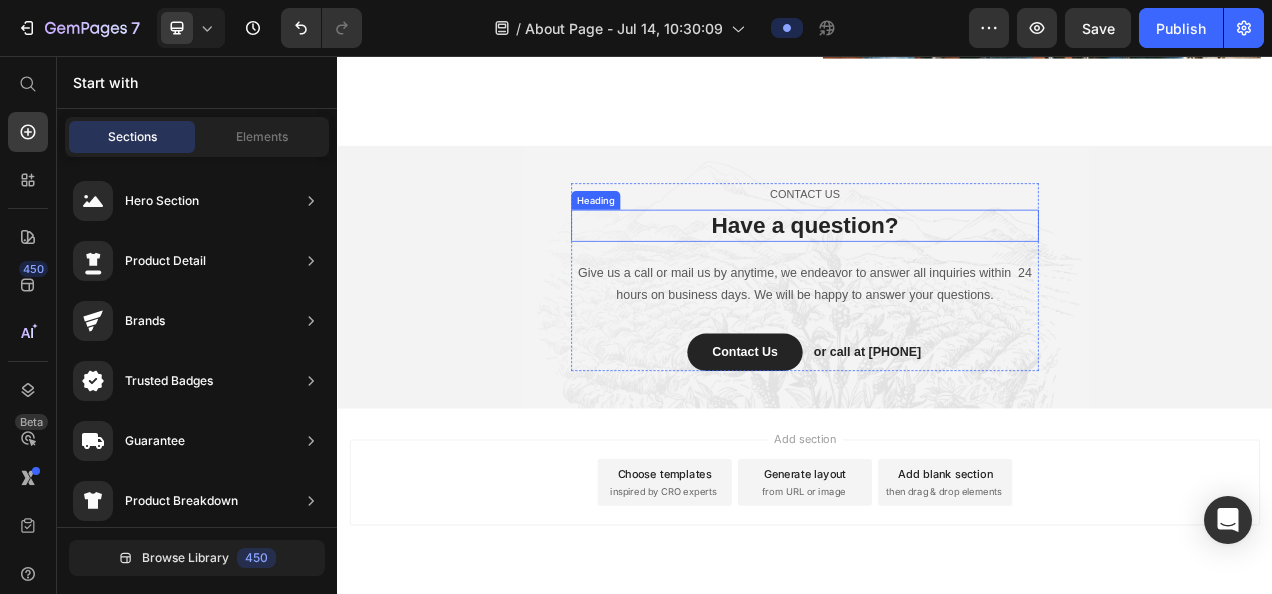 scroll, scrollTop: 3416, scrollLeft: 0, axis: vertical 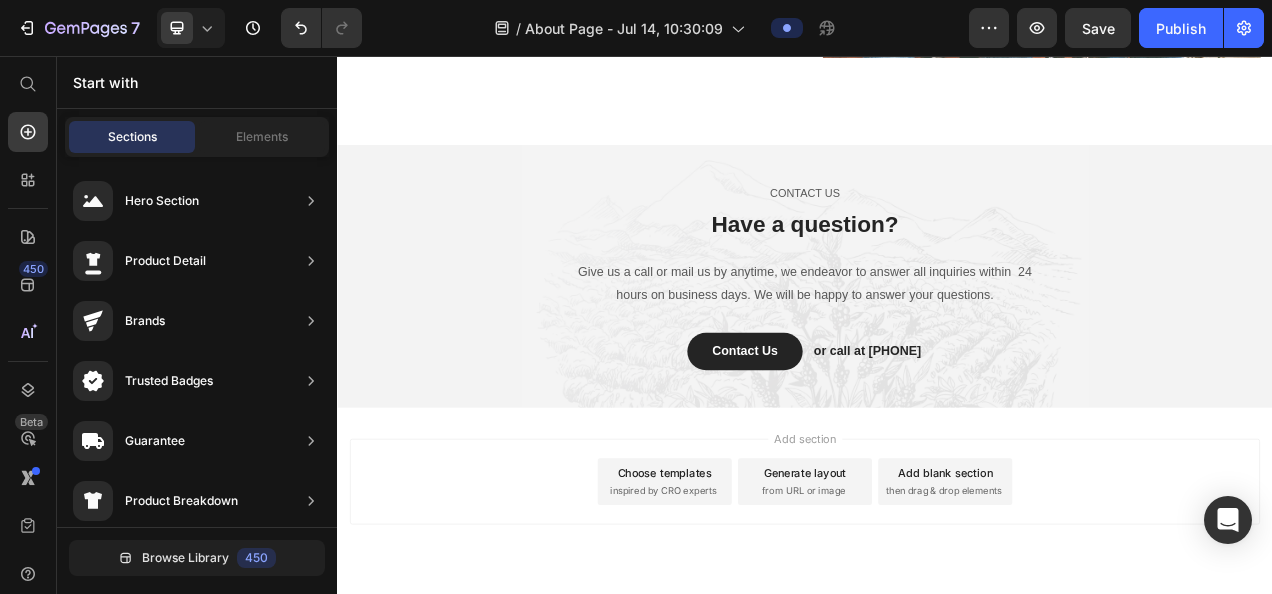 click on "Add section Choose templates inspired by CRO experts Generate layout from URL or image Add blank section then drag & drop elements" at bounding box center [937, 630] 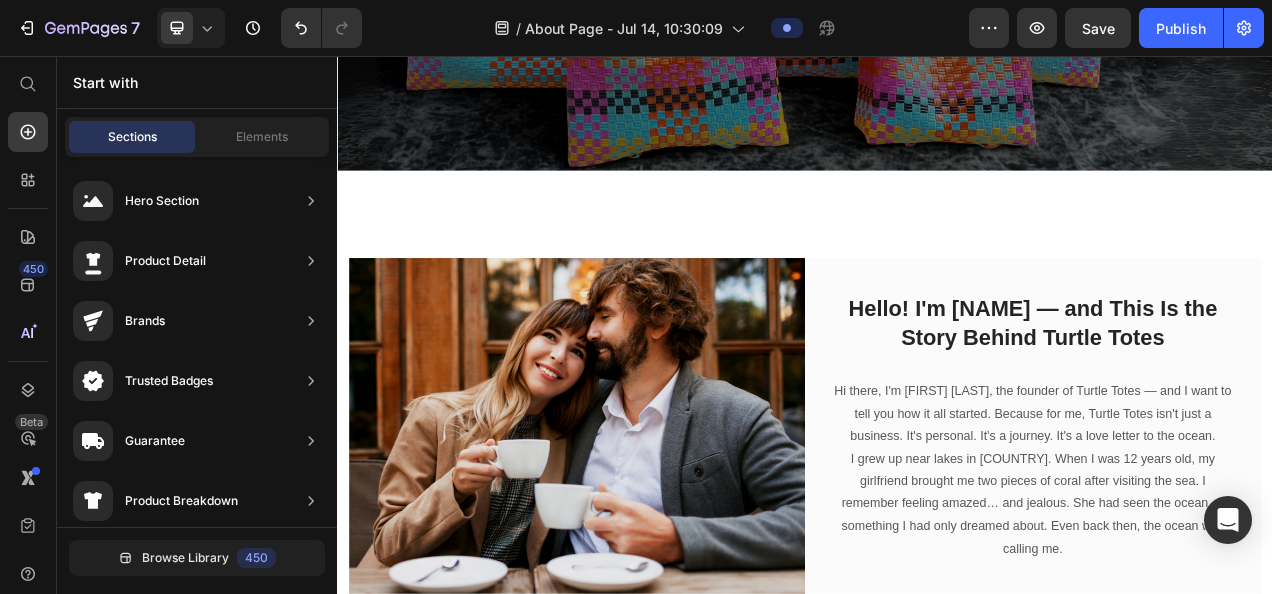 scroll, scrollTop: 518, scrollLeft: 0, axis: vertical 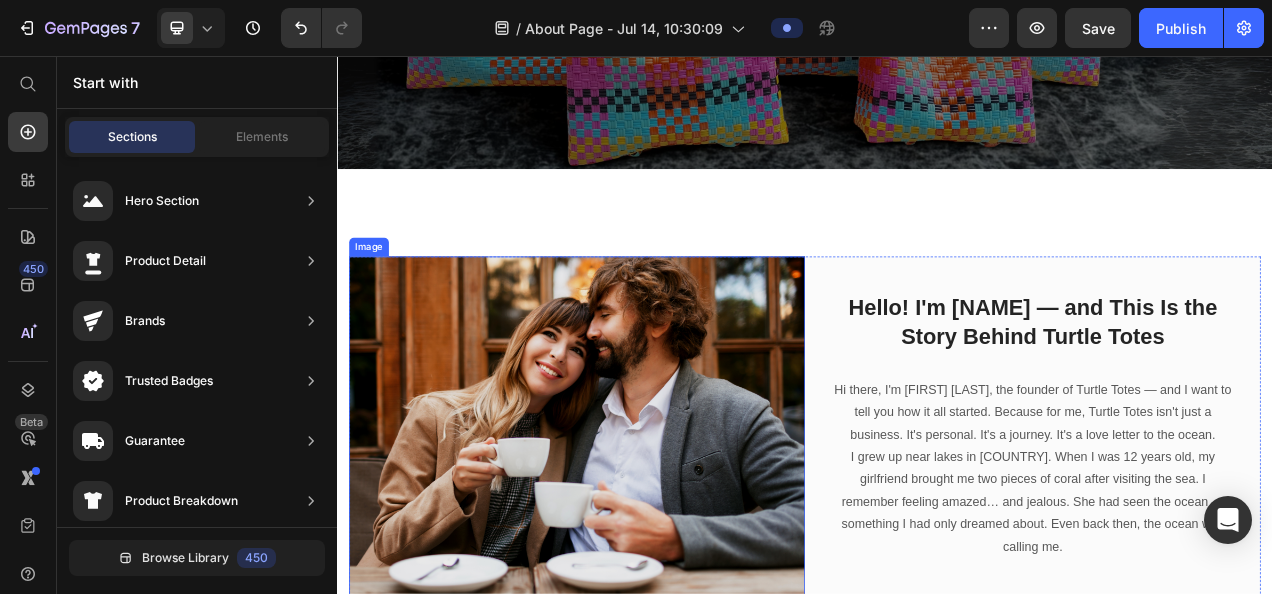 click at bounding box center [644, 546] 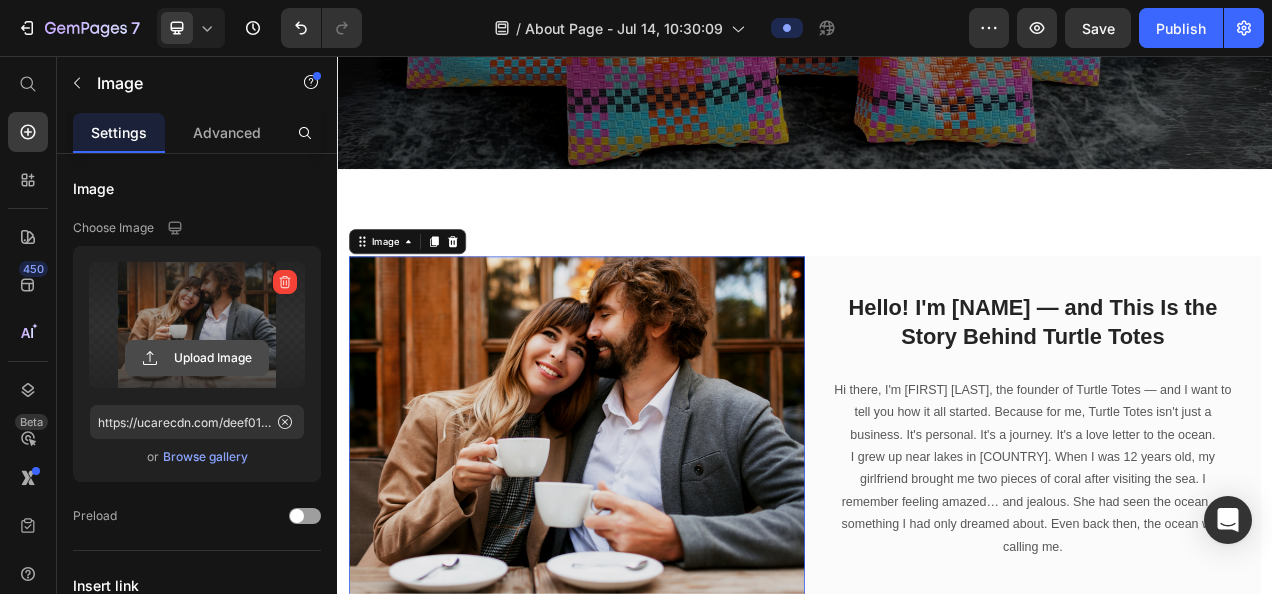 click 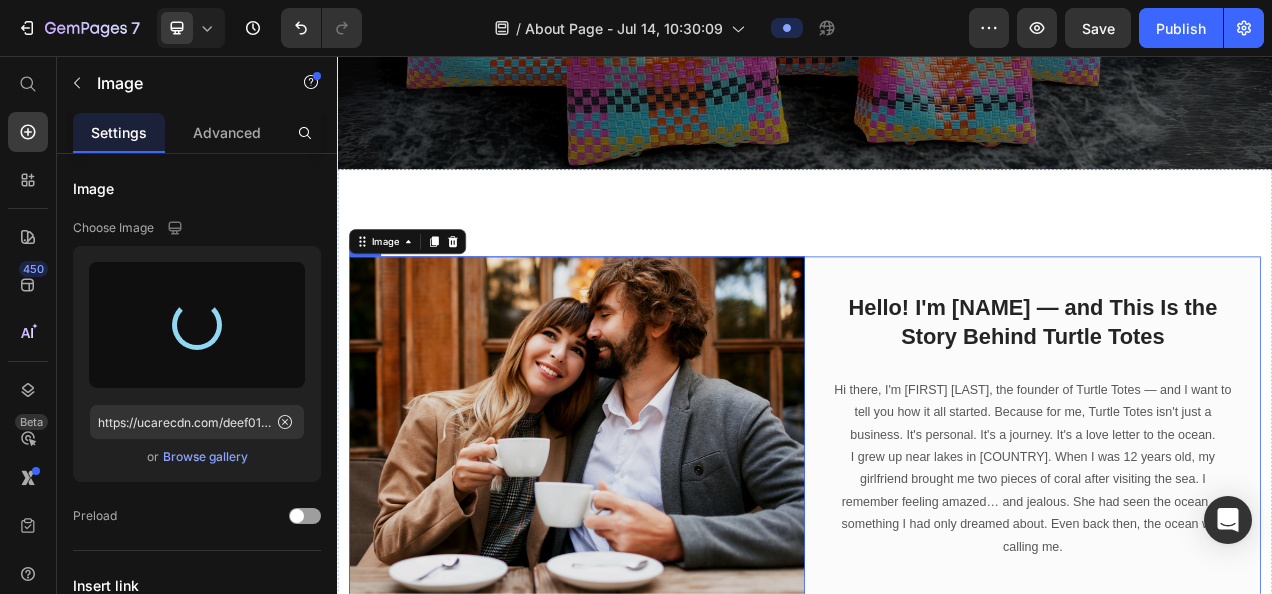 type on "https://cdn.shopify.com/s/files/1/0675/6669/8550/files/gempages_575317820619883346-a865d0a1-367d-4826-83ac-48c9f0dcd4f8.jpg" 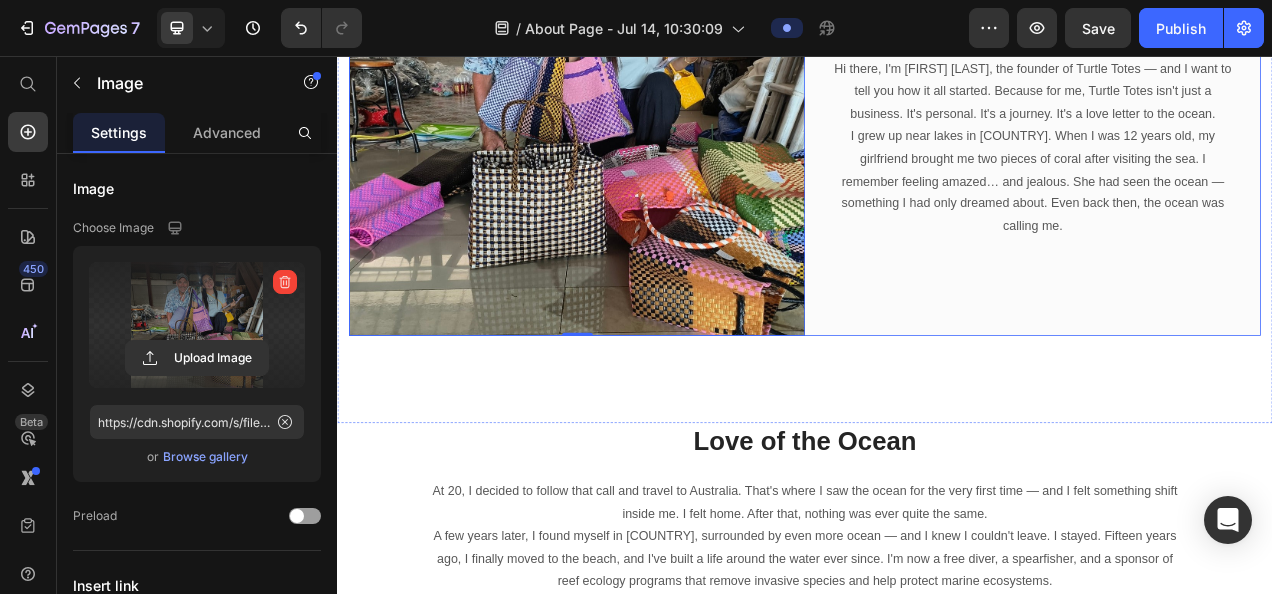 scroll, scrollTop: 1067, scrollLeft: 0, axis: vertical 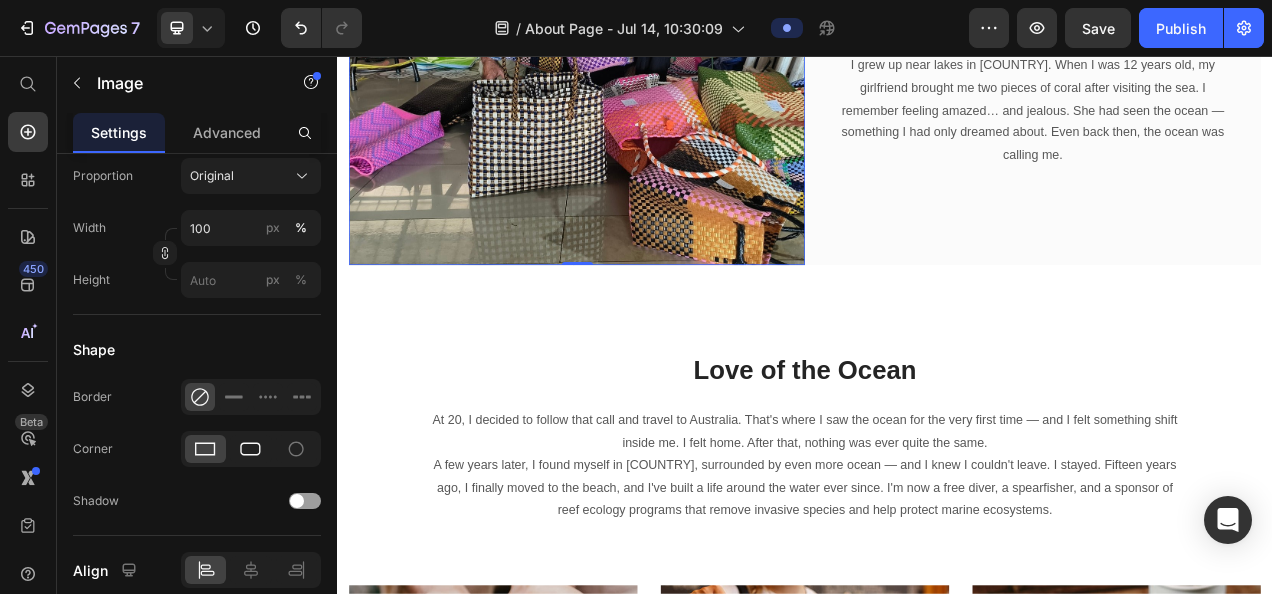 click 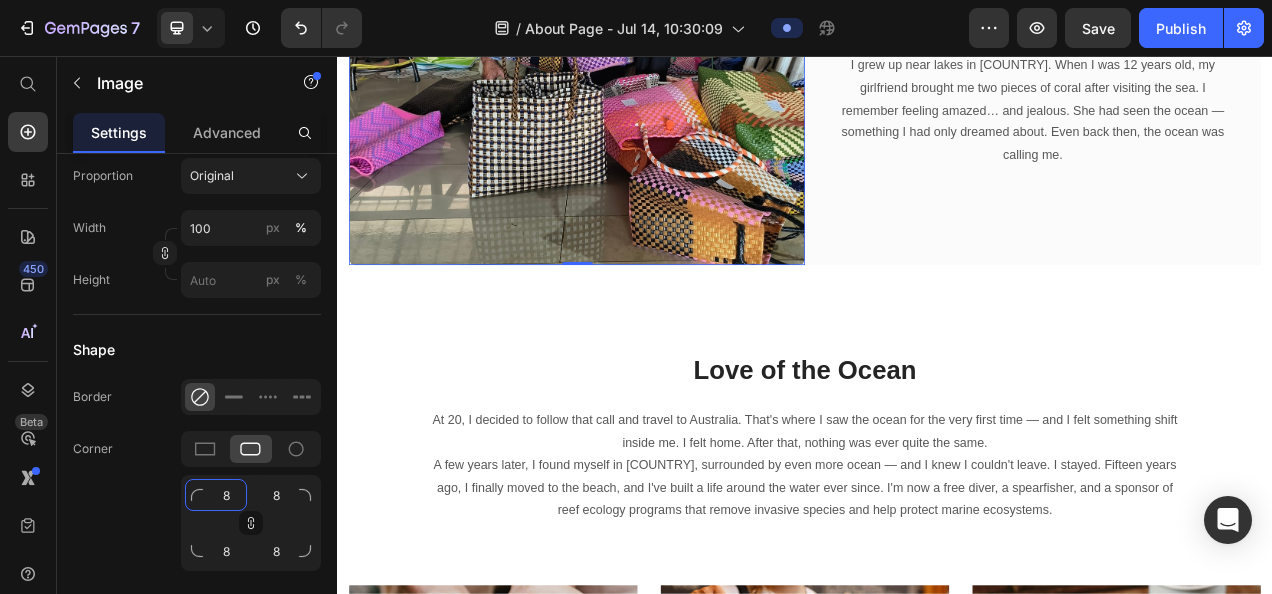 type on "1" 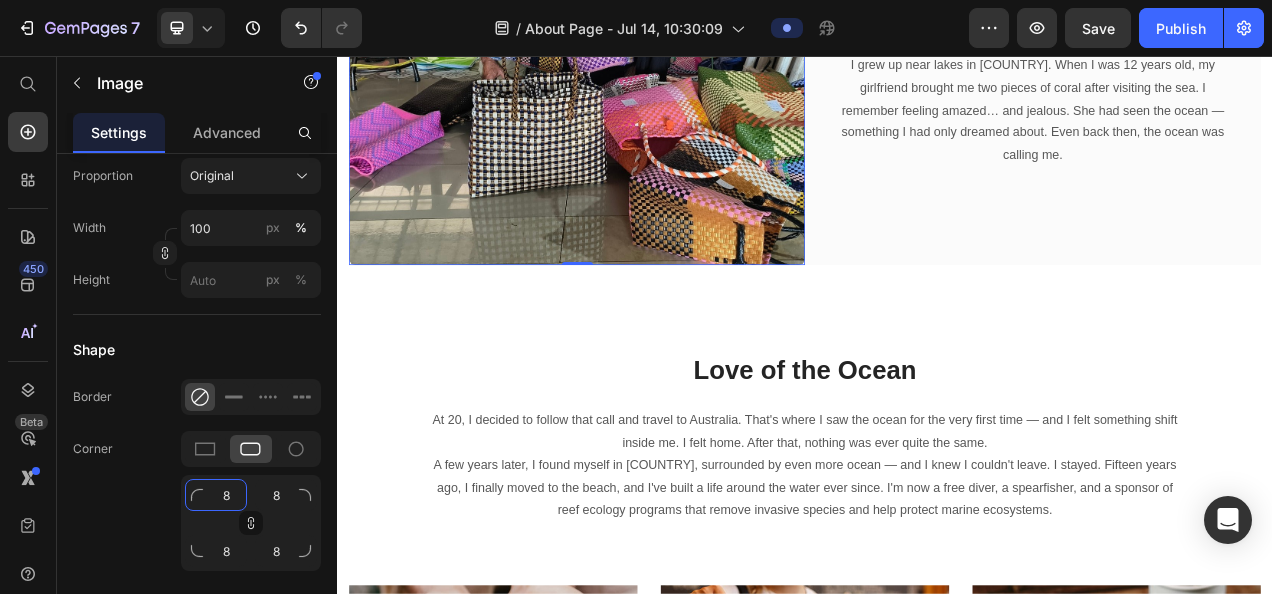 type on "1" 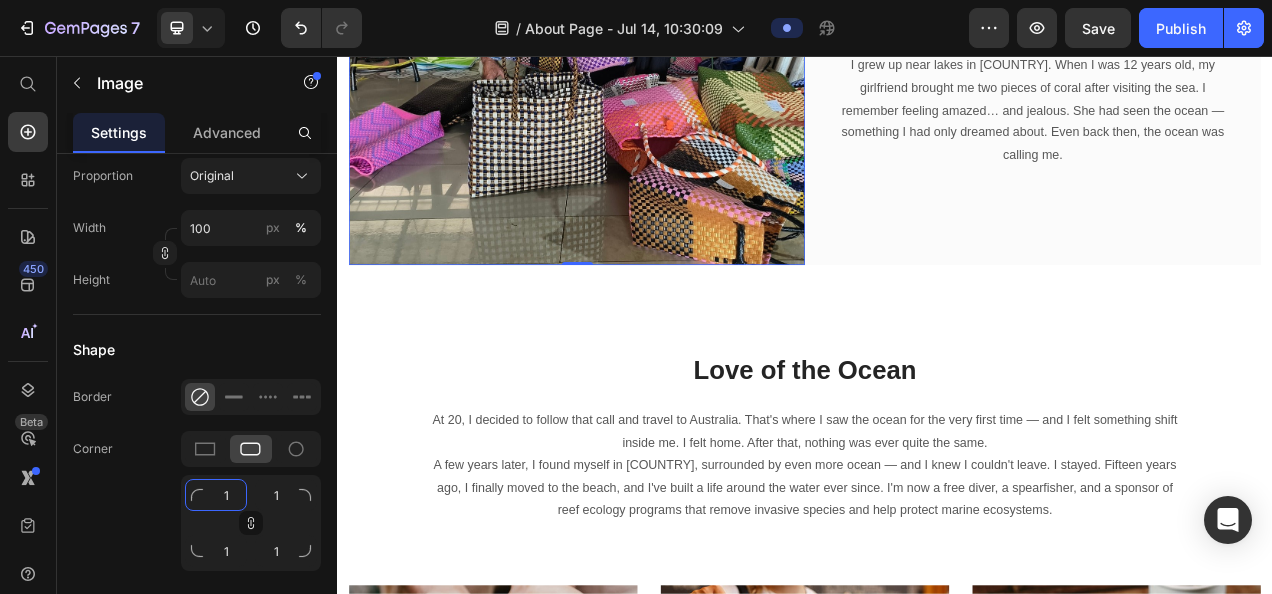 type on "15" 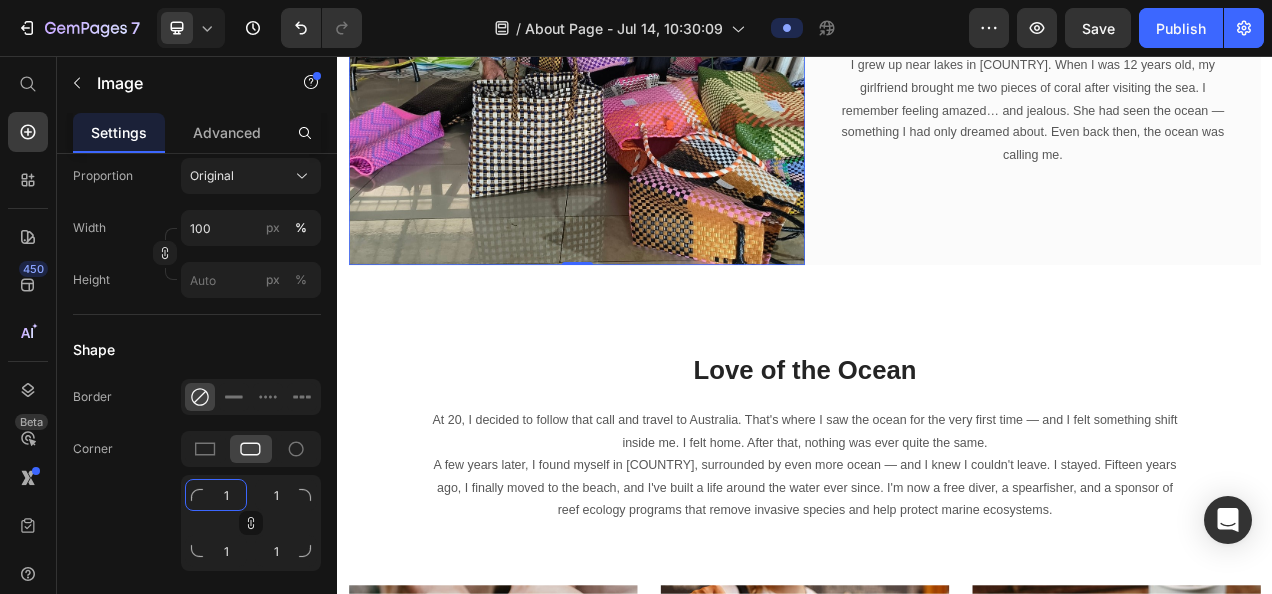 type on "15" 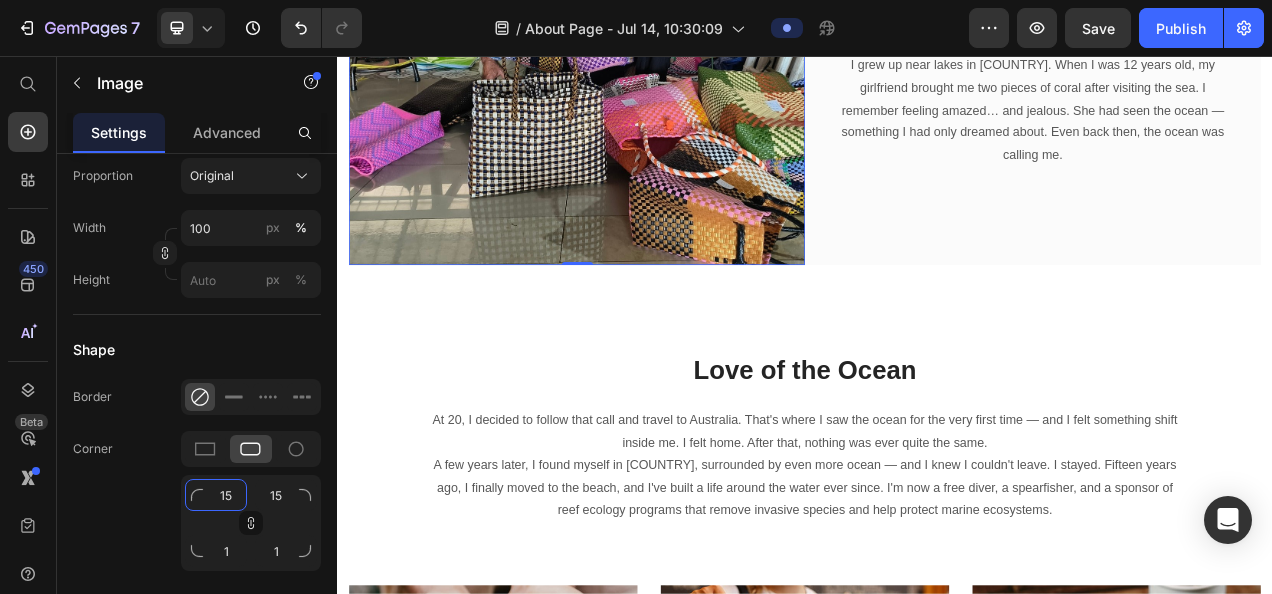 type on "15" 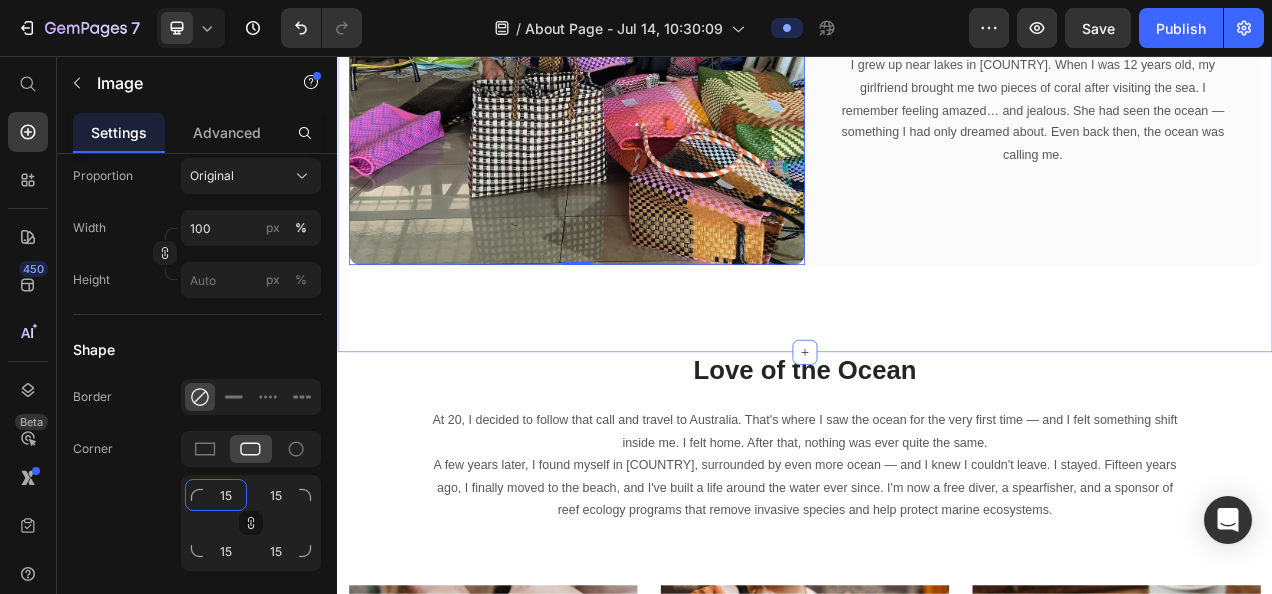 type on "1" 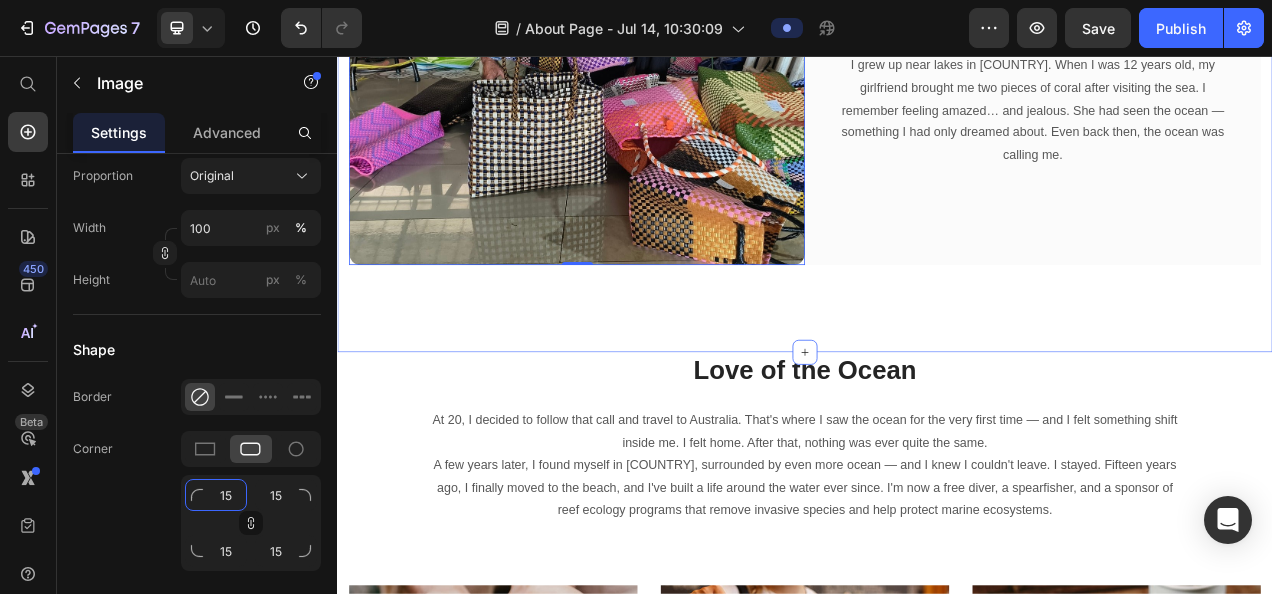 type on "1" 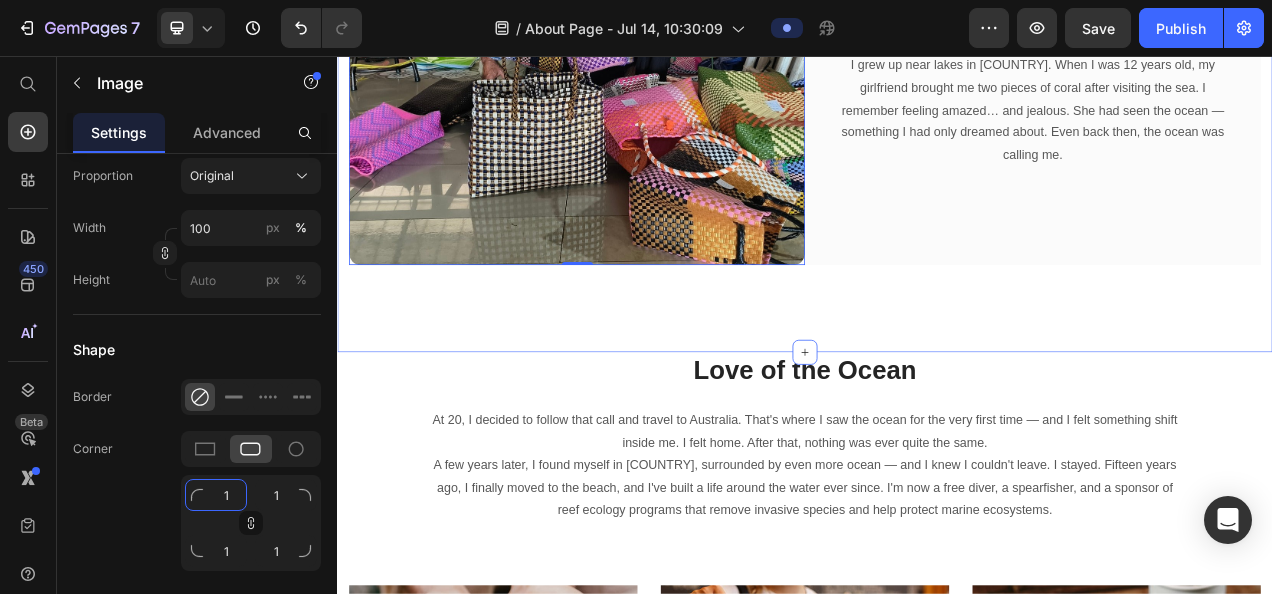 type 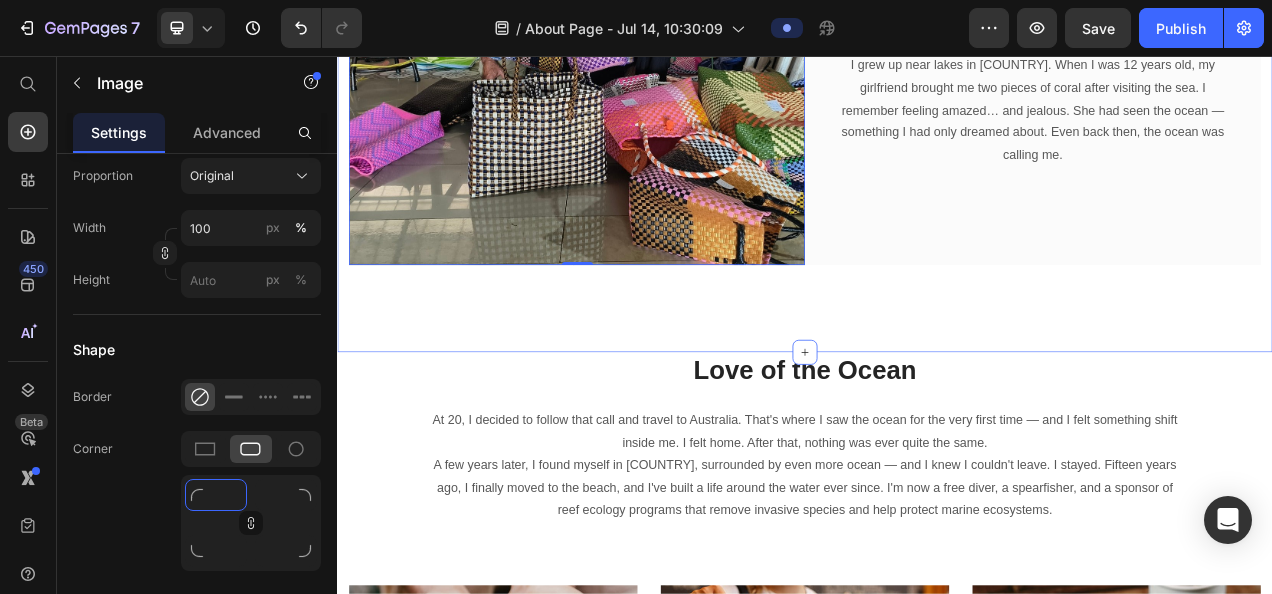 type on "2" 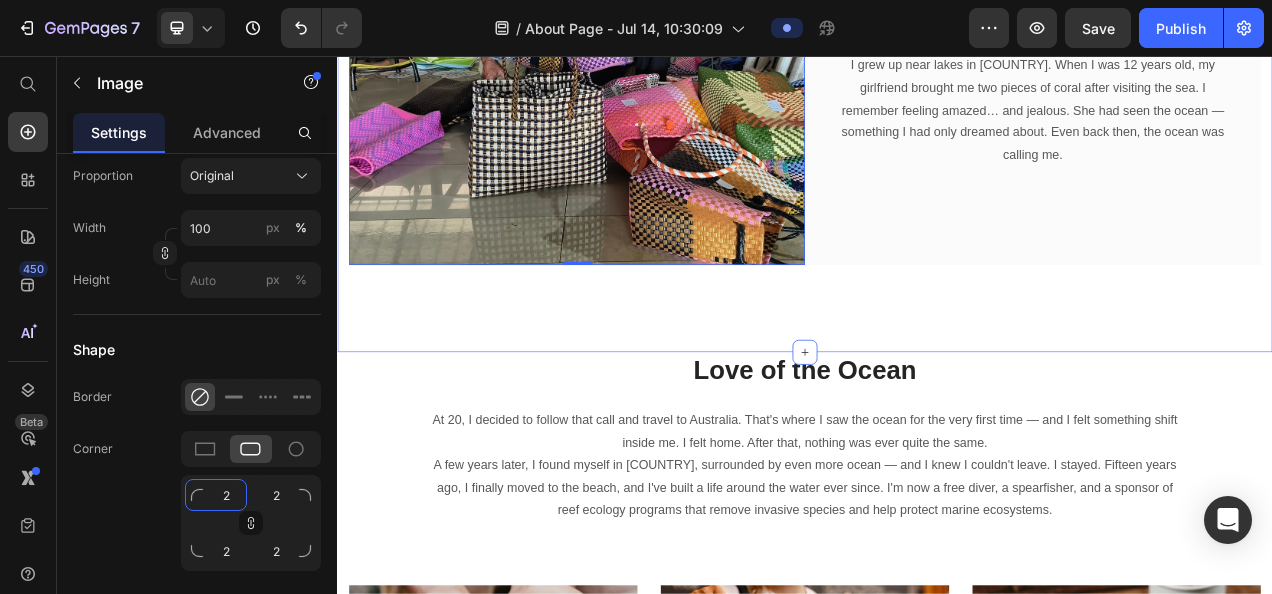 type on "25" 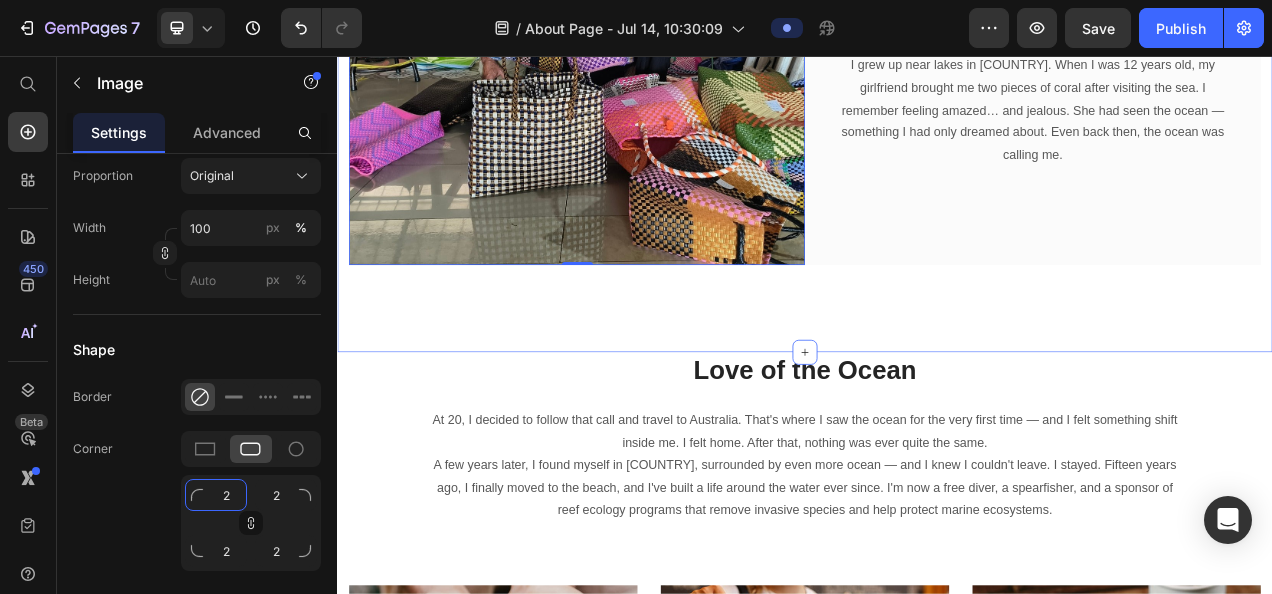 type on "25" 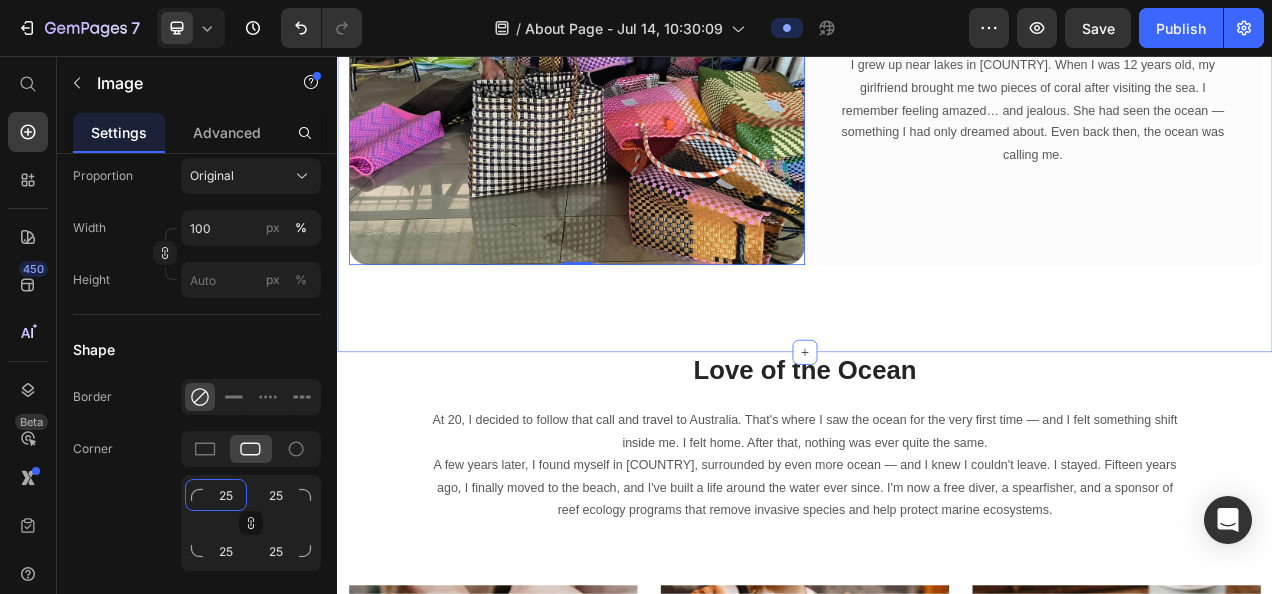 type on "25" 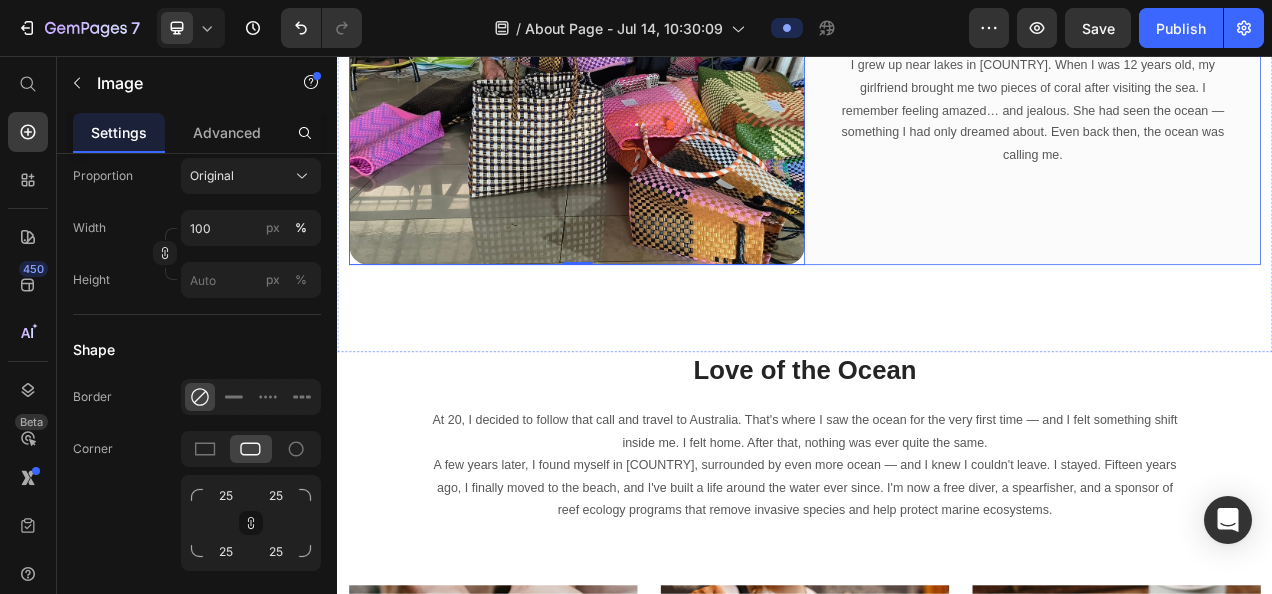click on "Hello! I'm [FIRST] [LAST] — and This Is the Story Behind Turtle Totes Heading Hi there, I'm [FIRST] [LAST], the founder of Turtle Totes — and I want to tell you how it all started. Because for me, Turtle Totes isn't just a business. It's personal. It's a journey. It's a love letter to the ocean. I grew up near lakes in [COUNTRY]. When I was 12 years old, my girlfriend brought me two pieces of coral after visiting the sea. I remember feeling amazed… and jealous. She had seen the ocean — something I had only dreamed about. Even back then, the ocean was calling me. Text block Row" at bounding box center (1229, 44) 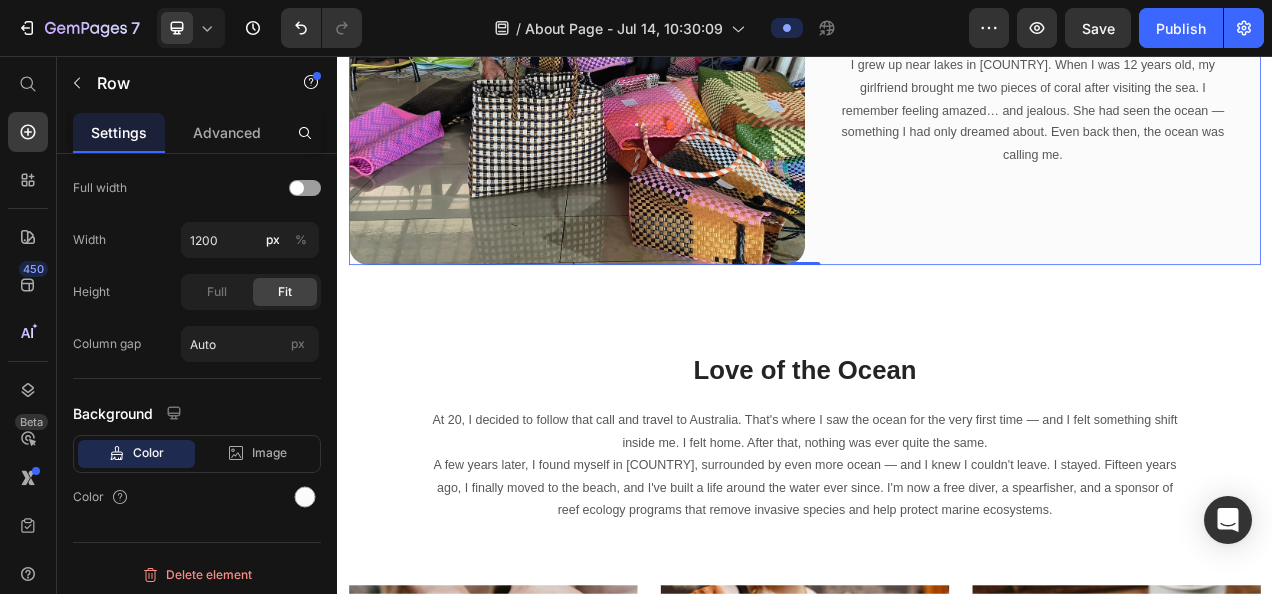 scroll, scrollTop: 0, scrollLeft: 0, axis: both 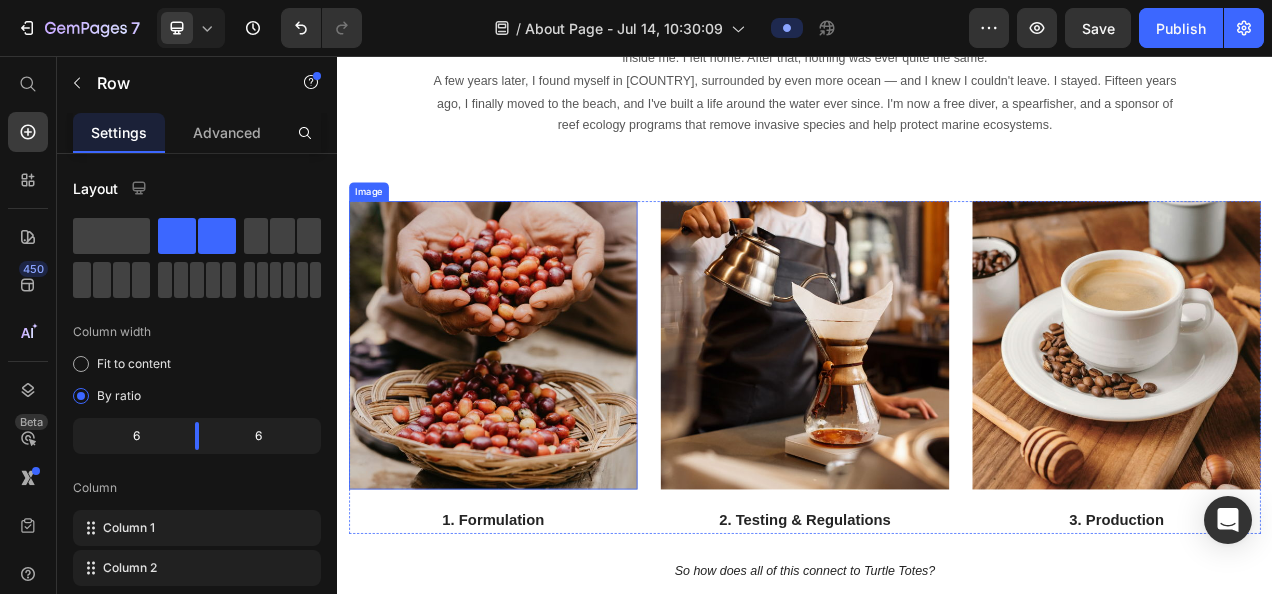 click at bounding box center (537, 427) 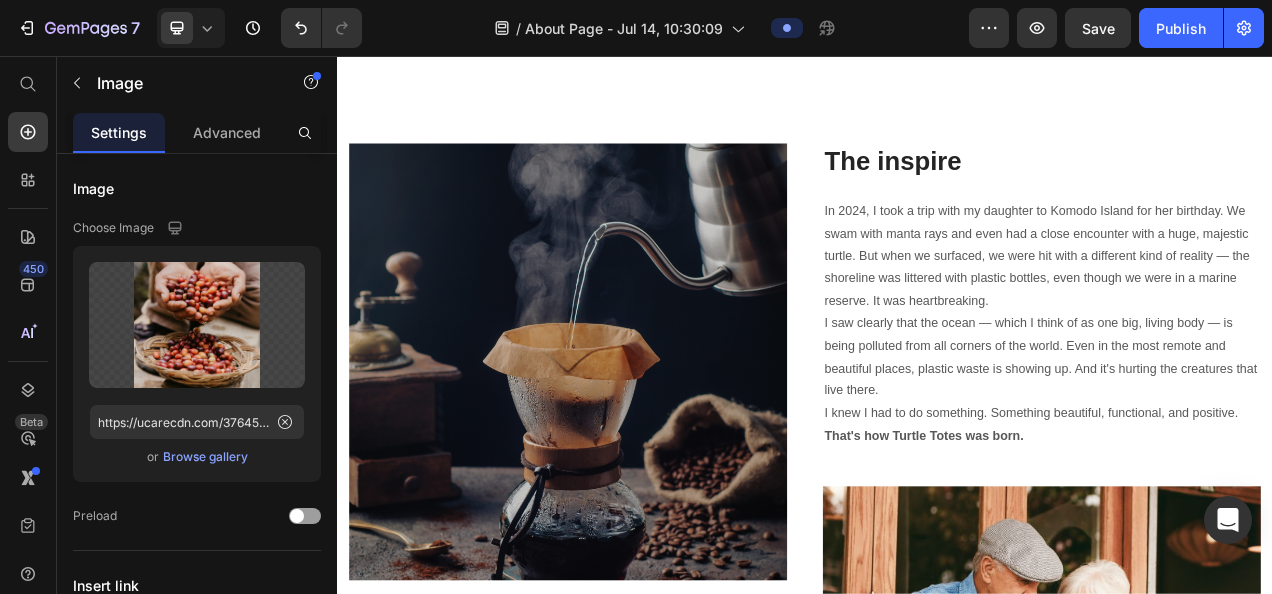 scroll, scrollTop: 2418, scrollLeft: 0, axis: vertical 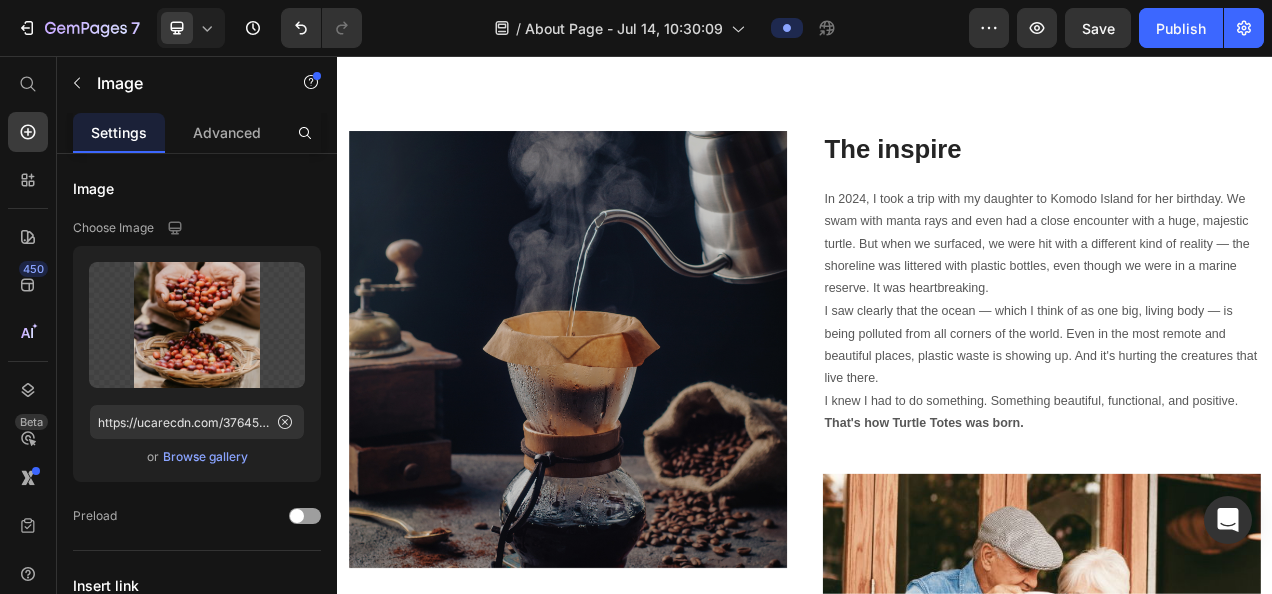 click at bounding box center (633, 432) 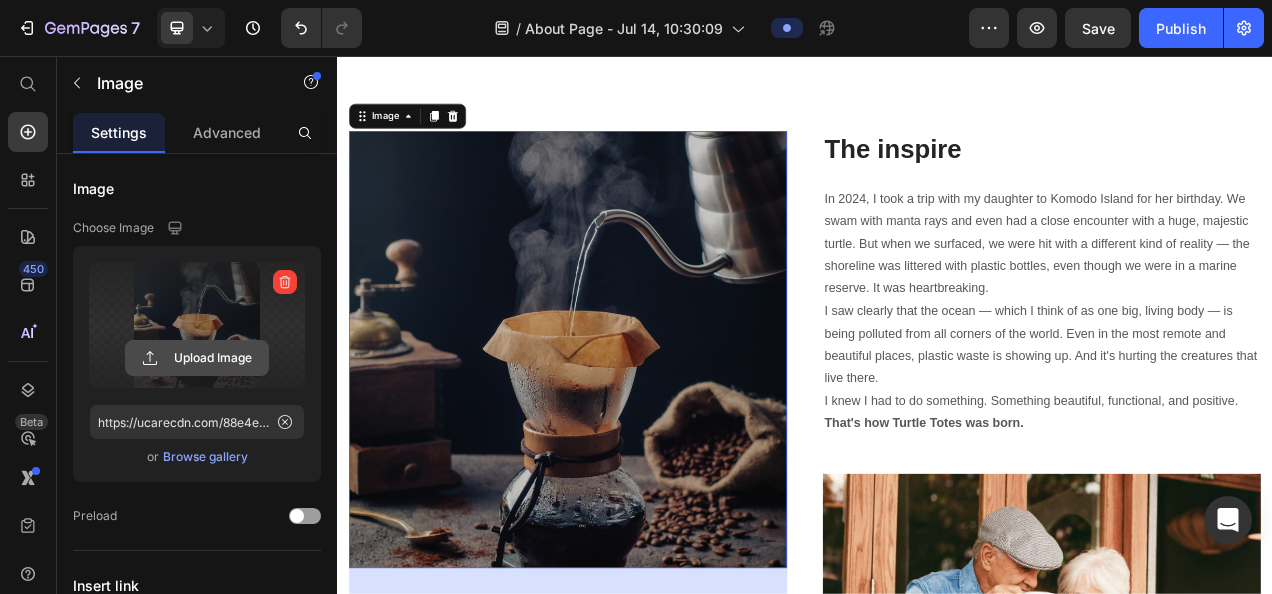 click 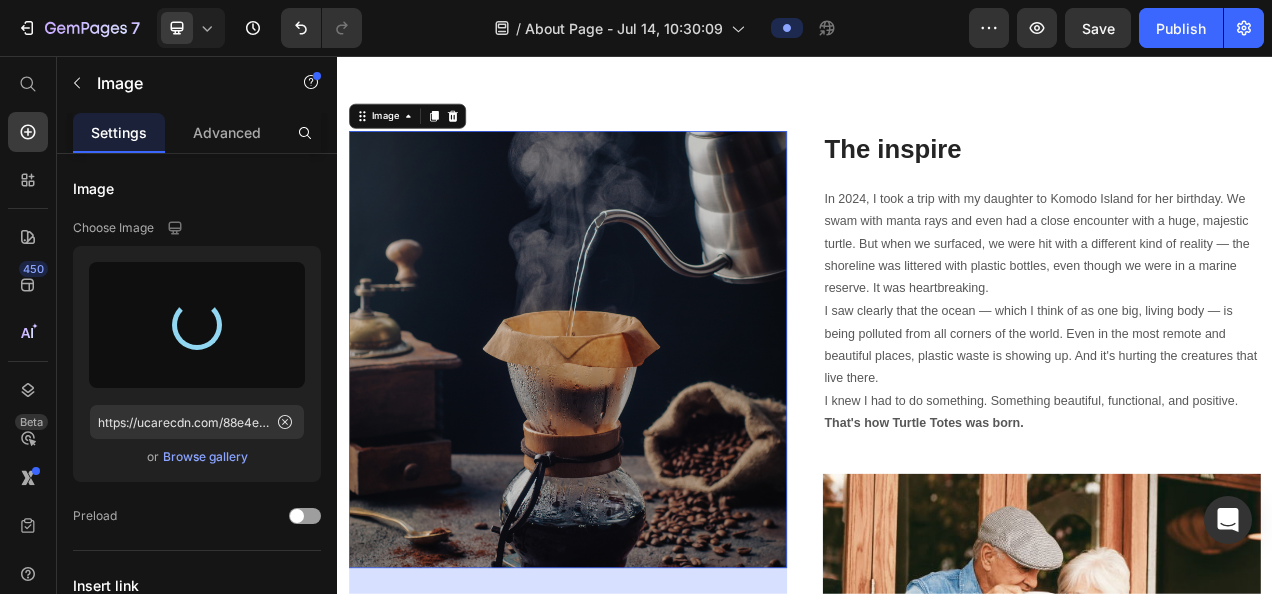 type on "https://cdn.shopify.com/s/files/1/0675/6669/8550/files/gempages_575317820619883346-6279dff8-453d-45ed-805a-52bdf5128a6d.png" 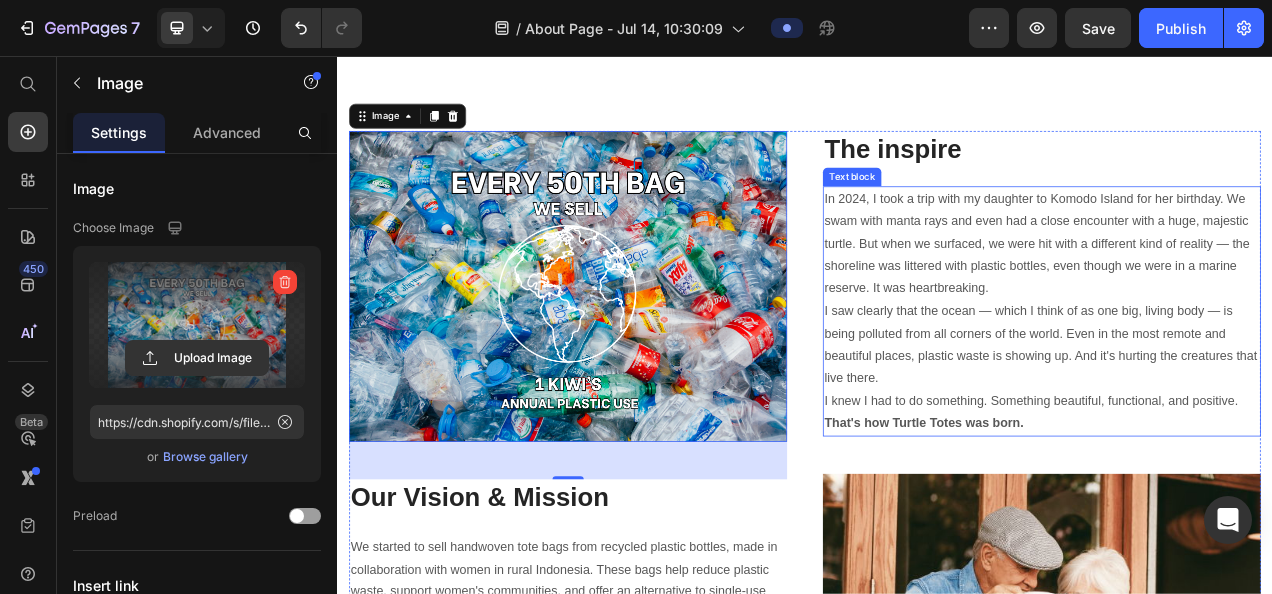 click on "I saw clearly that the ocean — which I think of as one big, living body — is being polluted from all corners of the world. Even in the most remote and beautiful places, plastic waste is showing up. And it's hurting the creatures that live there." at bounding box center (1241, 426) 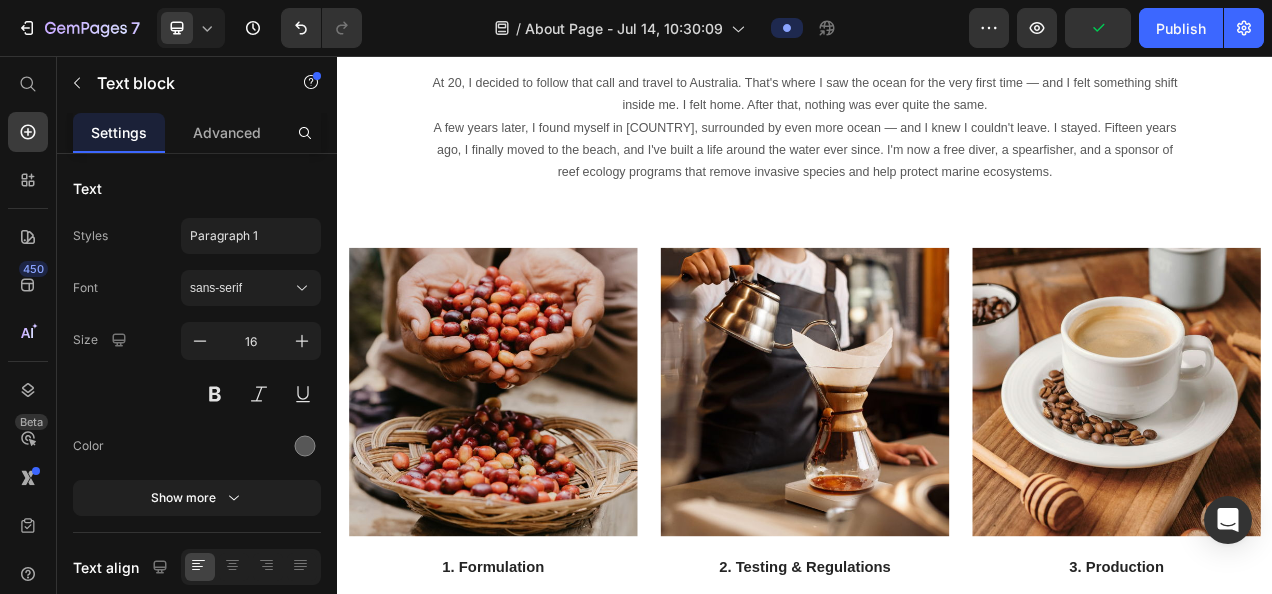 scroll, scrollTop: 1504, scrollLeft: 0, axis: vertical 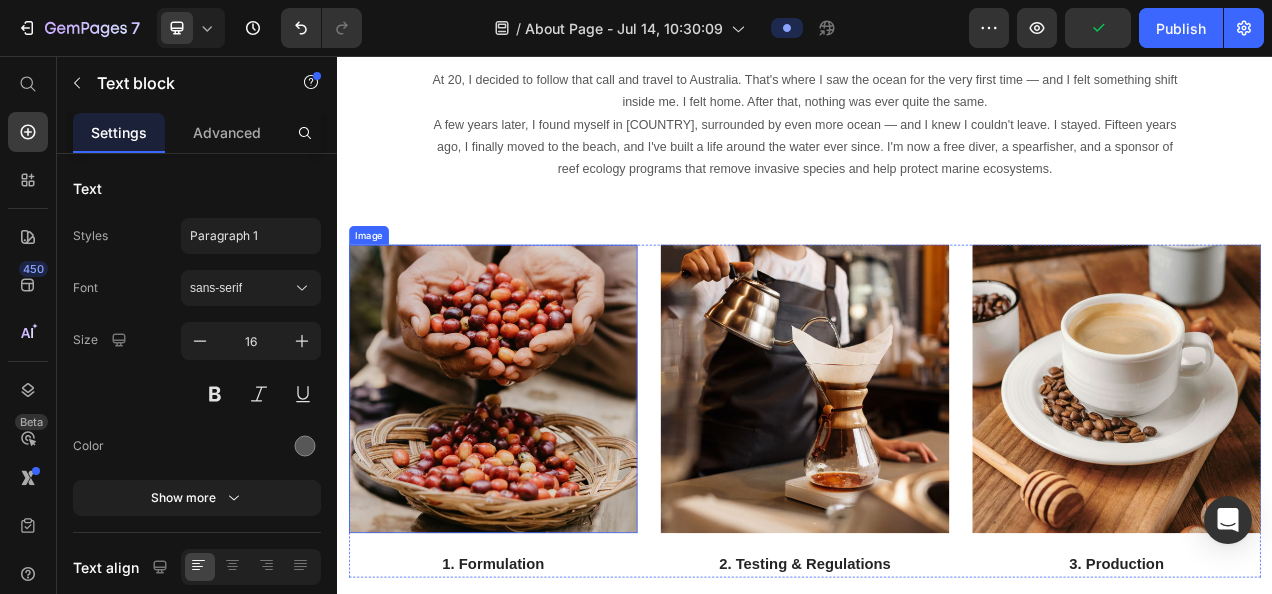 click at bounding box center (537, 483) 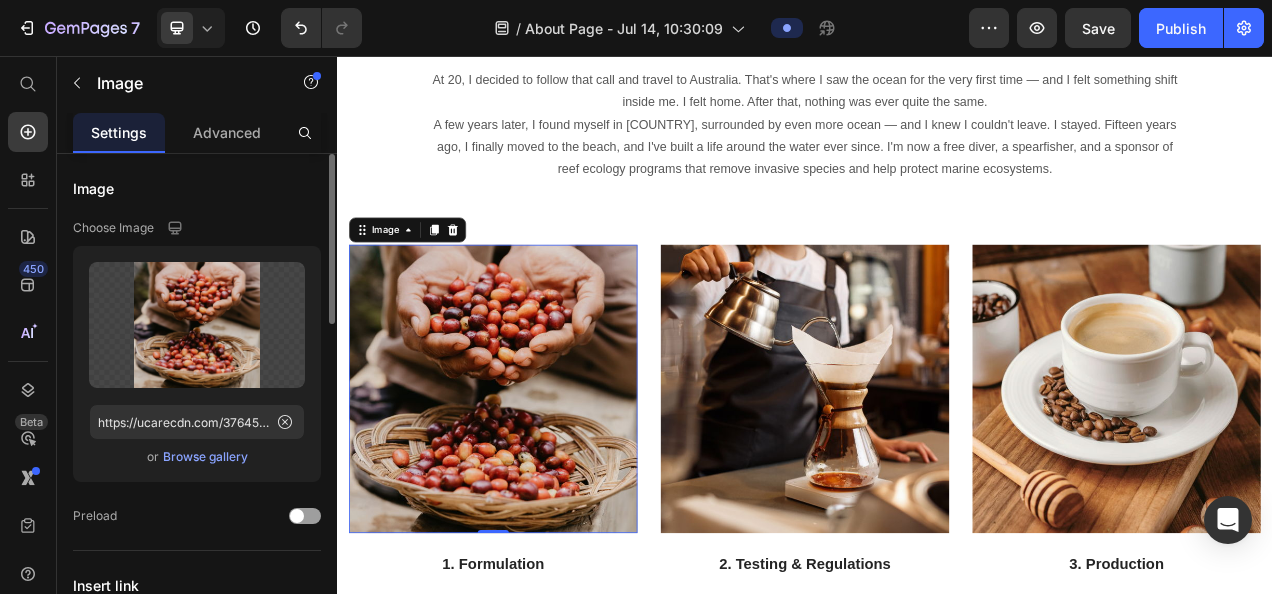 click on "Browse gallery" at bounding box center (205, 457) 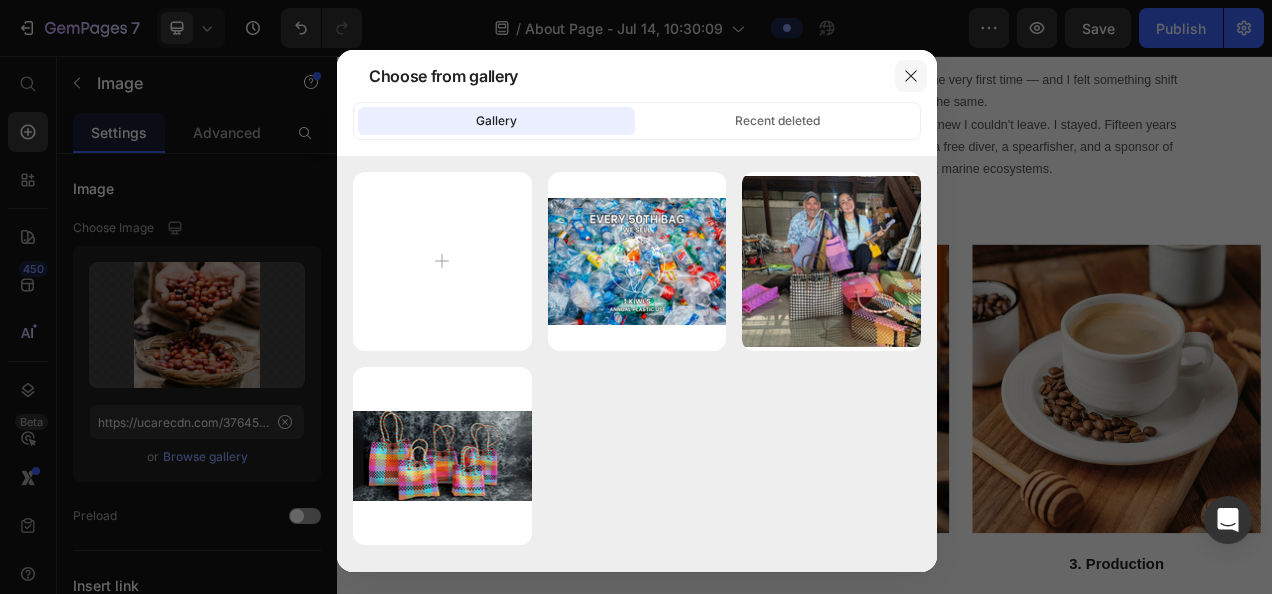 click at bounding box center [911, 76] 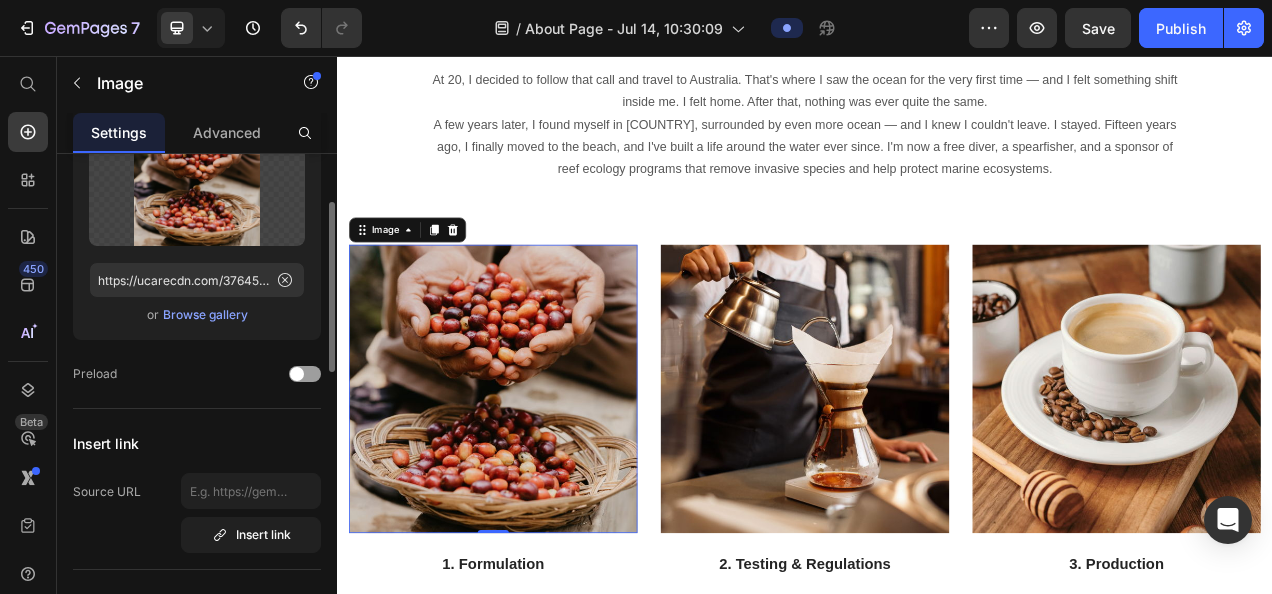 scroll, scrollTop: 143, scrollLeft: 0, axis: vertical 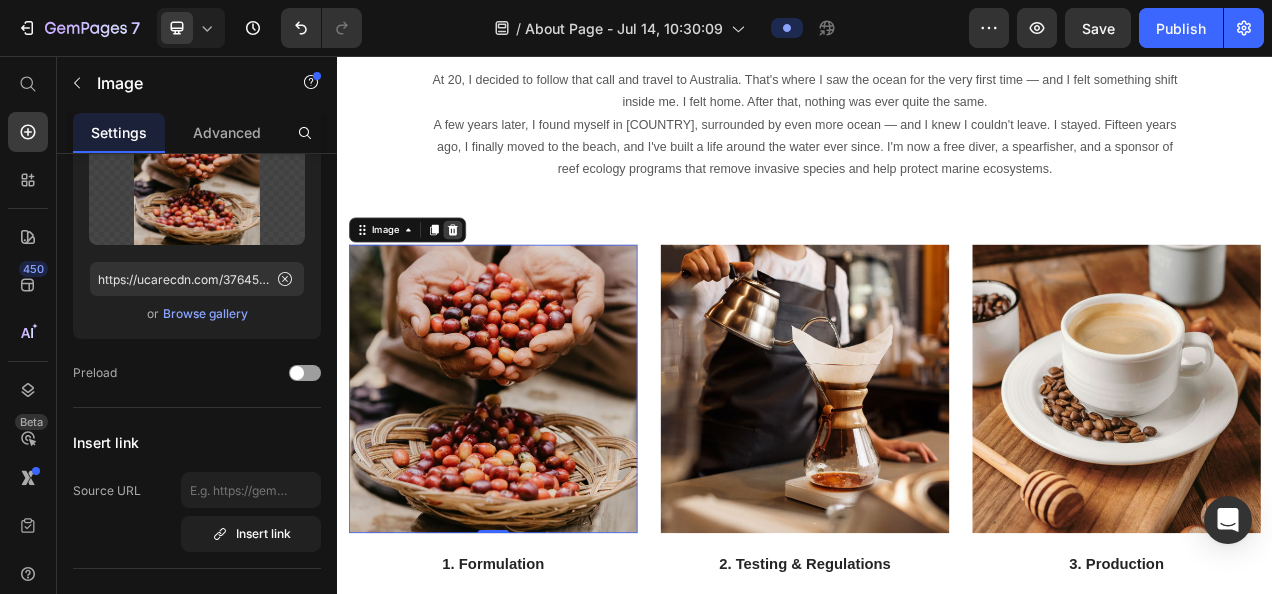 click 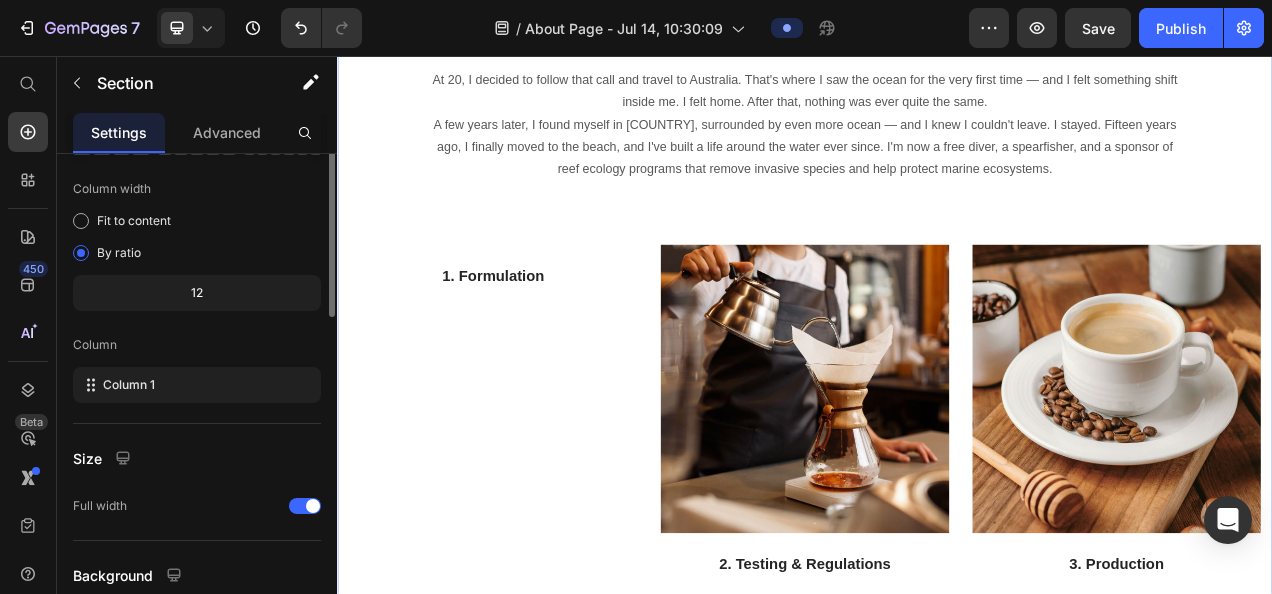 scroll, scrollTop: 0, scrollLeft: 0, axis: both 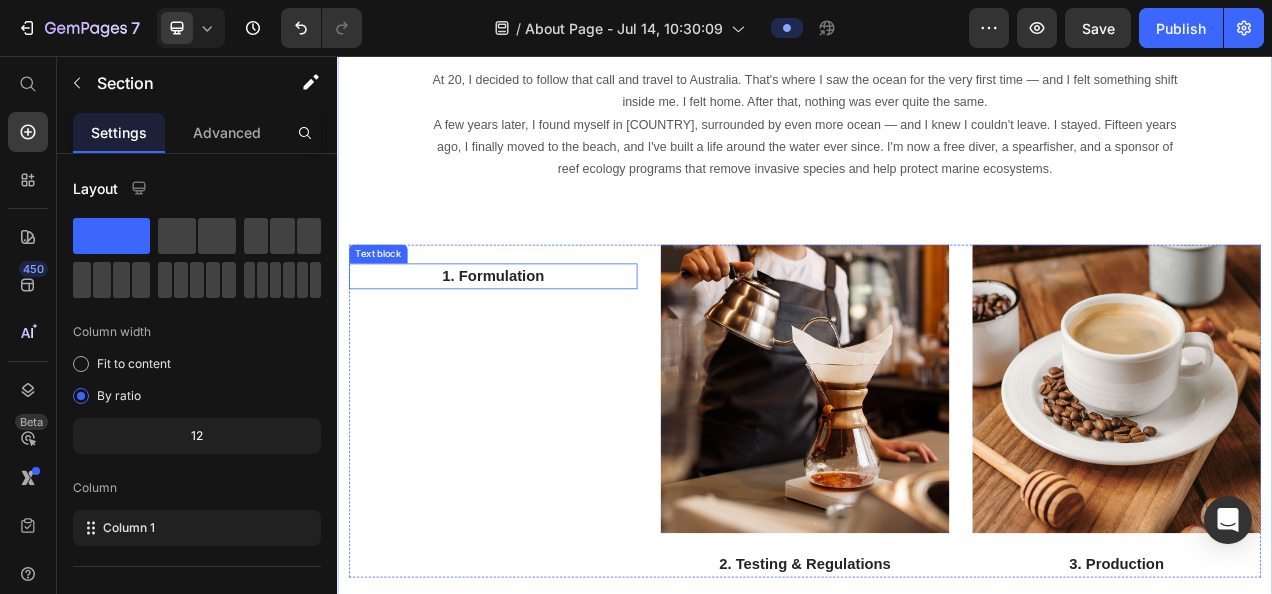 click on "1. Formulation" at bounding box center [537, 338] 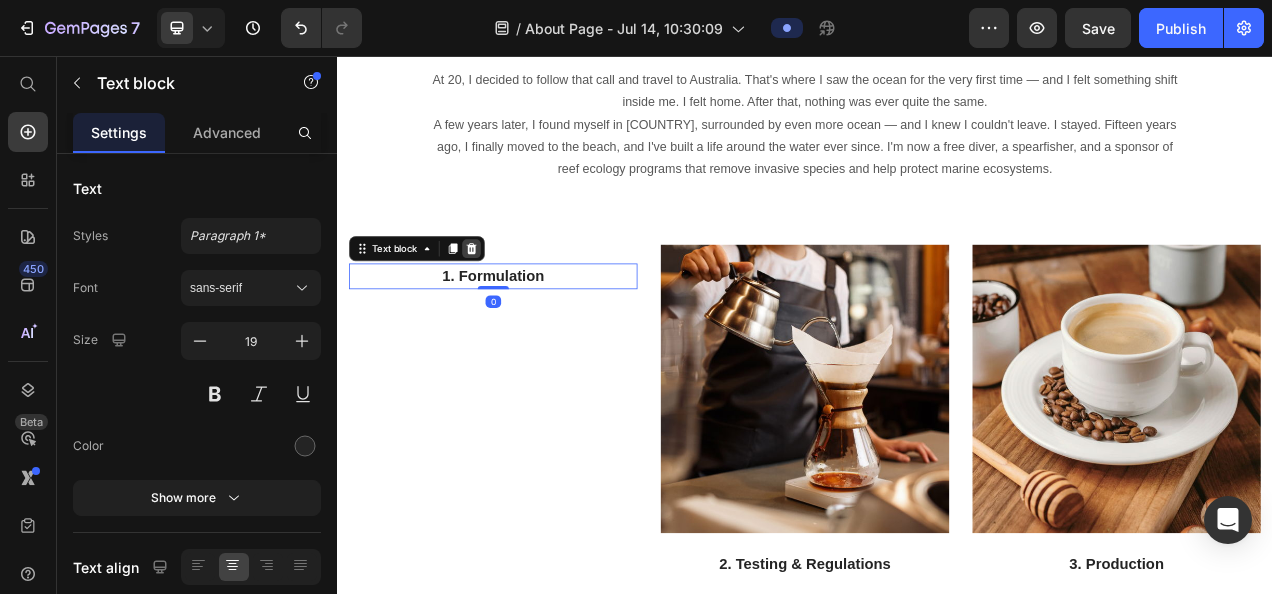 click 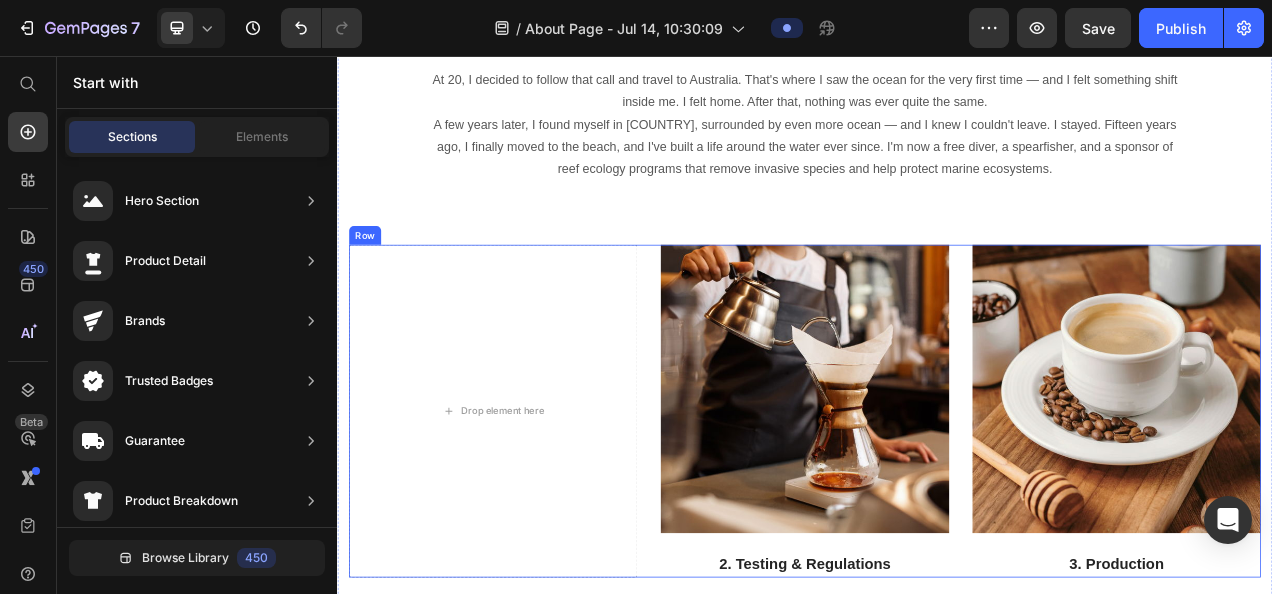 click on "Row" at bounding box center [372, 286] 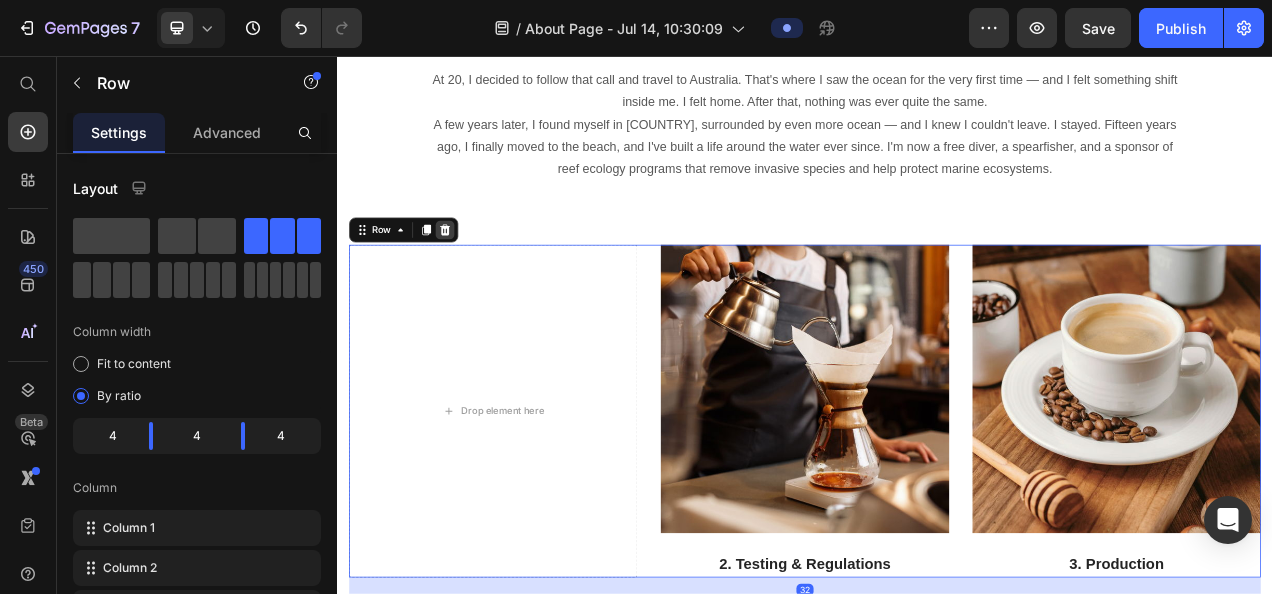 click at bounding box center [475, 279] 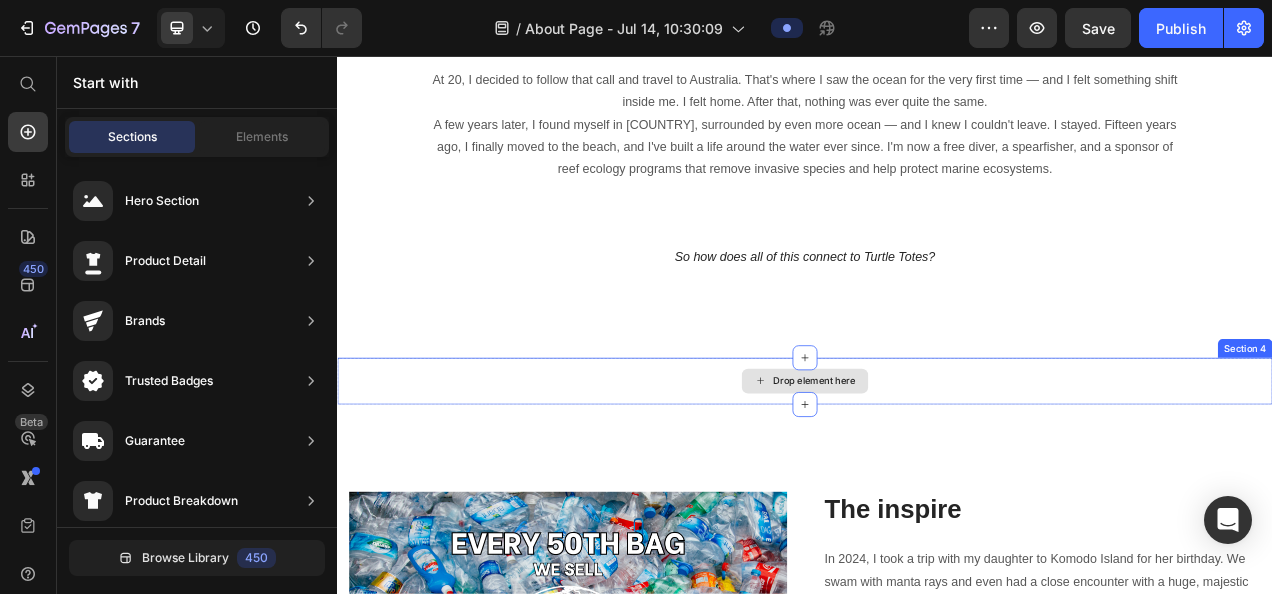 click on "Drop element here" at bounding box center [937, 473] 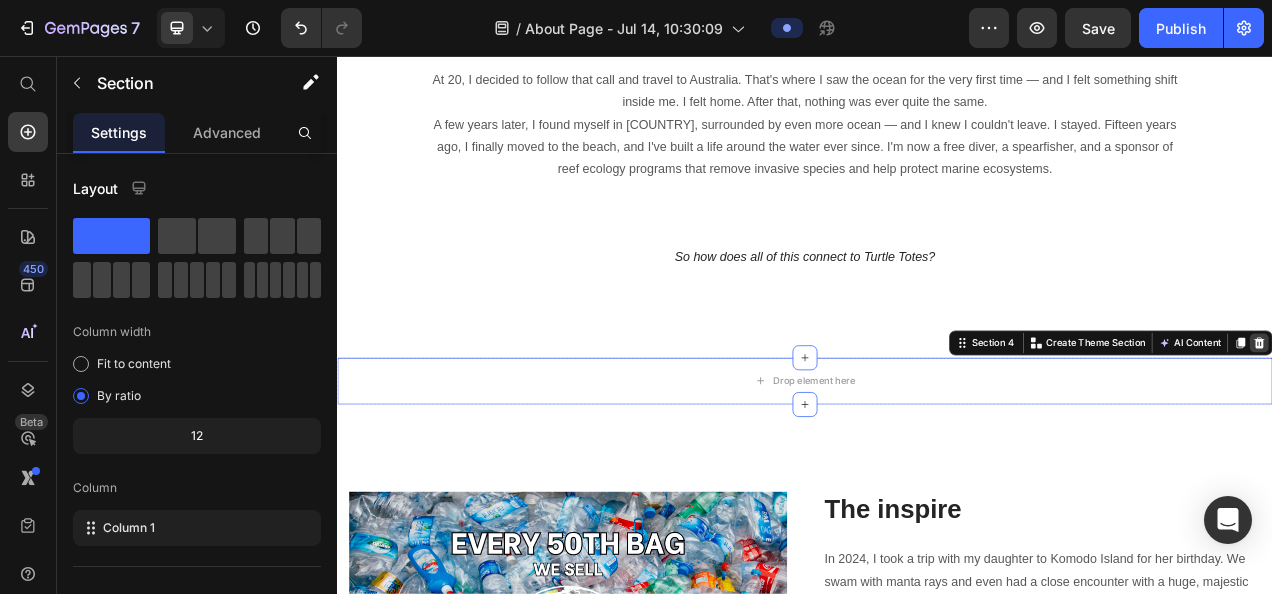 click 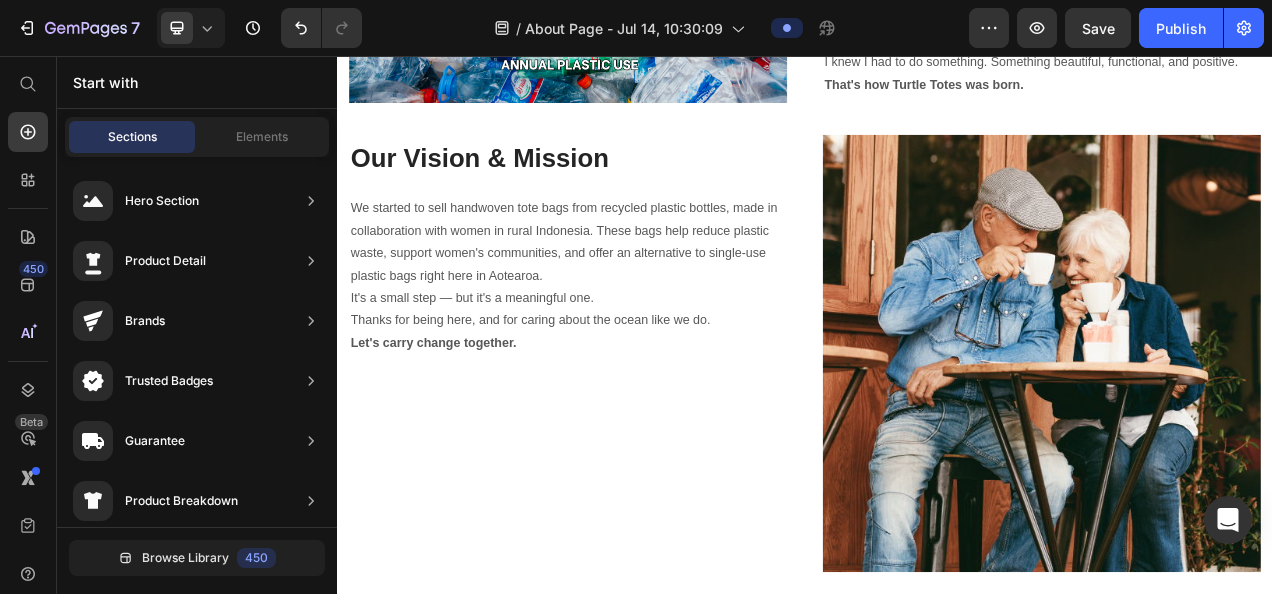scroll, scrollTop: 2314, scrollLeft: 0, axis: vertical 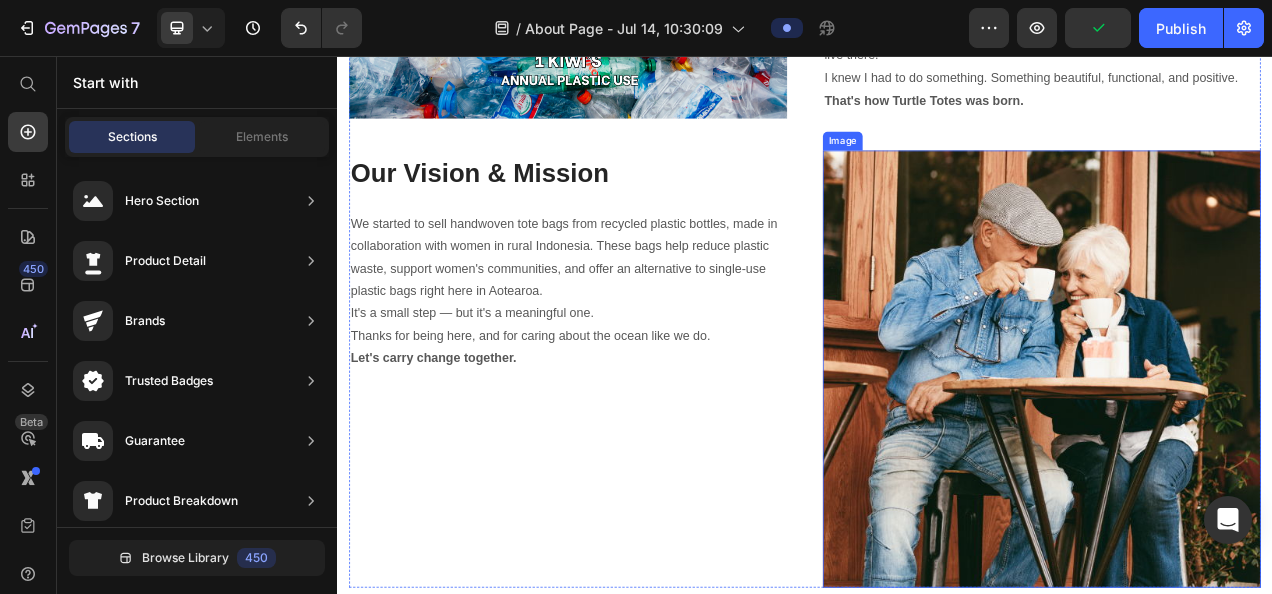 click at bounding box center [1241, 457] 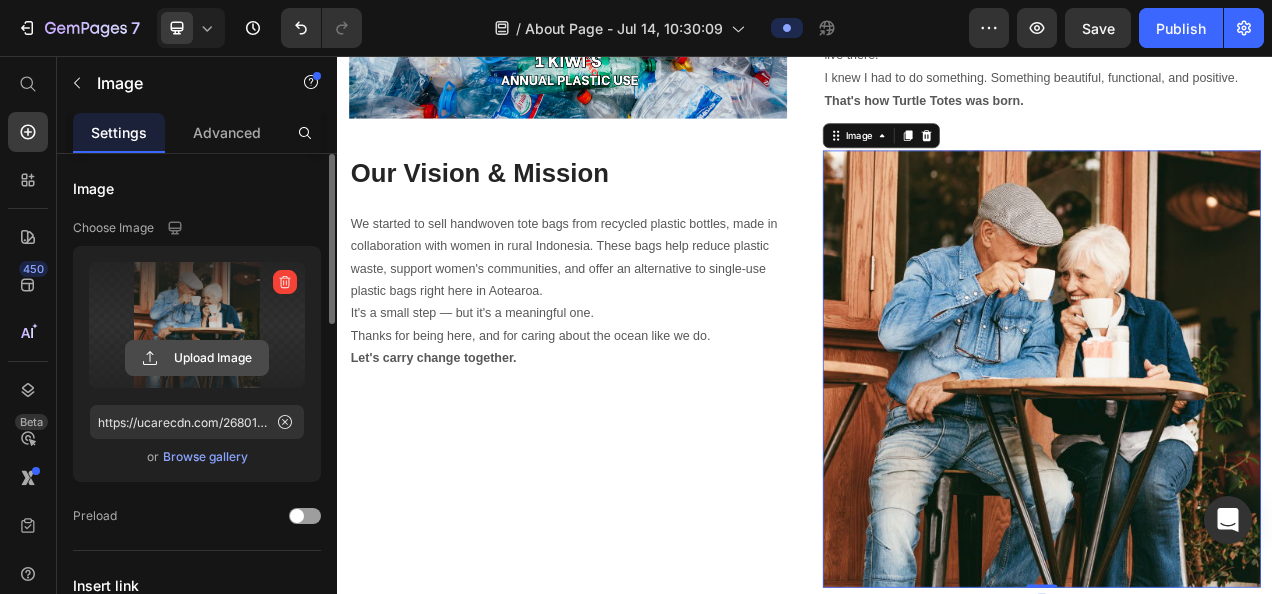 click 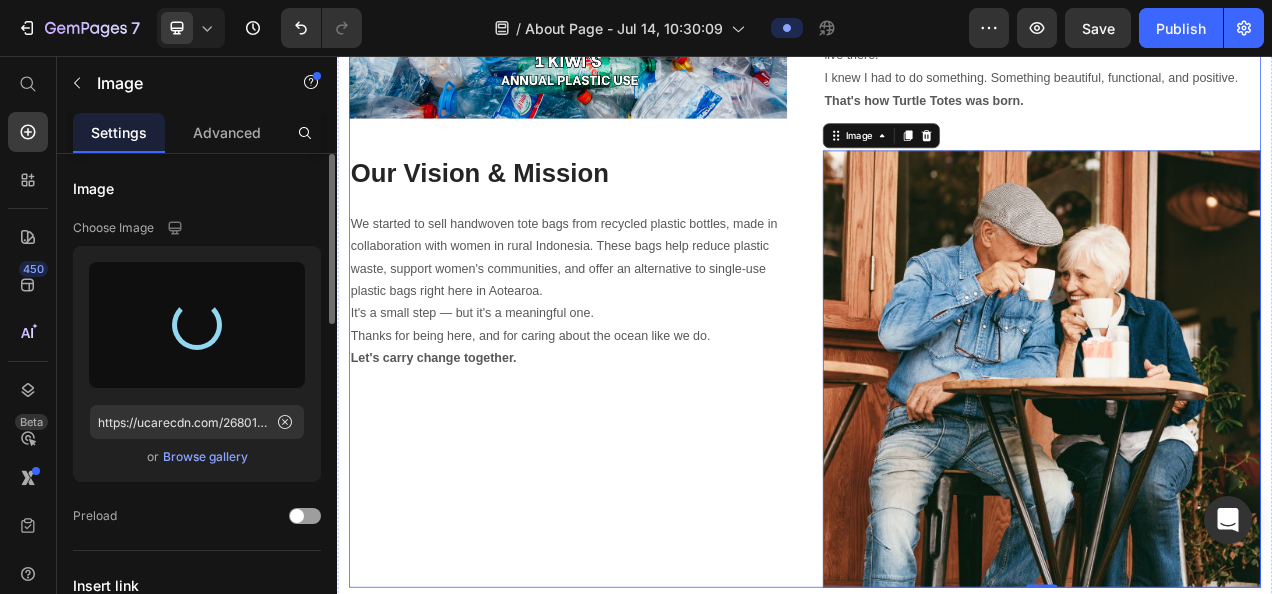 type on "https://cdn.shopify.com/s/files/1/0675/6669/8550/files/gempages_575317820619883346-f0a02667-f2e8-47d3-9bc0-3b11e85c2160.jpg" 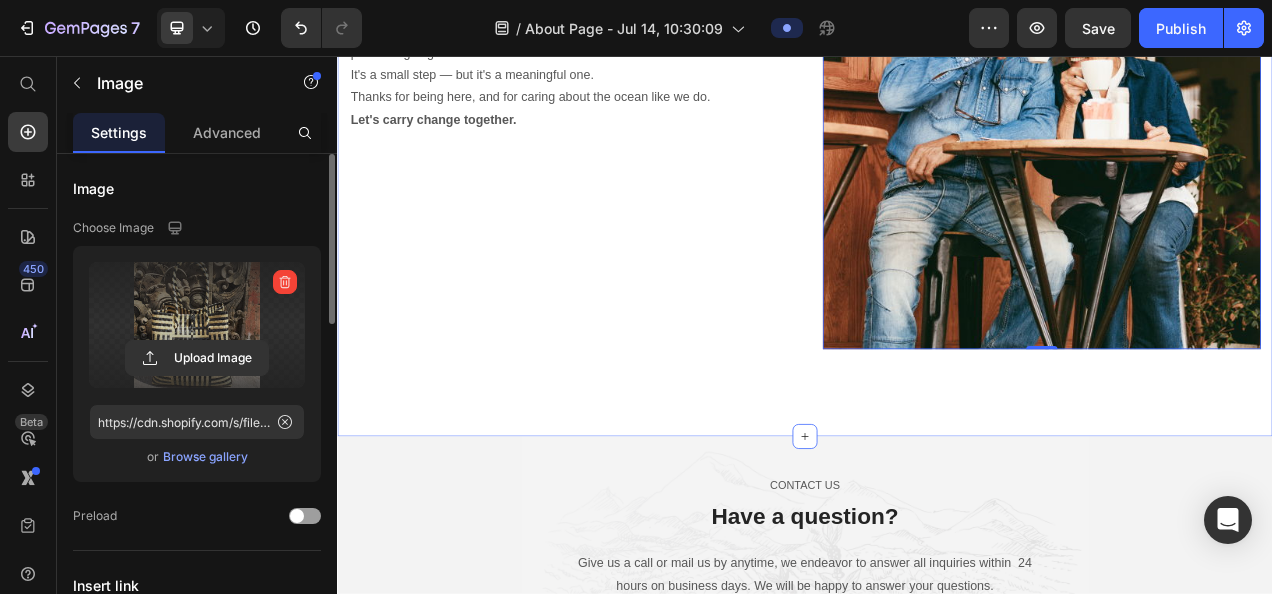 scroll, scrollTop: 2864, scrollLeft: 0, axis: vertical 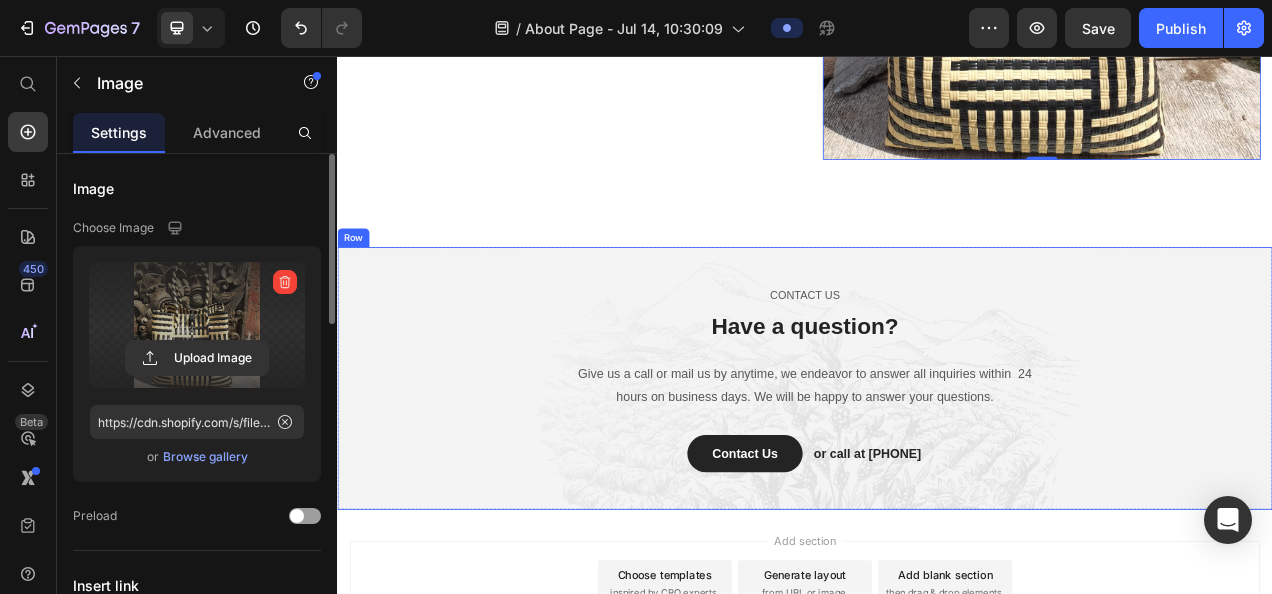 click on "CONTACT US Text block Have a question? Heading Give us a call or mail us by anytime, we endeavor to answer all inquiries within  24 hours on business days. We will be happy to answer your questions. Text block Contact Us Button or call at [PHONE] Text block Row Row" at bounding box center (937, 469) 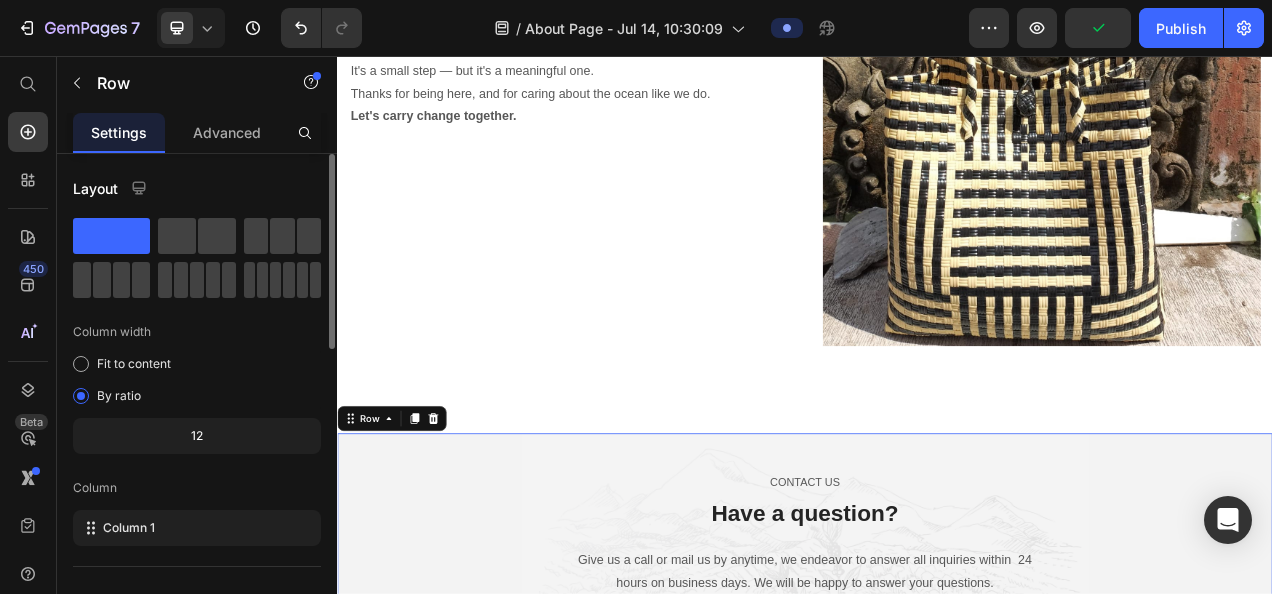 scroll, scrollTop: 2624, scrollLeft: 0, axis: vertical 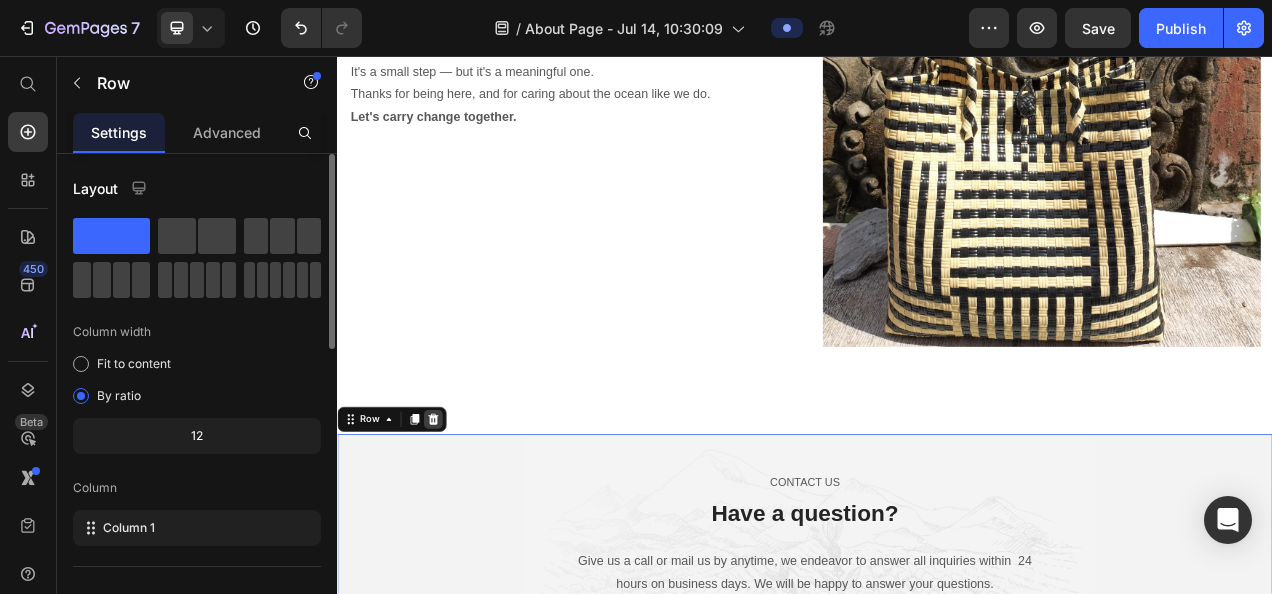 click 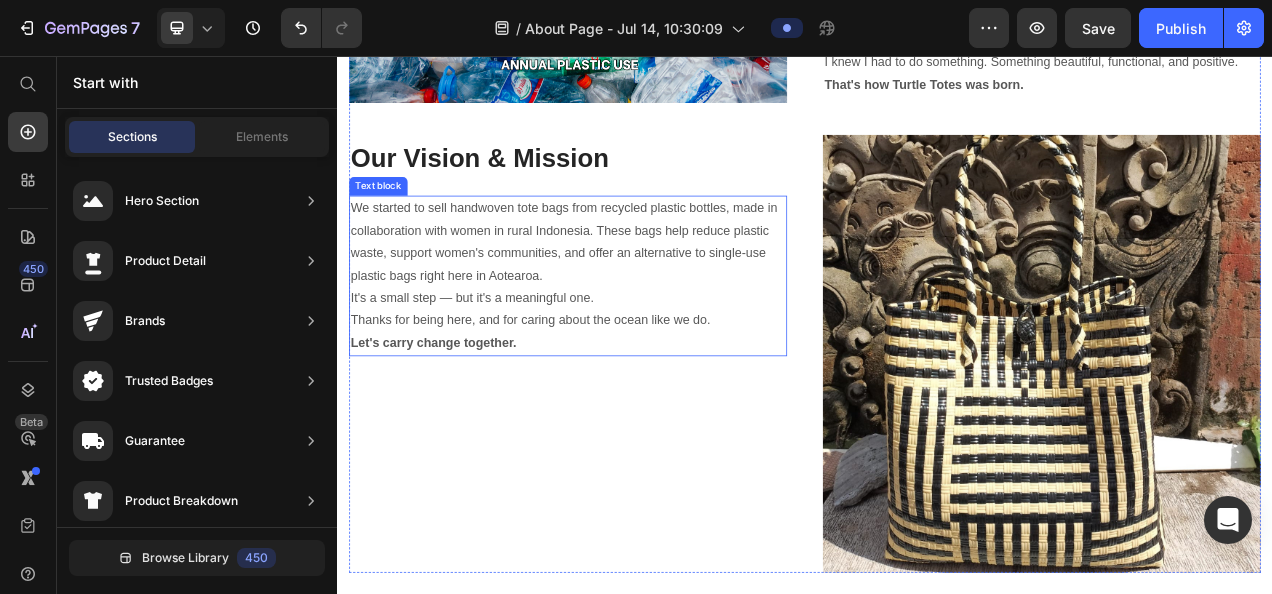 scroll, scrollTop: 2342, scrollLeft: 0, axis: vertical 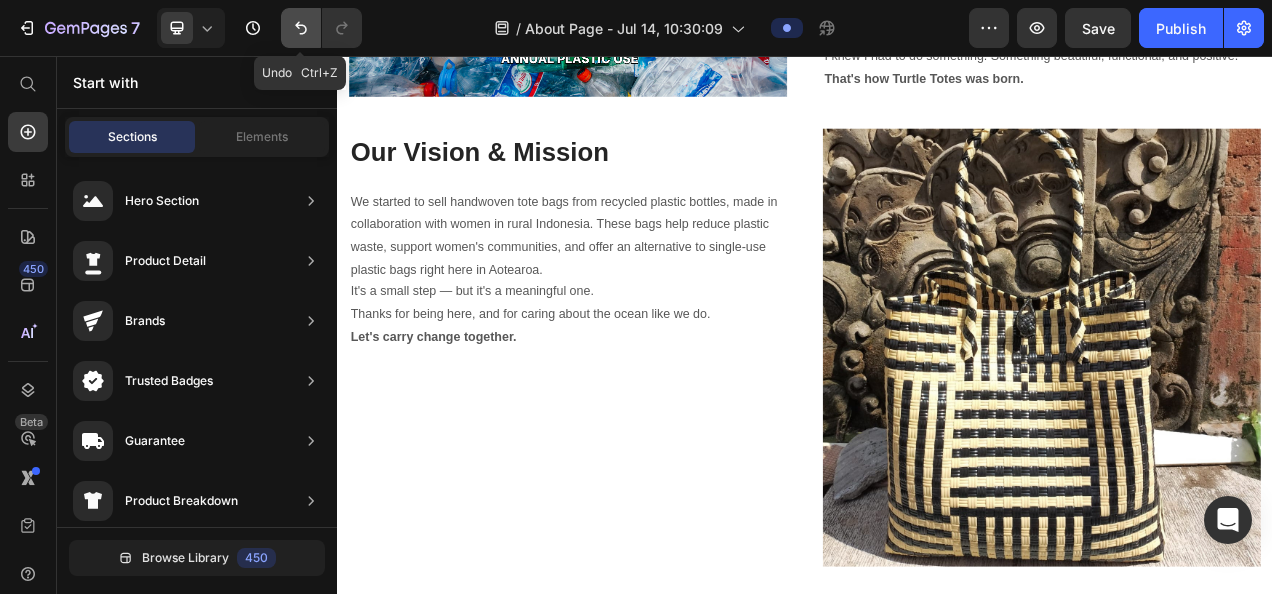 click 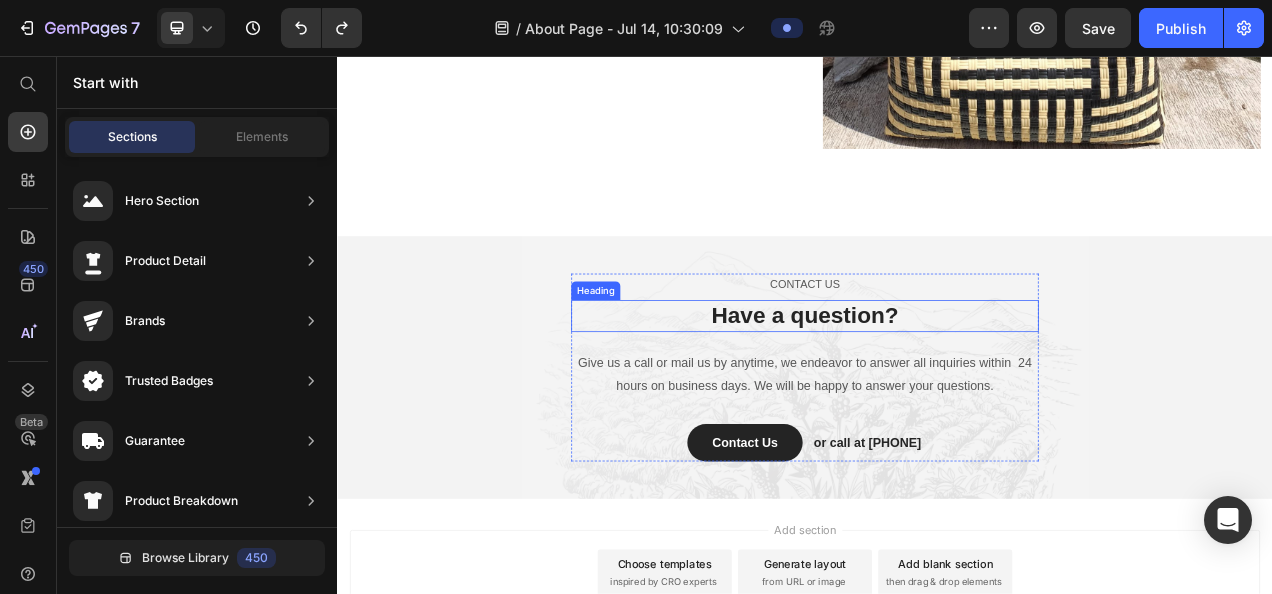 scroll, scrollTop: 2890, scrollLeft: 0, axis: vertical 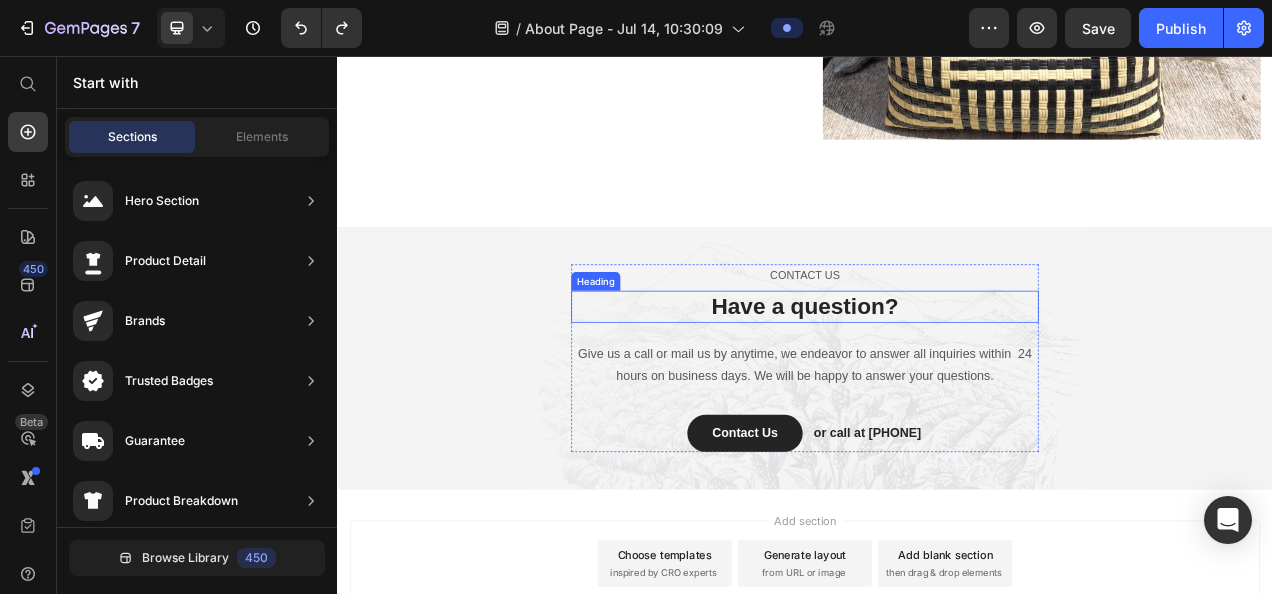 click on "Have a question?" at bounding box center [937, 378] 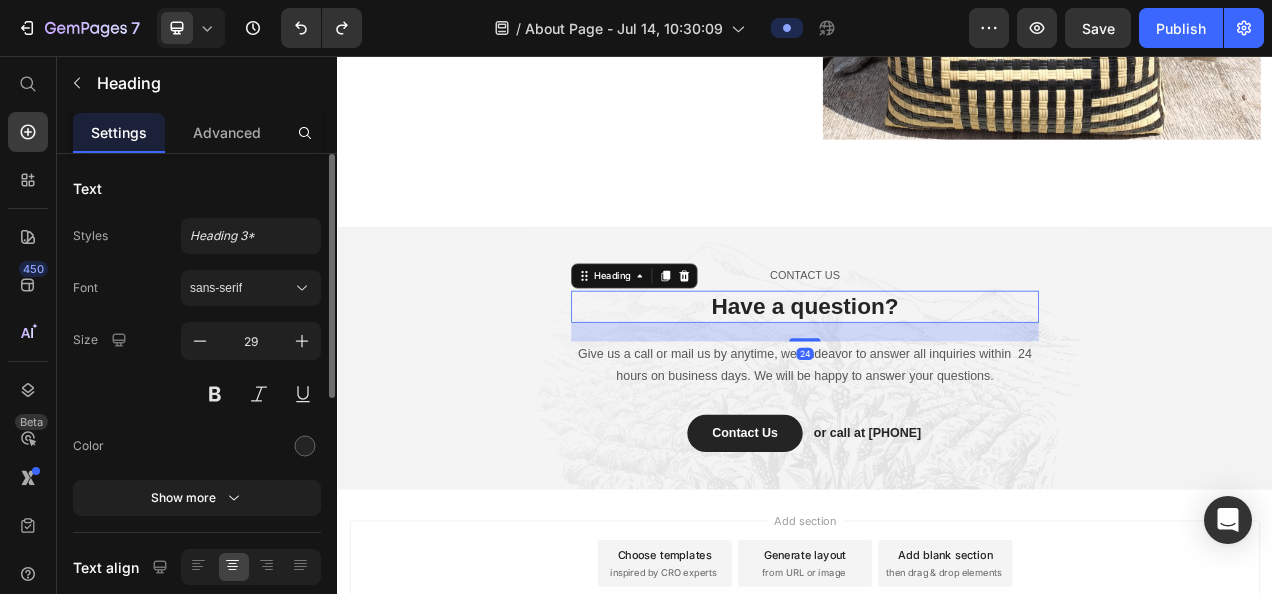 click on "Have a question?" at bounding box center (937, 378) 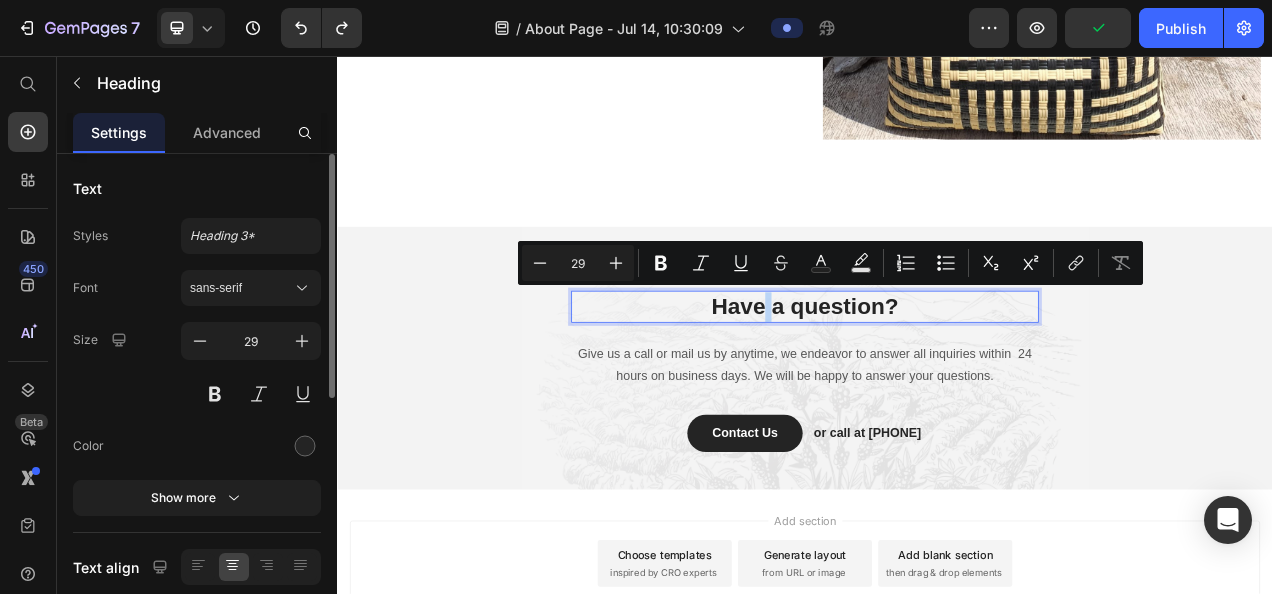 click on "Have a question?" at bounding box center [937, 378] 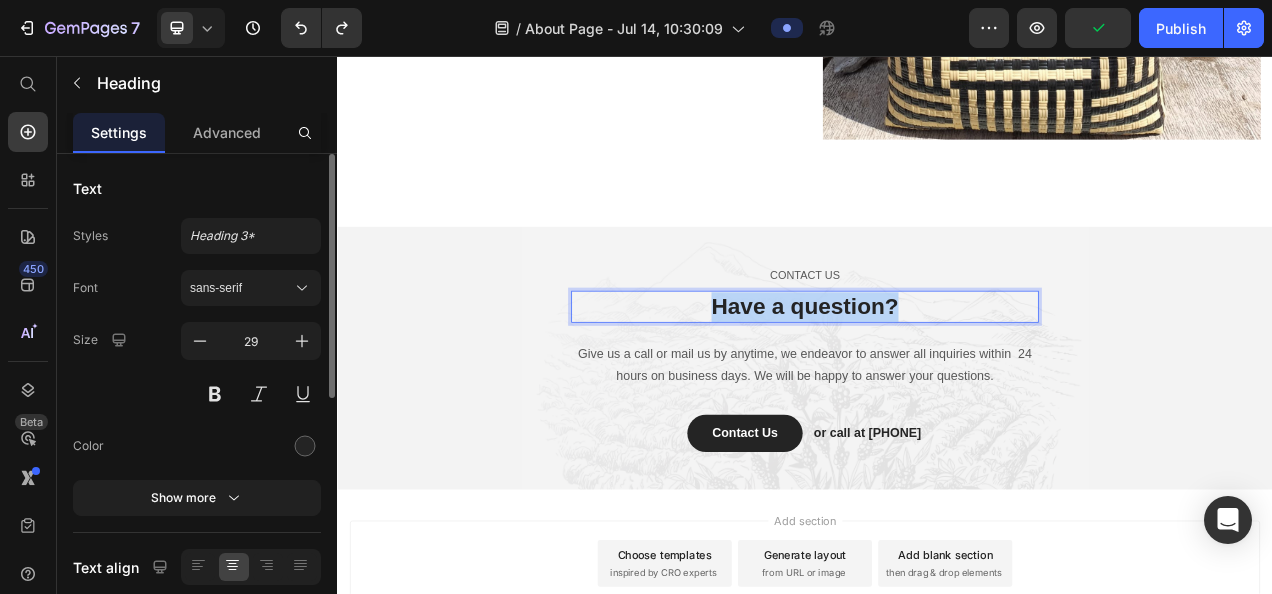 click on "Have a question?" at bounding box center (937, 378) 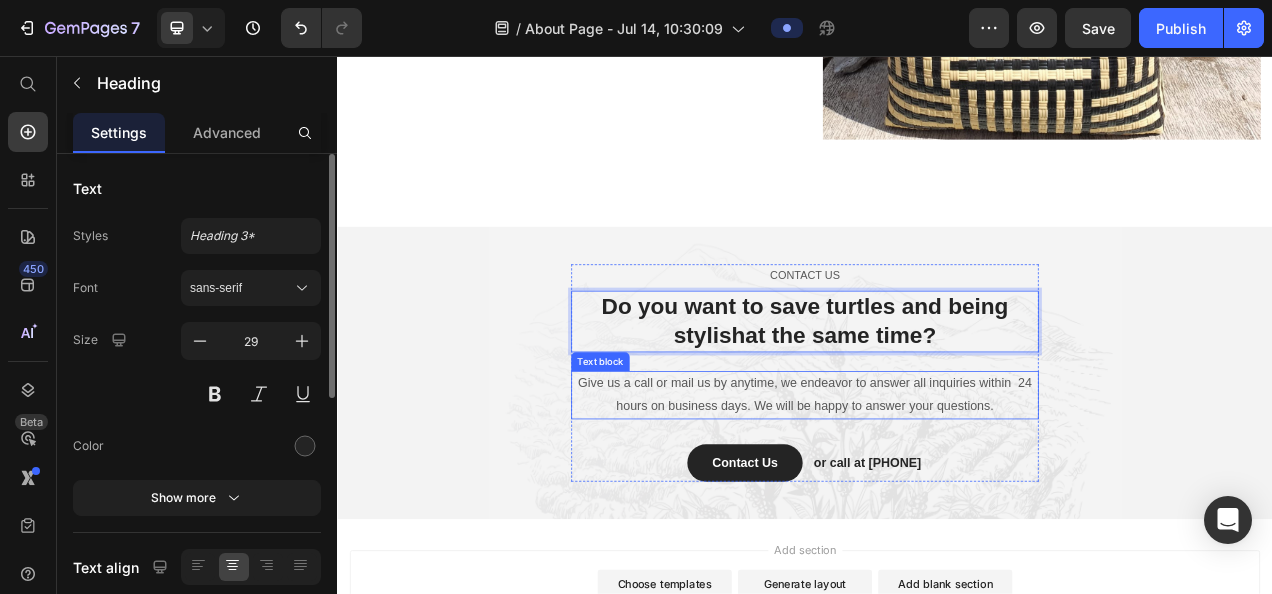 click on "Give us a call or mail us by anytime, we endeavor to answer all inquiries within  24 hours on business days. We will be happy to answer your questions." at bounding box center [937, 491] 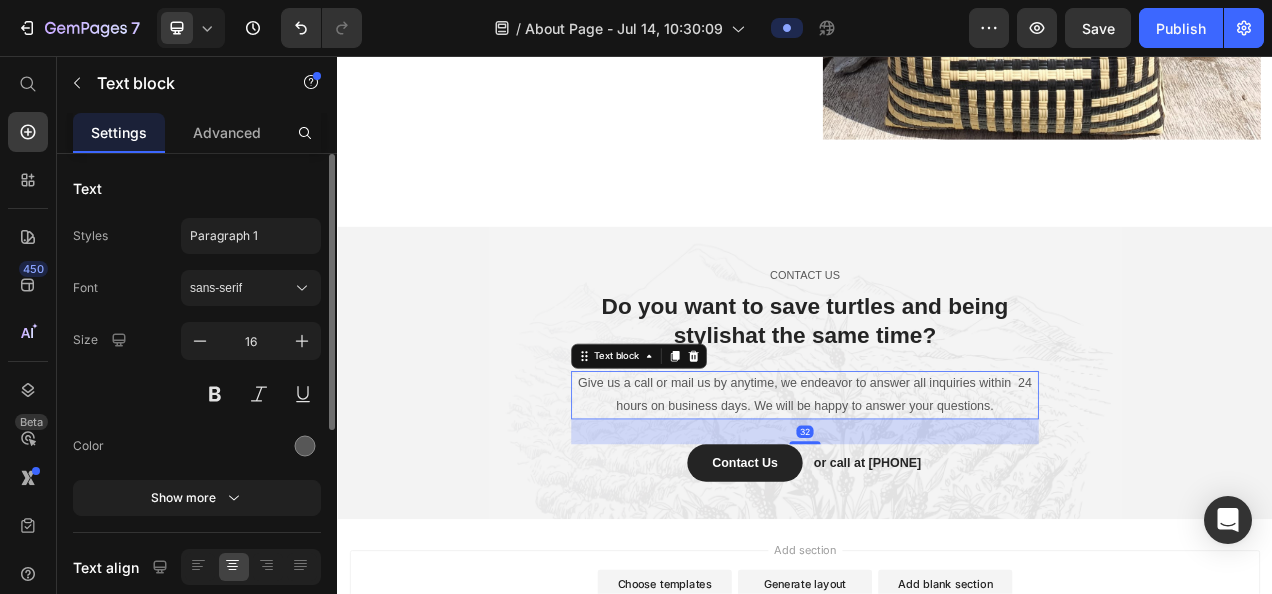 click on "Give us a call or mail us by anytime, we endeavor to answer all inquiries within  24 hours on business days. We will be happy to answer your questions." at bounding box center (937, 491) 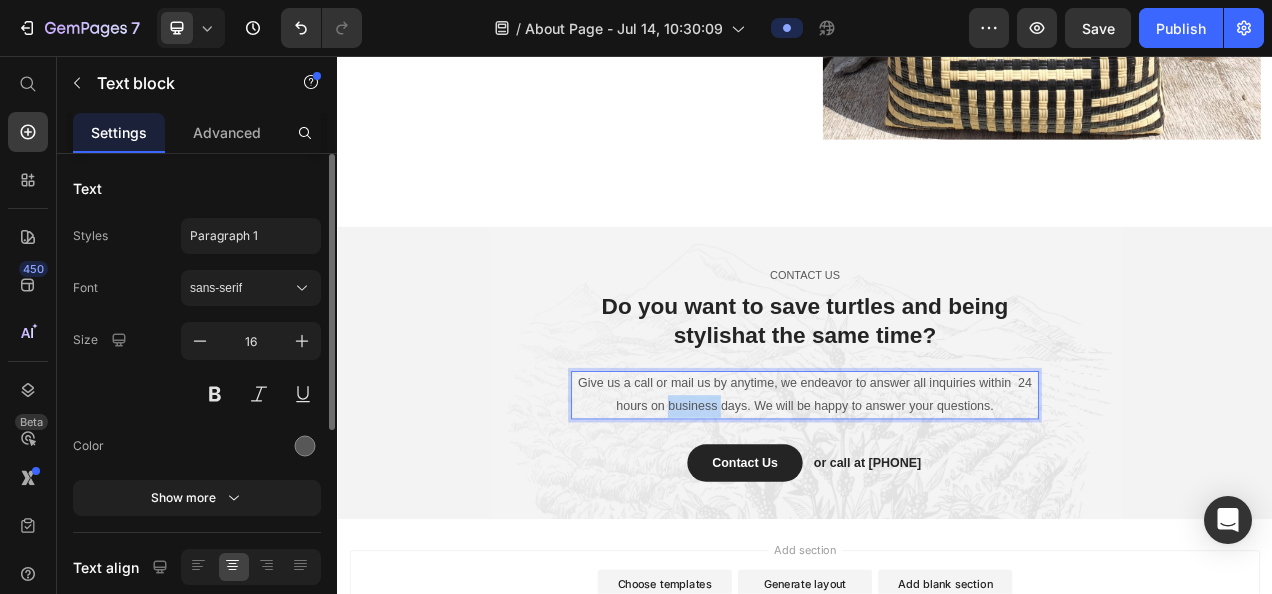click on "Give us a call or mail us by anytime, we endeavor to answer all inquiries within  24 hours on business days. We will be happy to answer your questions." at bounding box center (937, 491) 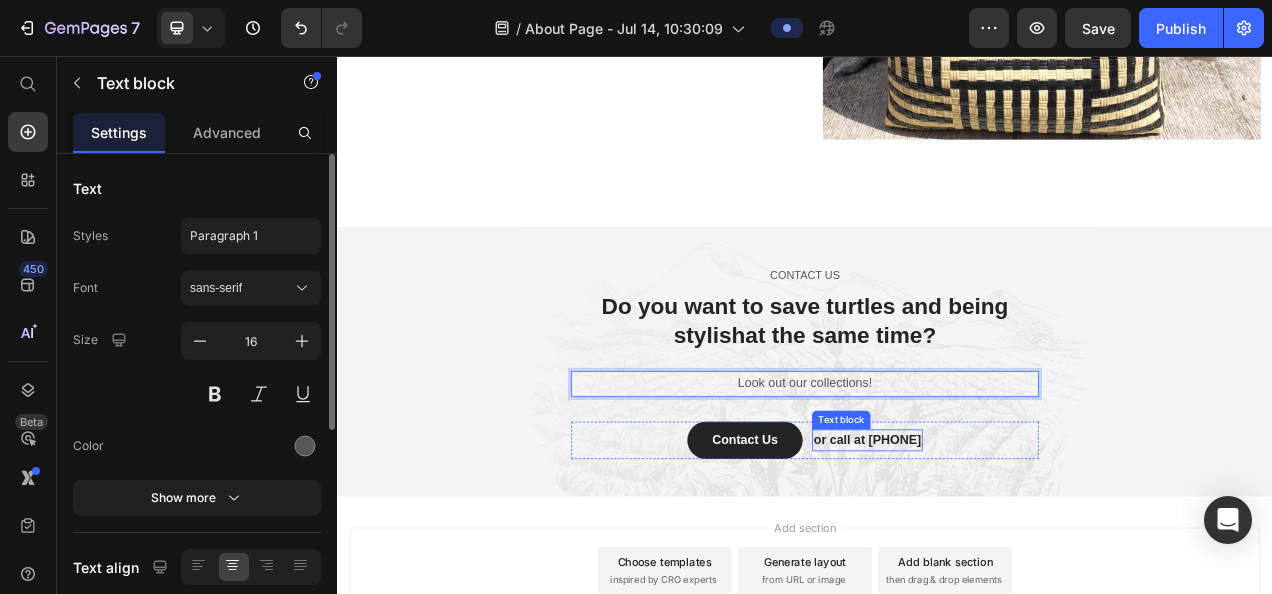 click on "or call at [PHONE]" at bounding box center [1017, 549] 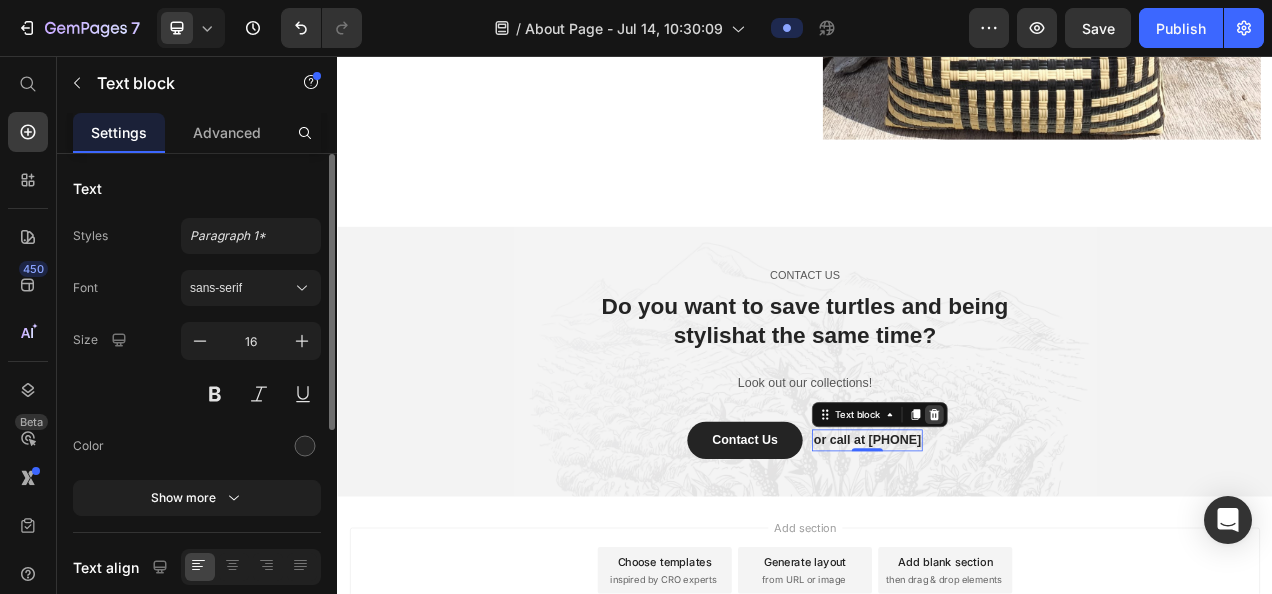 click 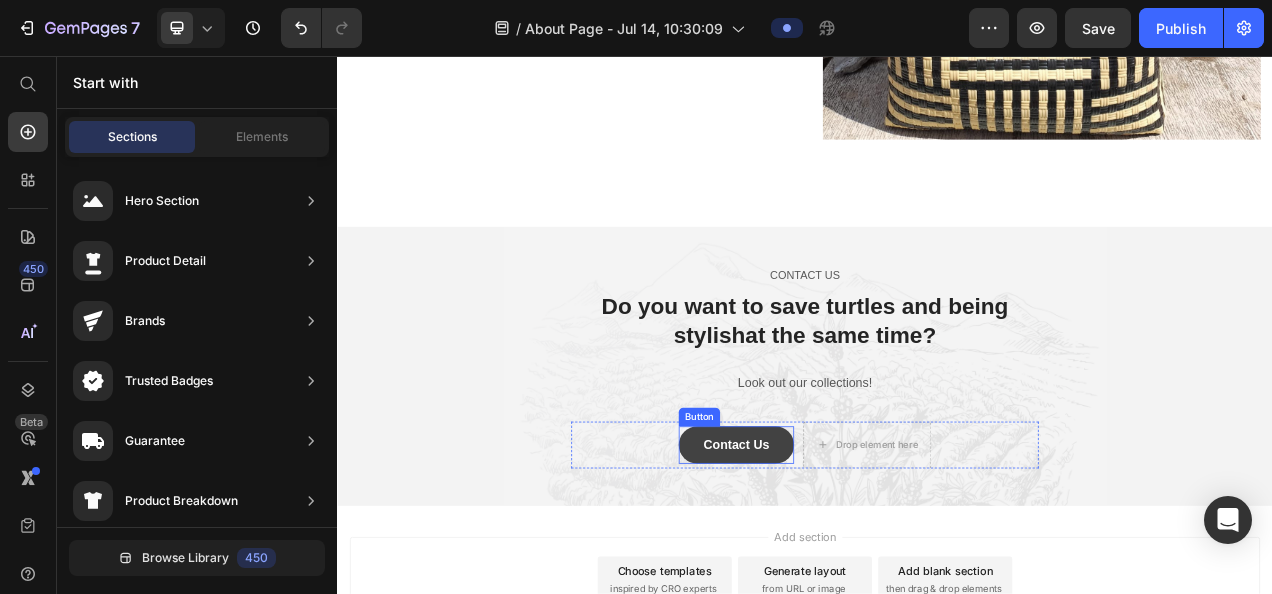 click on "Contact Us" at bounding box center [849, 555] 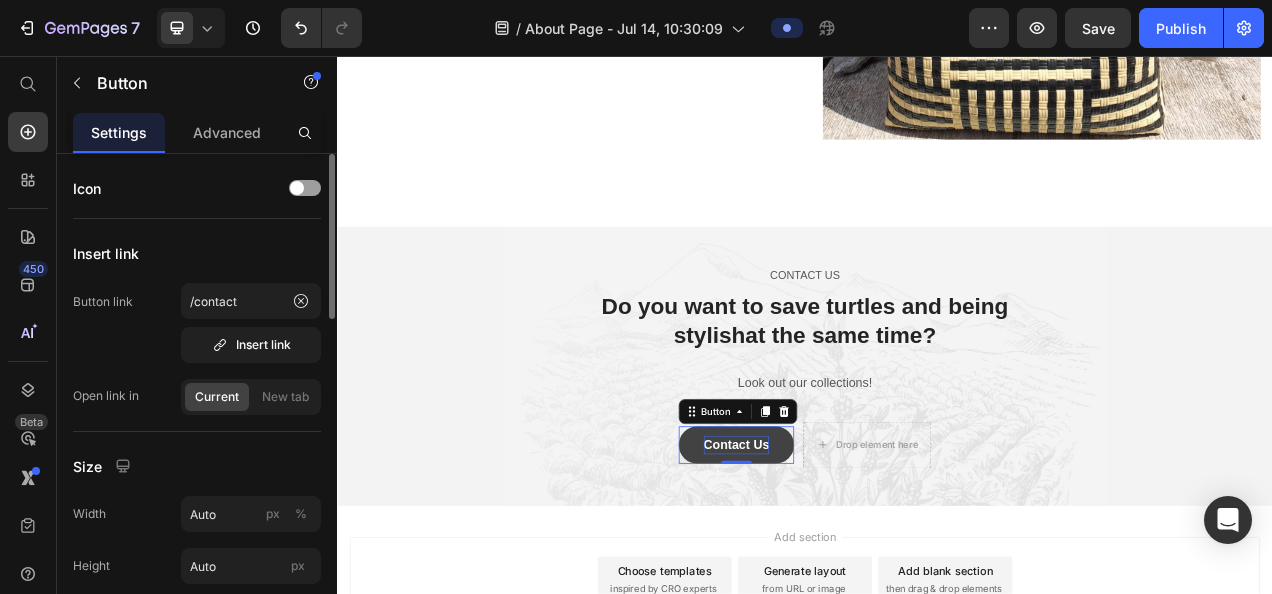 click on "Contact Us" at bounding box center (849, 555) 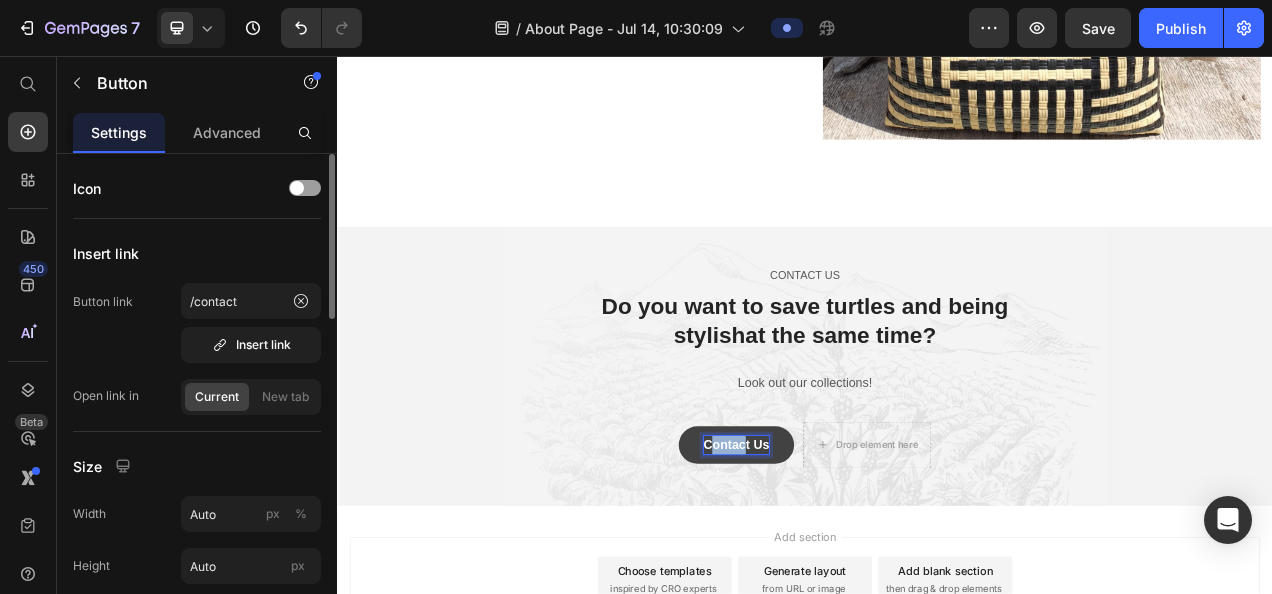drag, startPoint x: 807, startPoint y: 542, endPoint x: 851, endPoint y: 541, distance: 44.011364 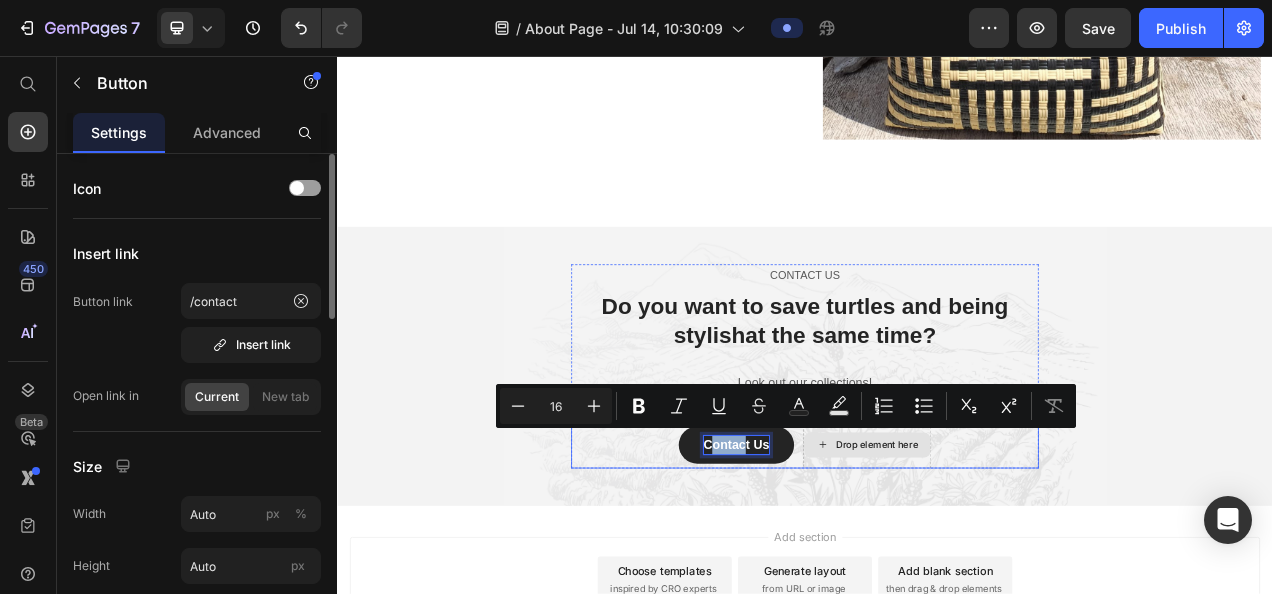 click on "Drop element here" at bounding box center [1017, 555] 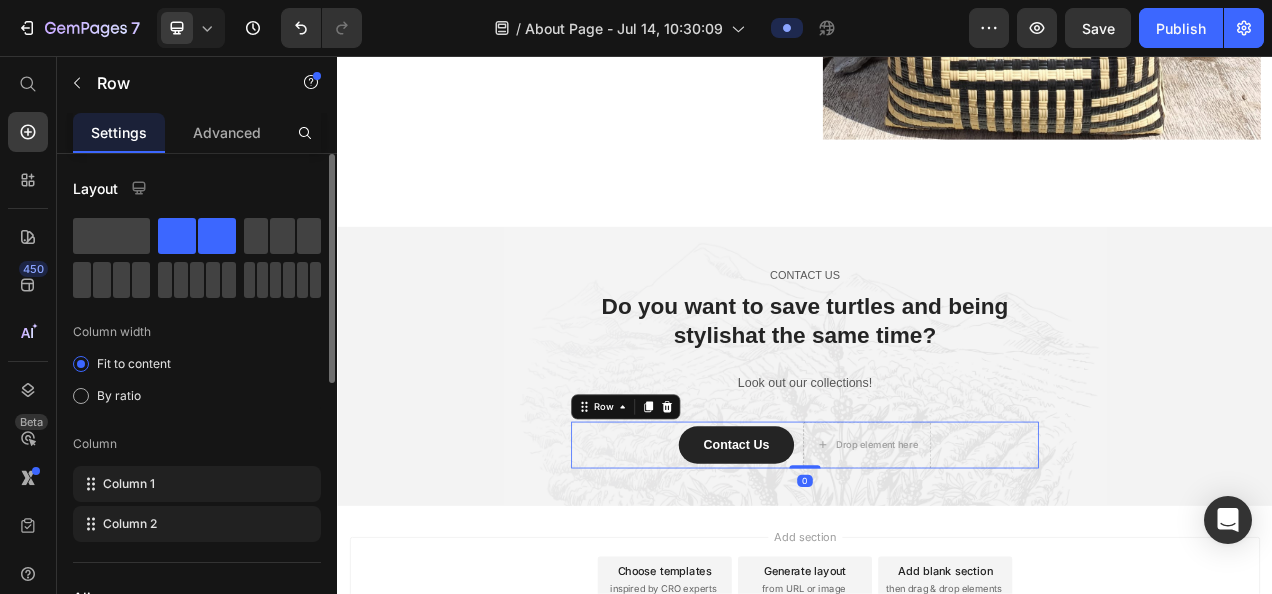 click on "Contact Us Button
Drop element here Row   0" at bounding box center (937, 555) 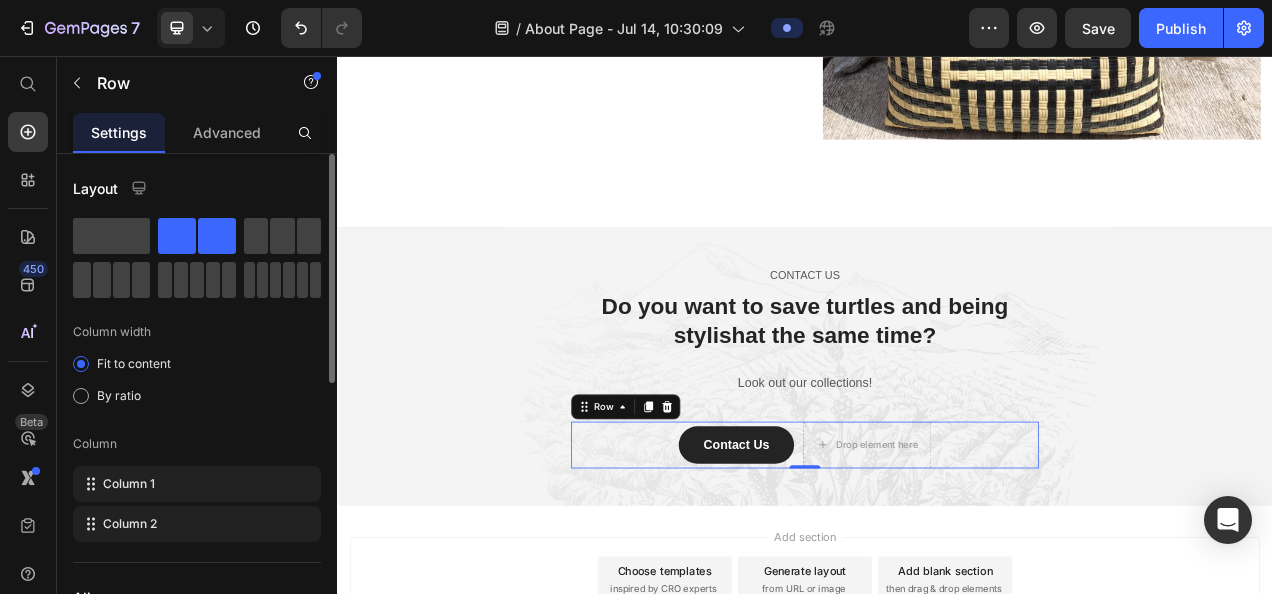 click on "Contact Us Button
Drop element here Row   0" at bounding box center [937, 555] 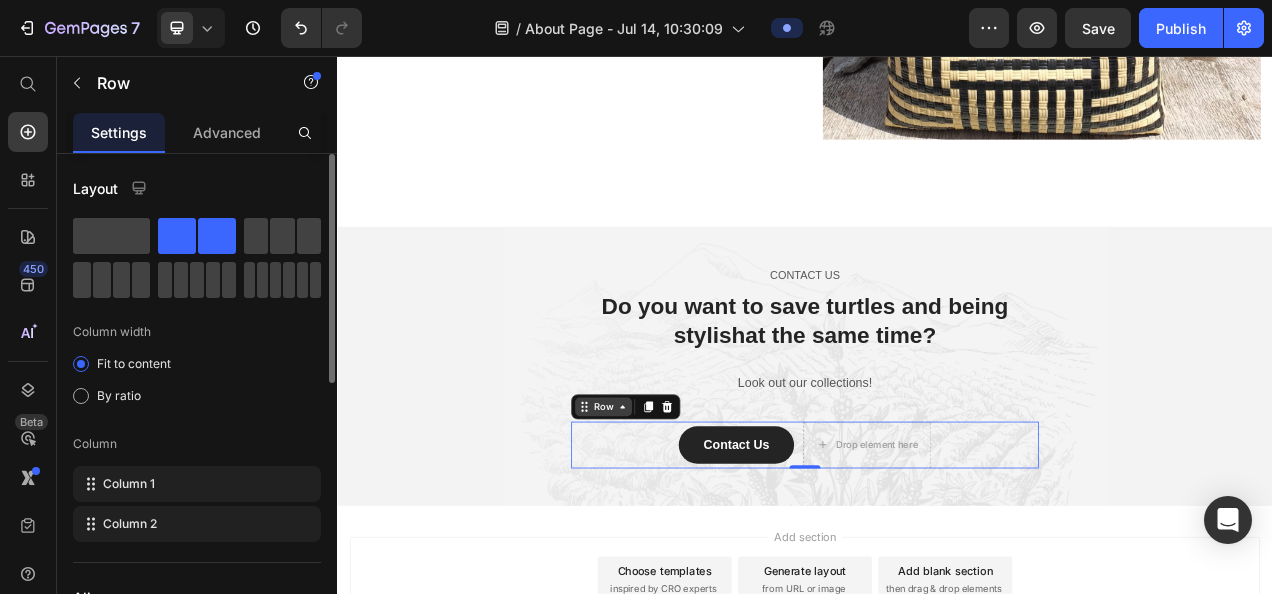 click 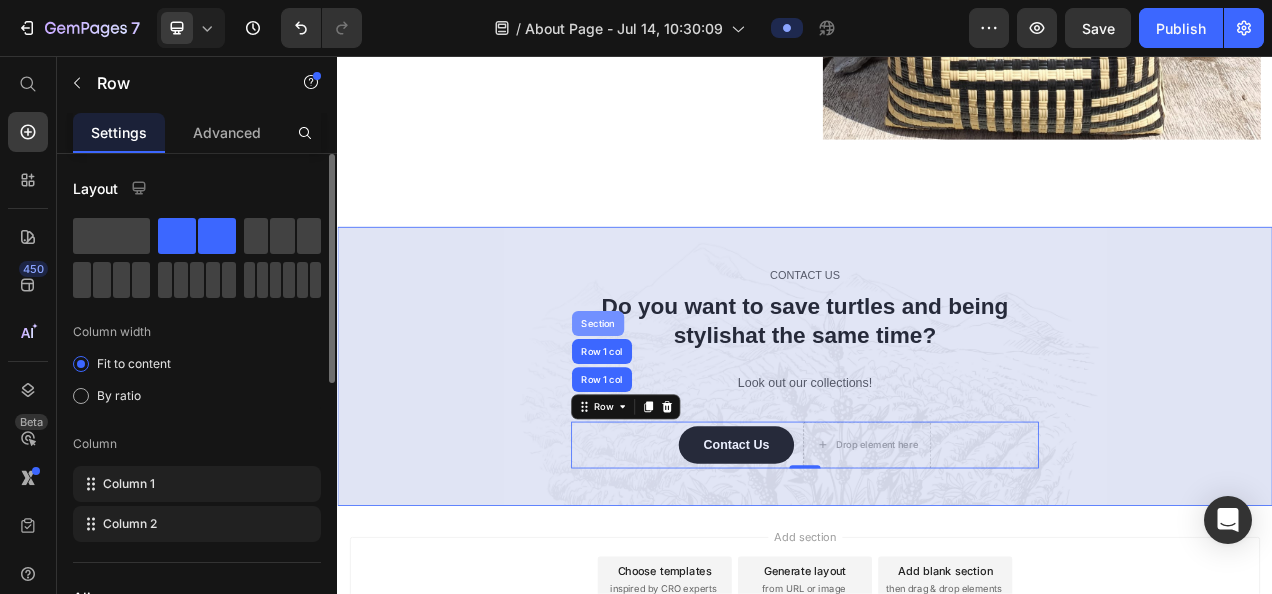 click on "Section" at bounding box center [671, 399] 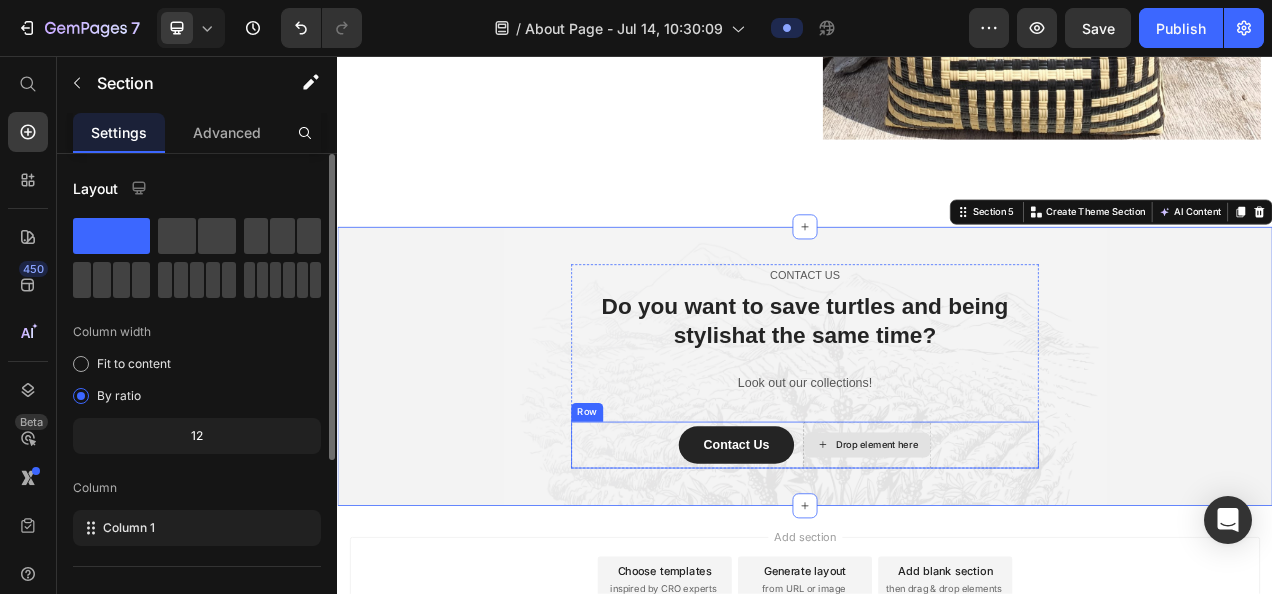 click on "Drop element here" at bounding box center (1029, 555) 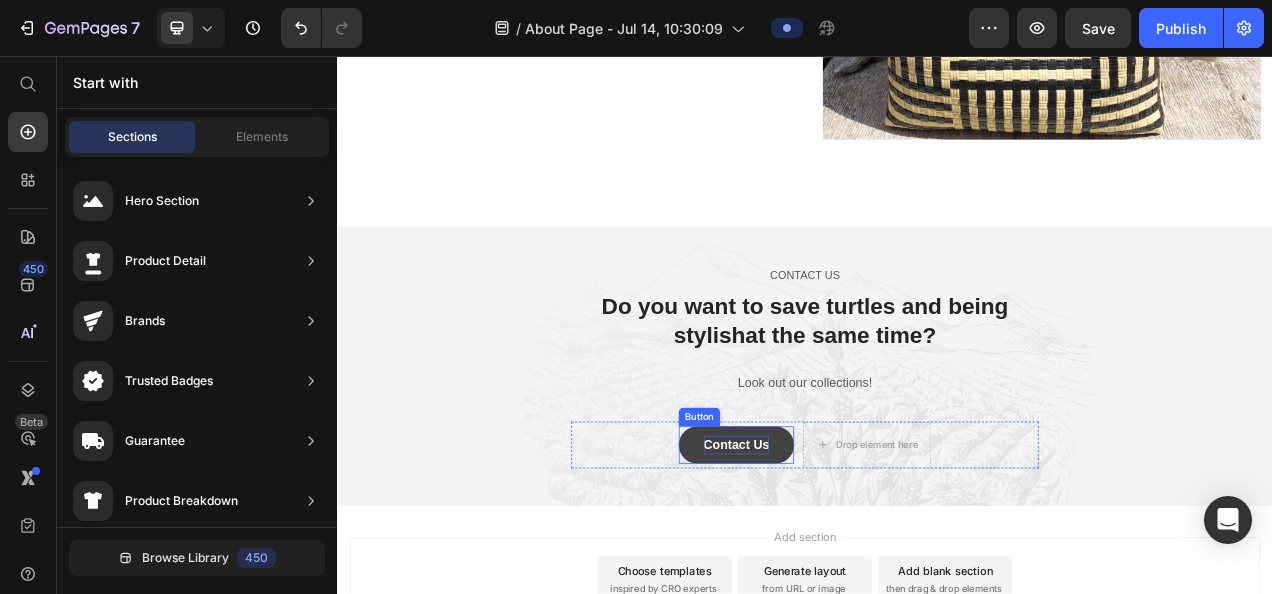 click on "Contact Us" at bounding box center [849, 555] 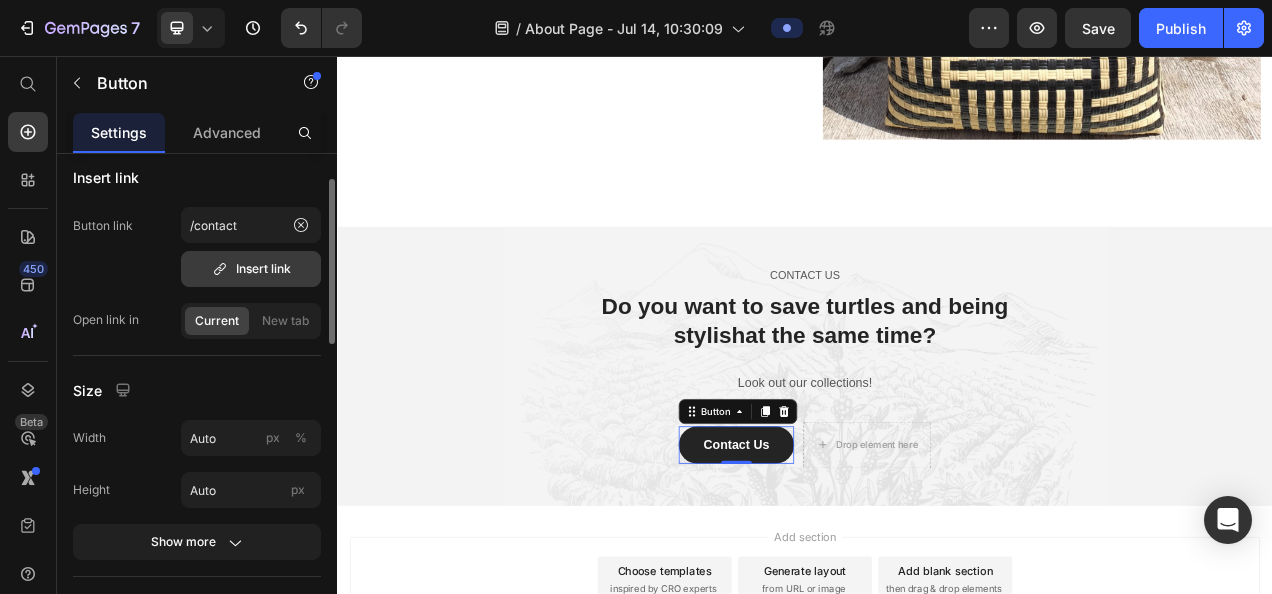 scroll, scrollTop: 76, scrollLeft: 0, axis: vertical 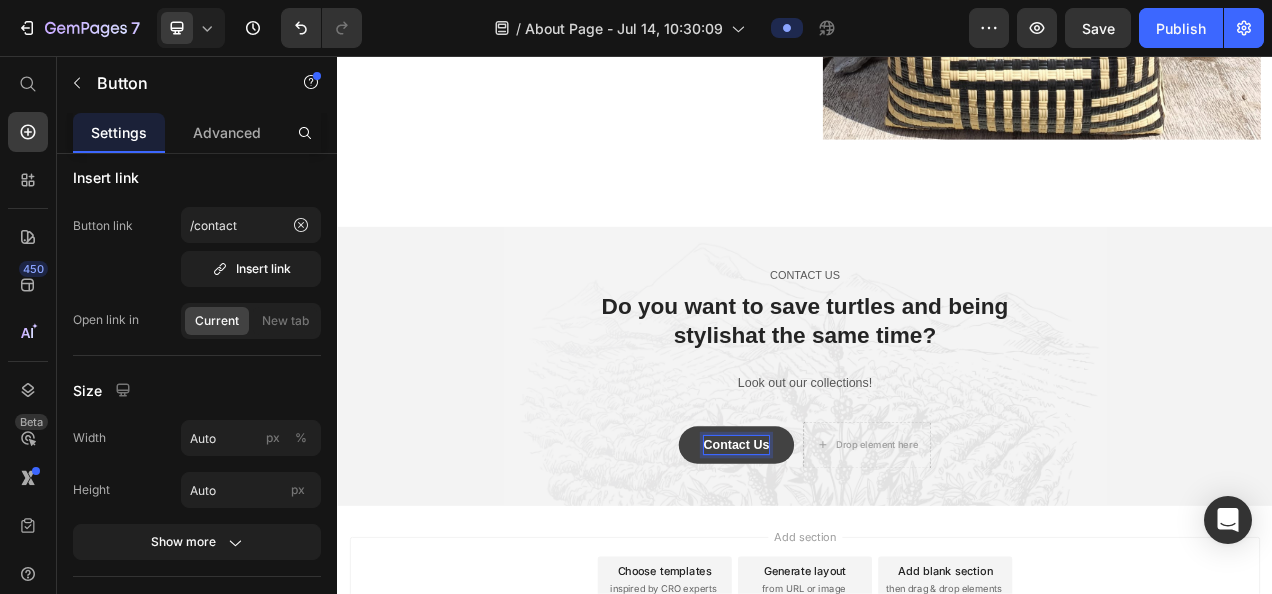 click on "Contact Us" at bounding box center [849, 555] 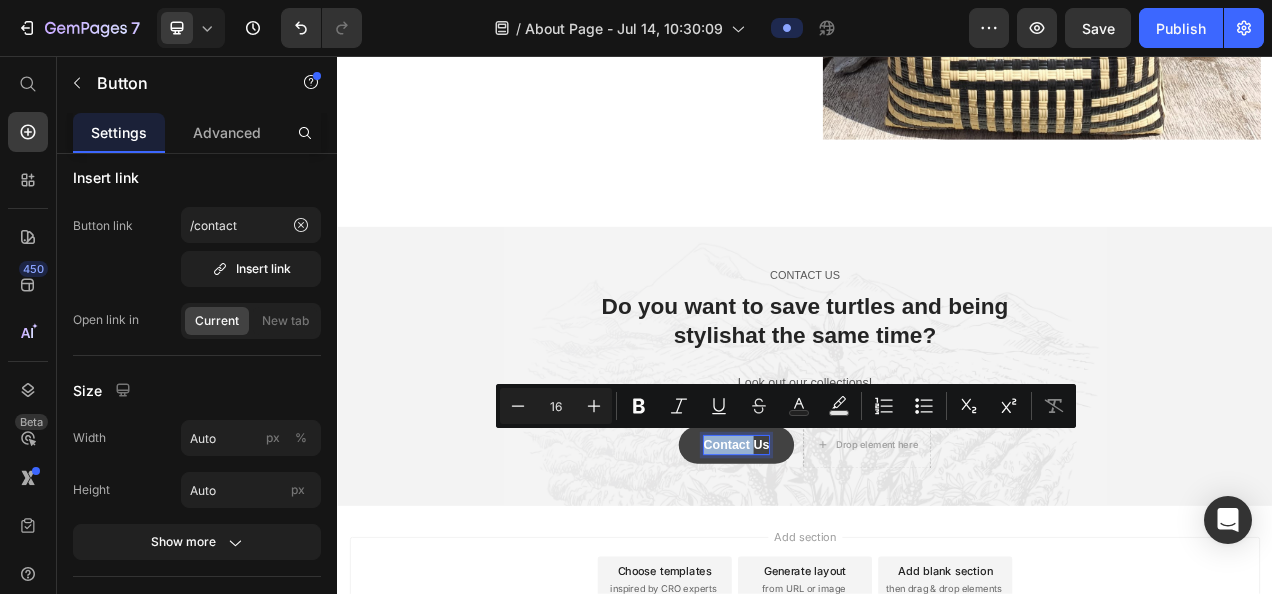 click on "Contact Us" at bounding box center (849, 555) 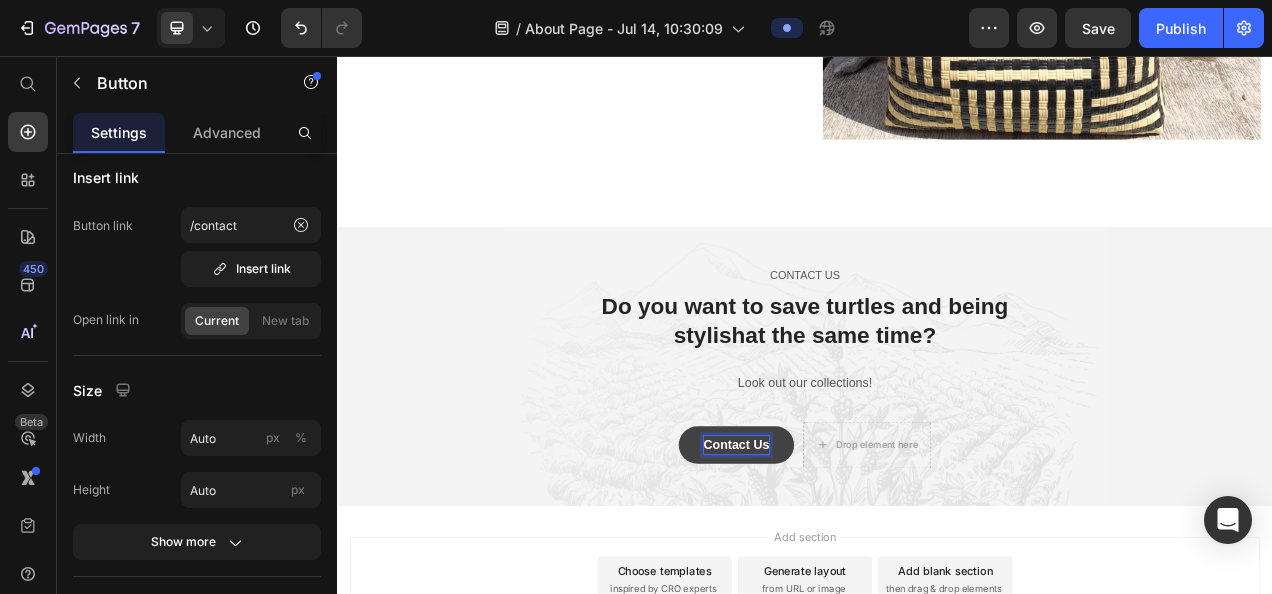 click on "Contact Us" at bounding box center [849, 555] 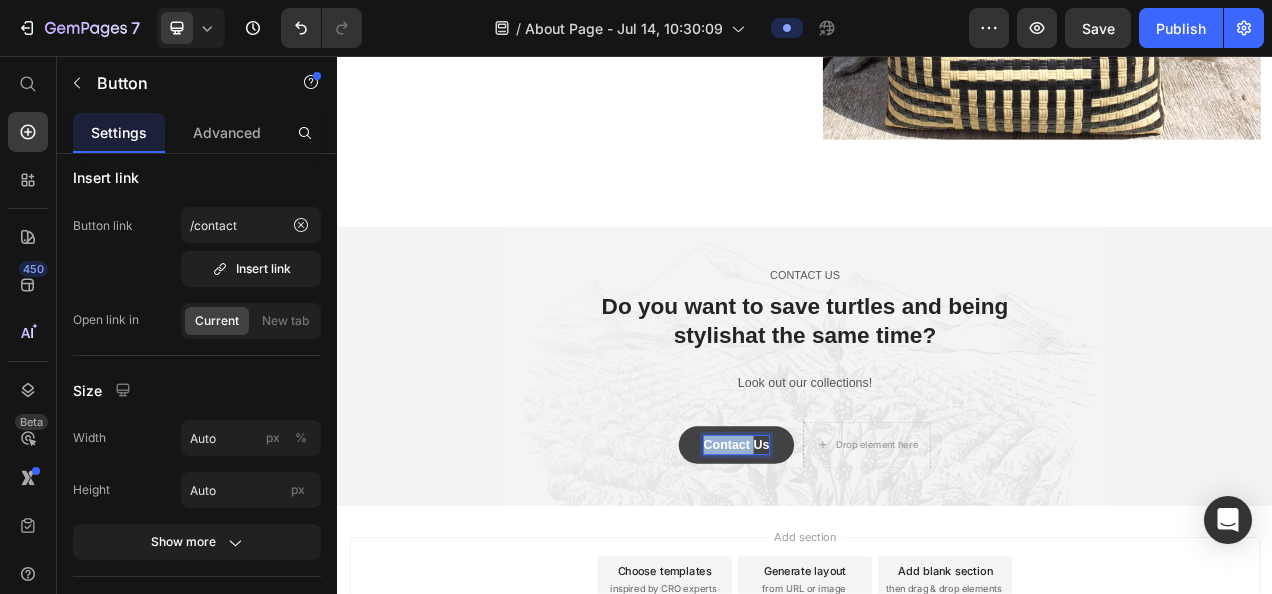 click on "Contact Us" at bounding box center [849, 555] 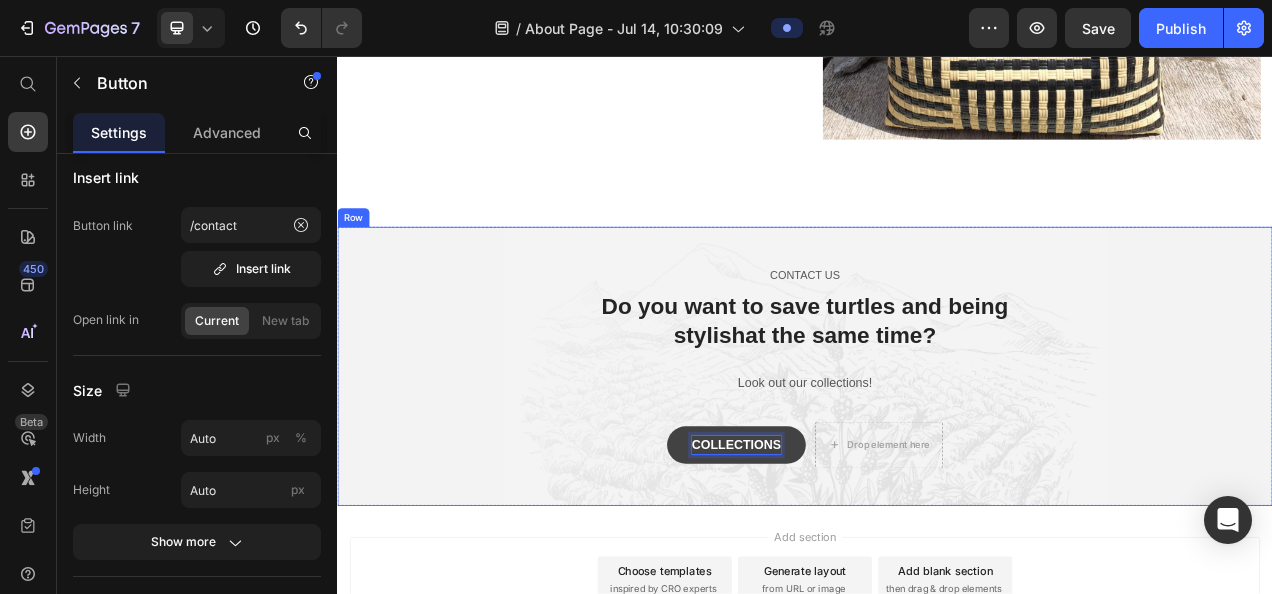 click on "CONTACT US Text block Do you want to save turtles and being stylishat the same time? Heading Look out our collections! Text block COLLECTIONS Button   0
Drop element here Row Row" at bounding box center [937, 453] 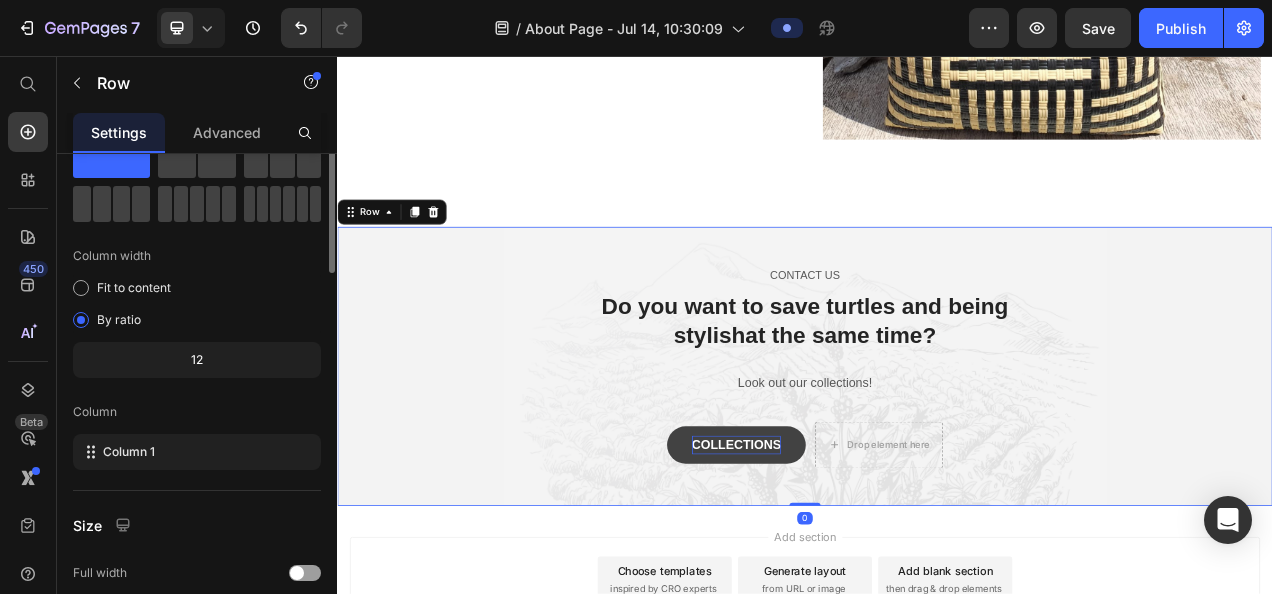 scroll, scrollTop: 0, scrollLeft: 0, axis: both 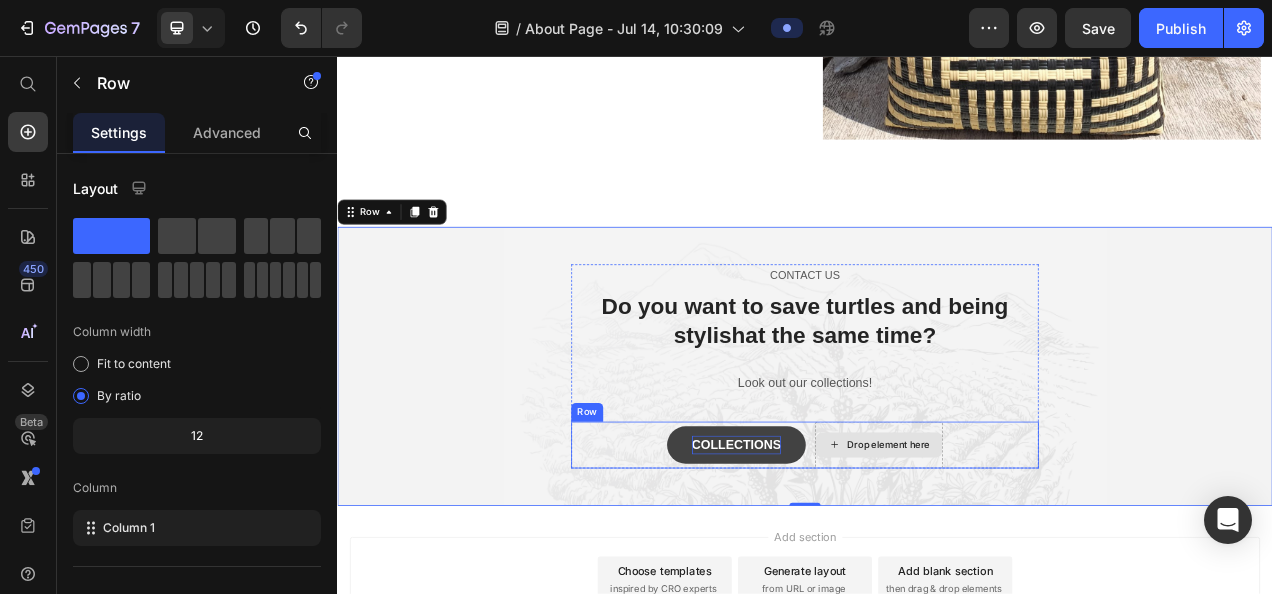 click on "Drop element here" at bounding box center (1032, 555) 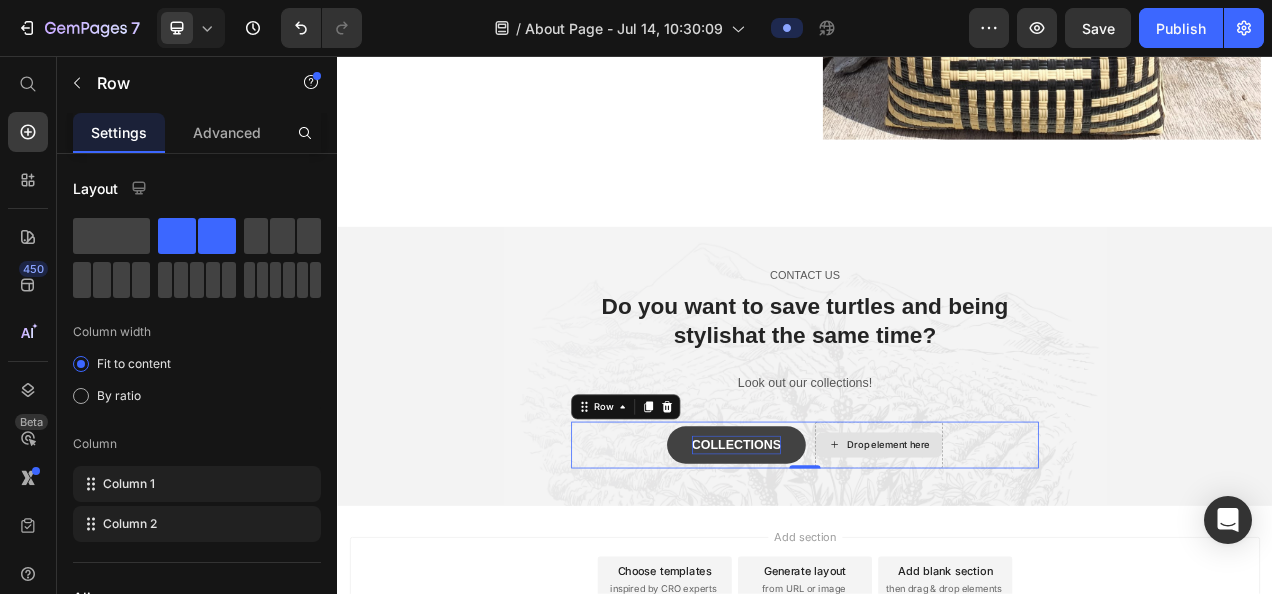 click on "Drop element here" at bounding box center (1032, 555) 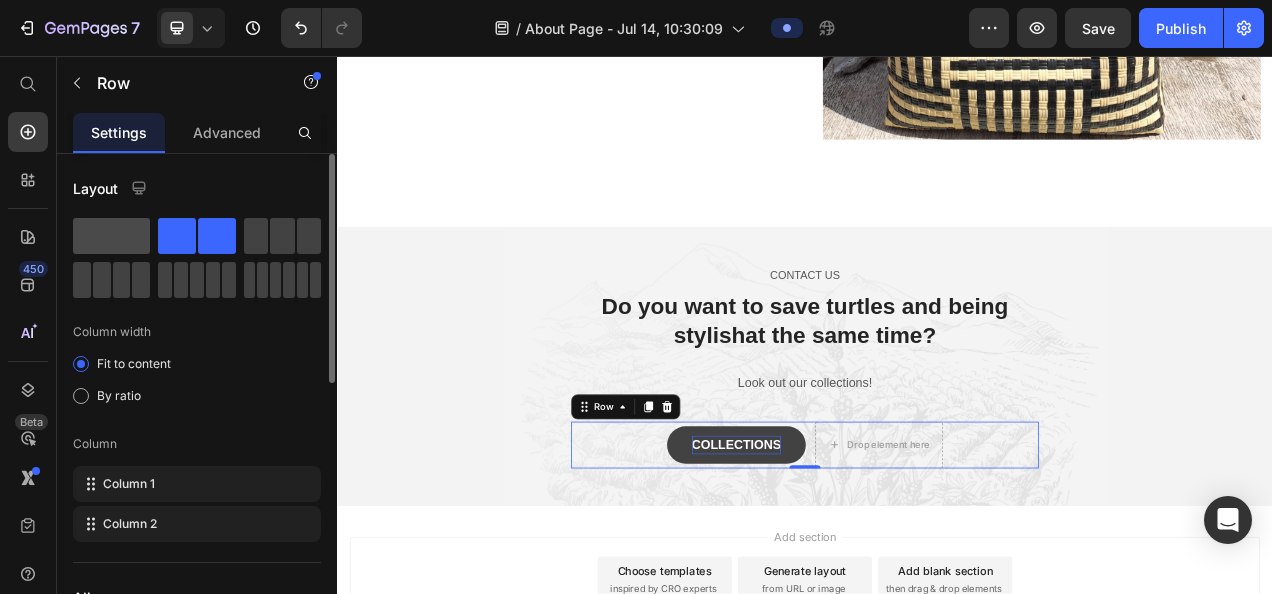 click 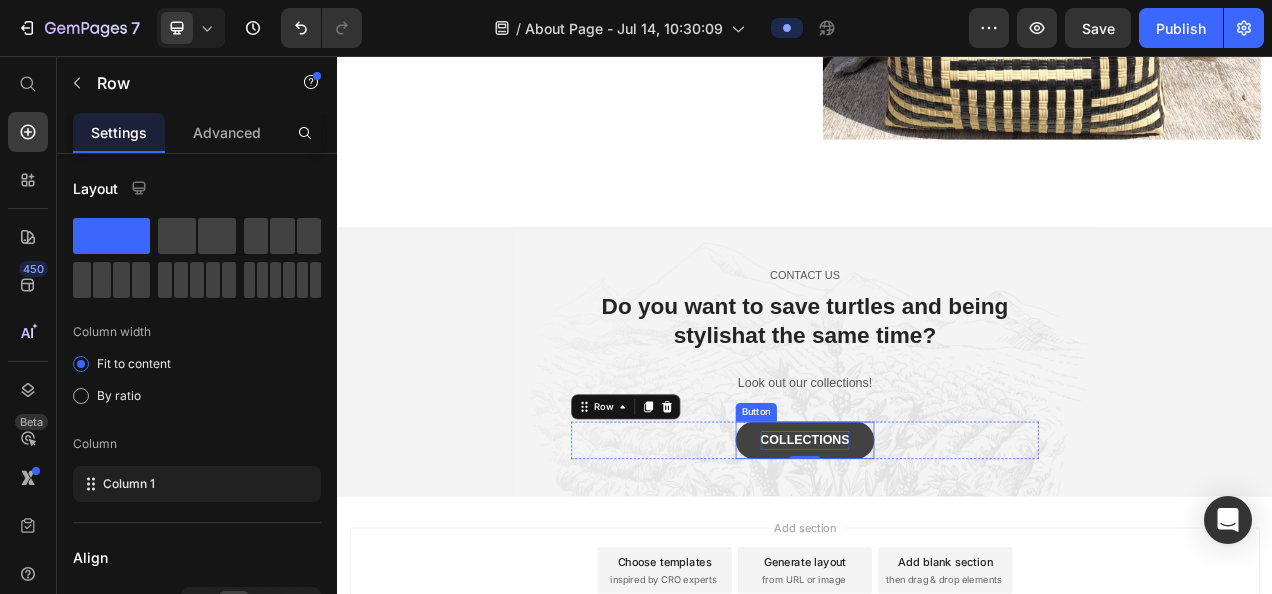 click on "COLLECTIONS" at bounding box center [937, 549] 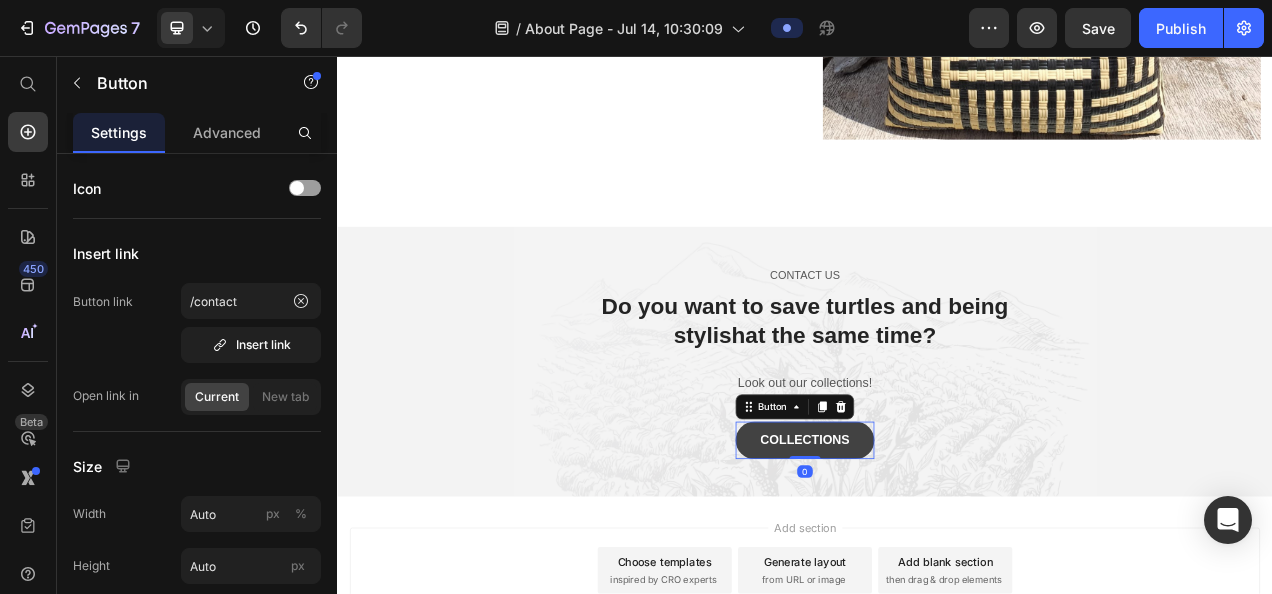 click on "COLLECTIONS" at bounding box center [937, 549] 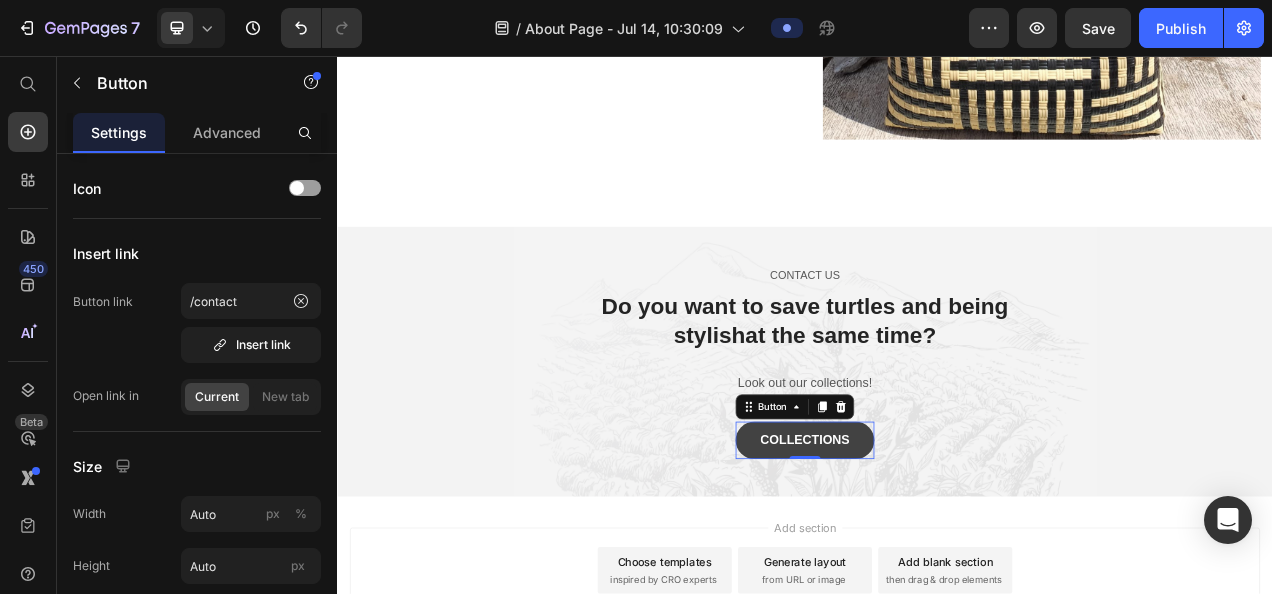 click on "COLLECTIONS" at bounding box center [937, 549] 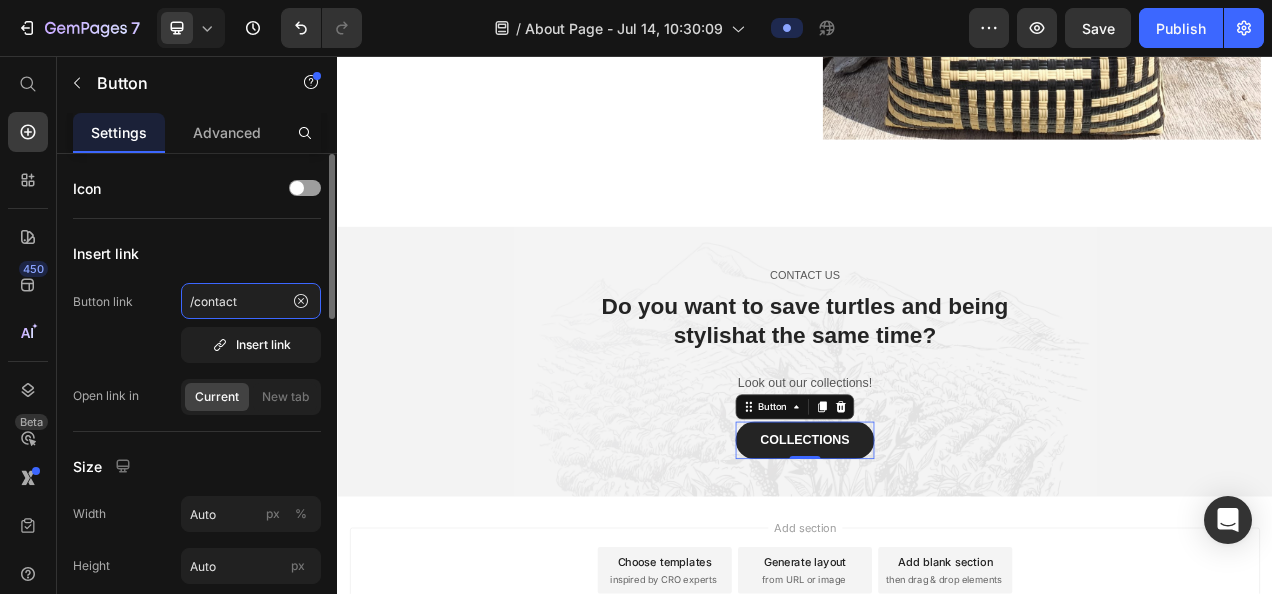 click on "/contact" 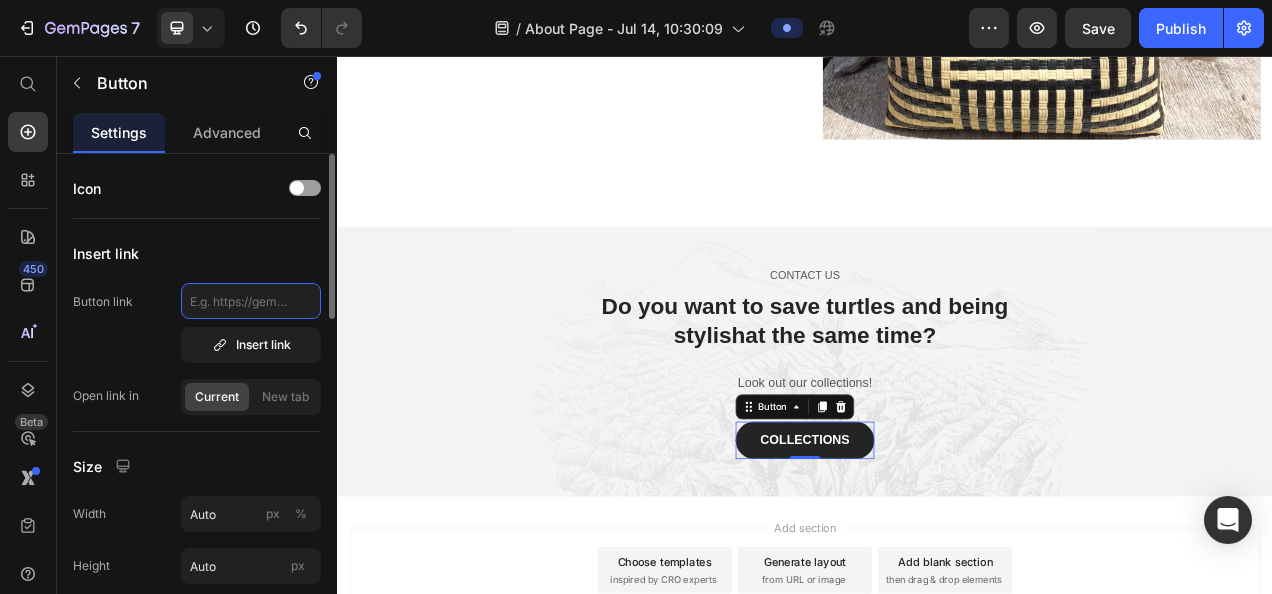 paste on "https://turtletotes.co.nz/collections/all" 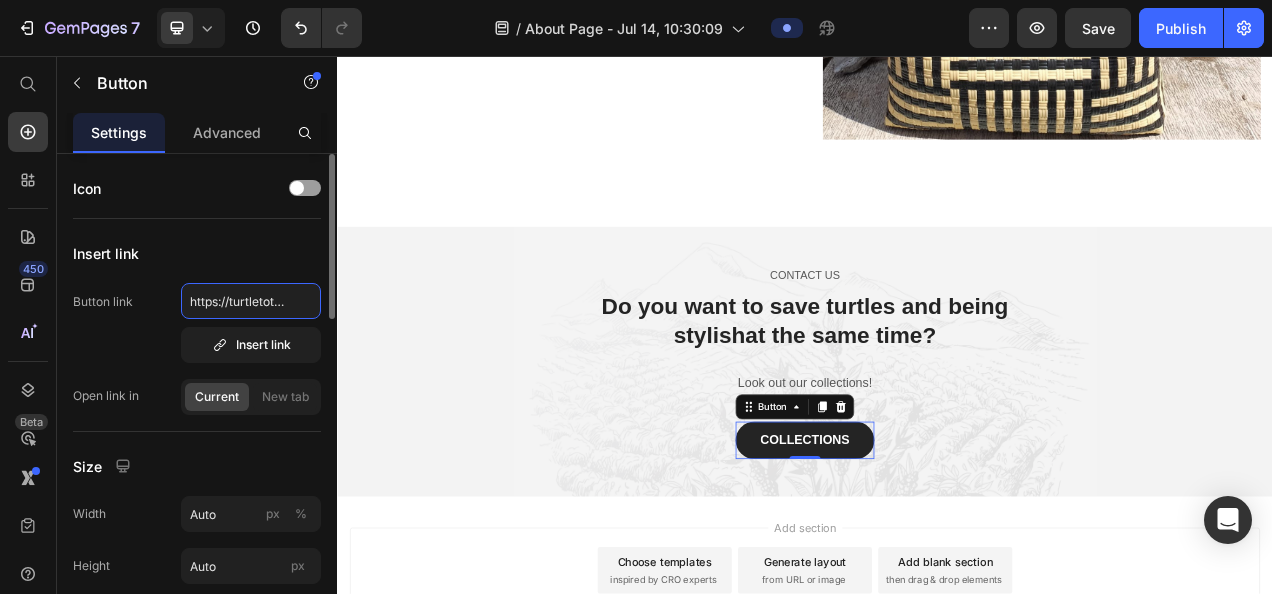 scroll, scrollTop: 0, scrollLeft: 116, axis: horizontal 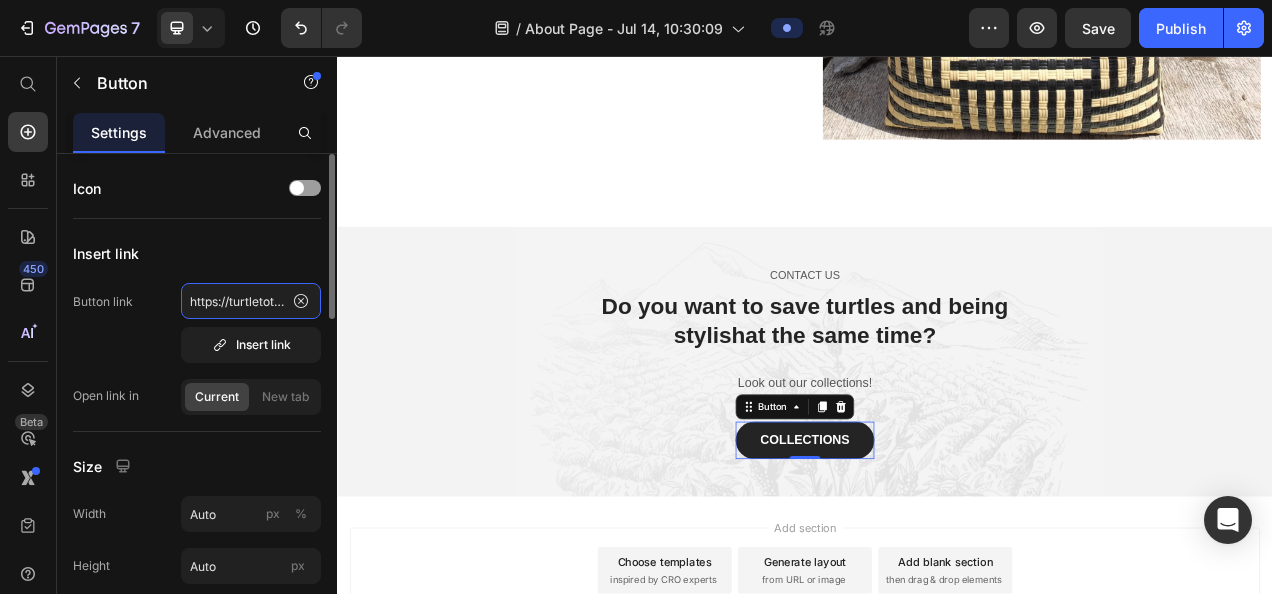 drag, startPoint x: 234, startPoint y: 302, endPoint x: 109, endPoint y: 292, distance: 125.39936 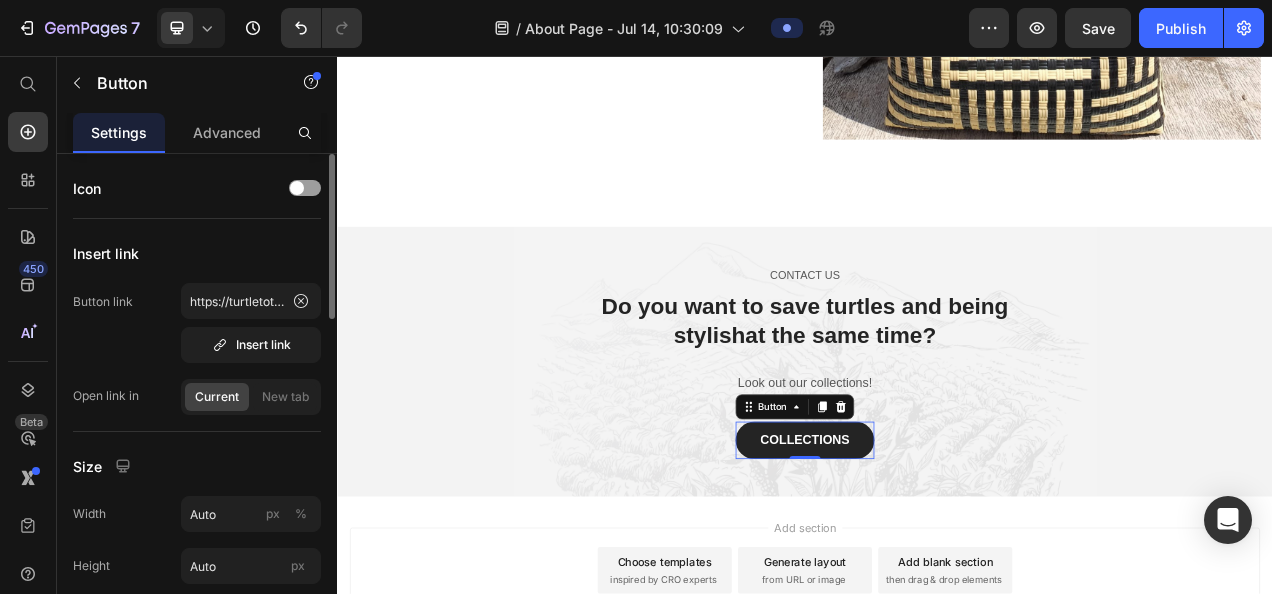 click on "Button link https://turtletotes.co.nz/collections/all  Insert link" at bounding box center (197, 323) 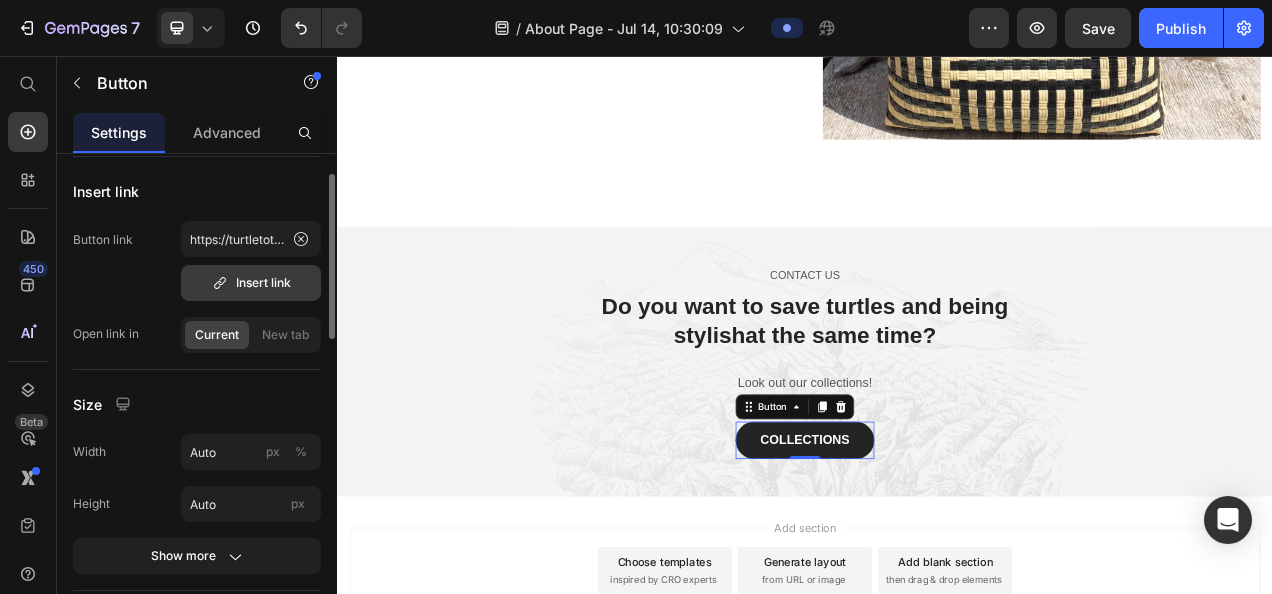 scroll, scrollTop: 0, scrollLeft: 0, axis: both 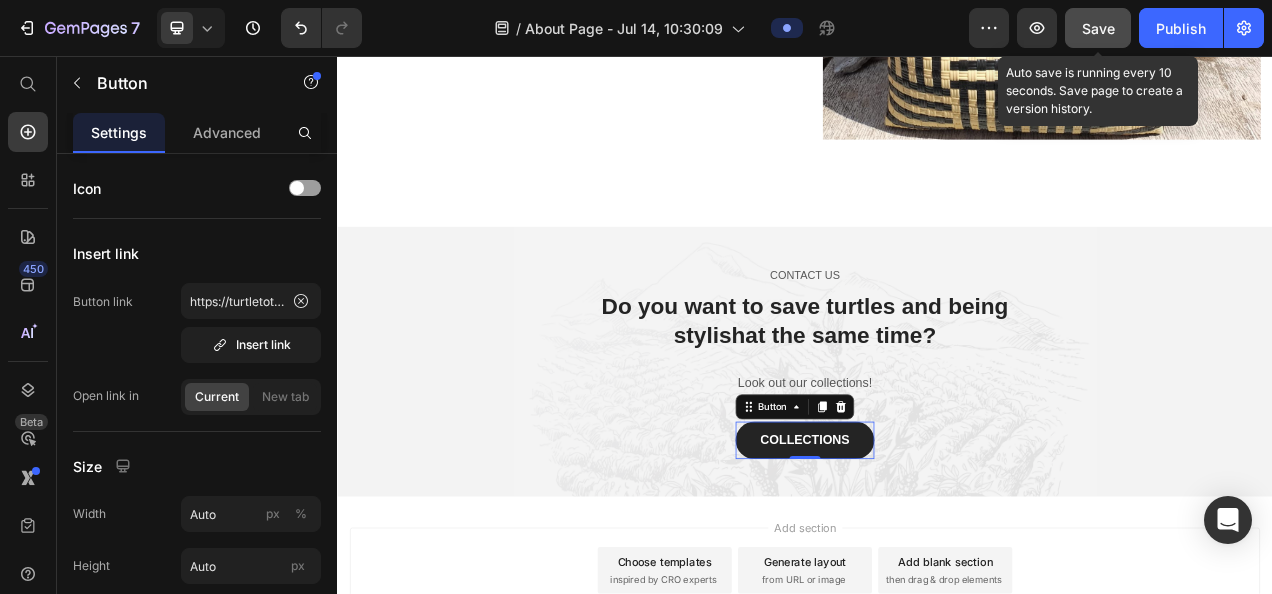 click on "Save" at bounding box center (1098, 28) 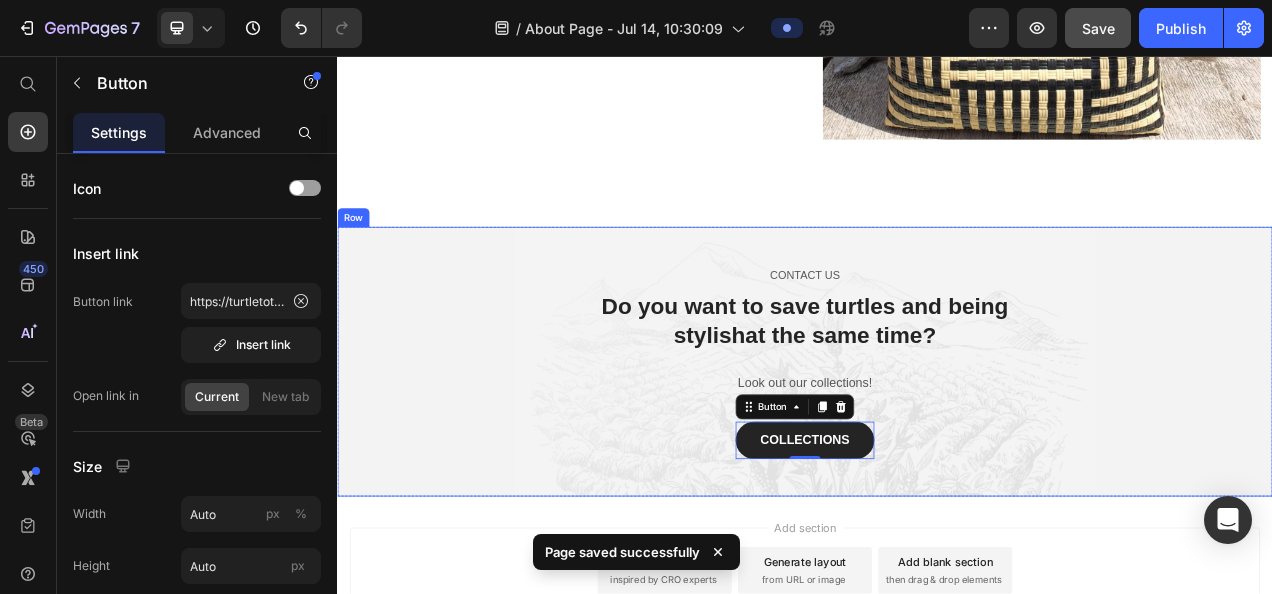 click on "CONTACT US Text block Do you want to save turtles and being stylishat the same time? Heading Look out our collections! Text block COLLECTIONS Button   0 Row Row" at bounding box center (937, 447) 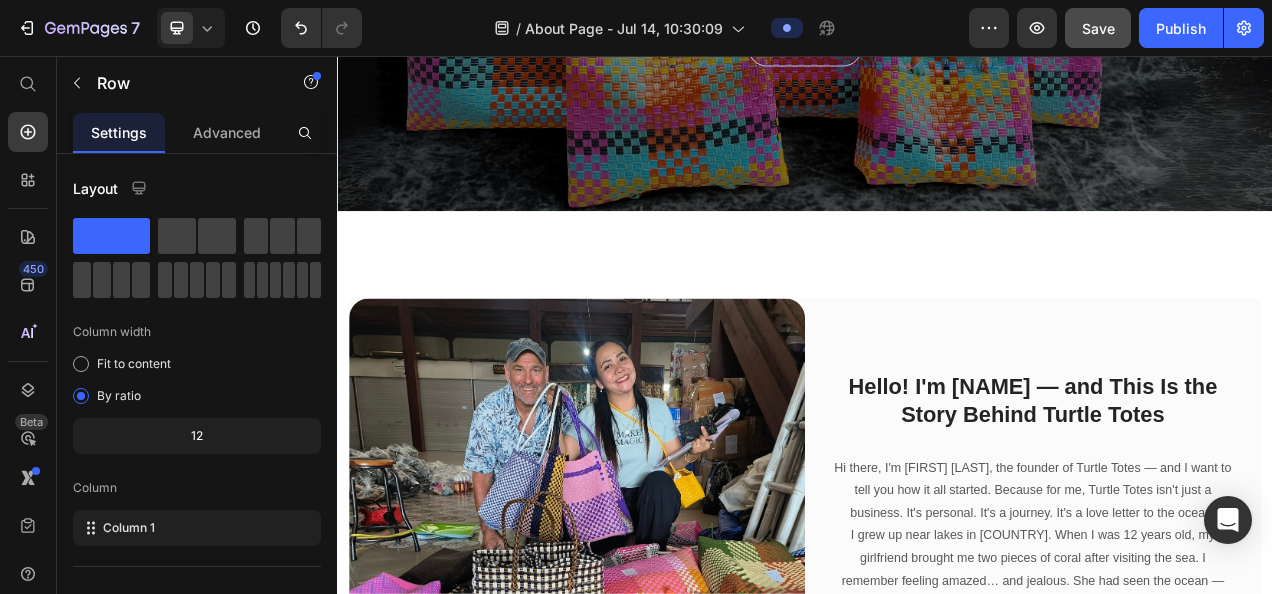 scroll, scrollTop: 487, scrollLeft: 0, axis: vertical 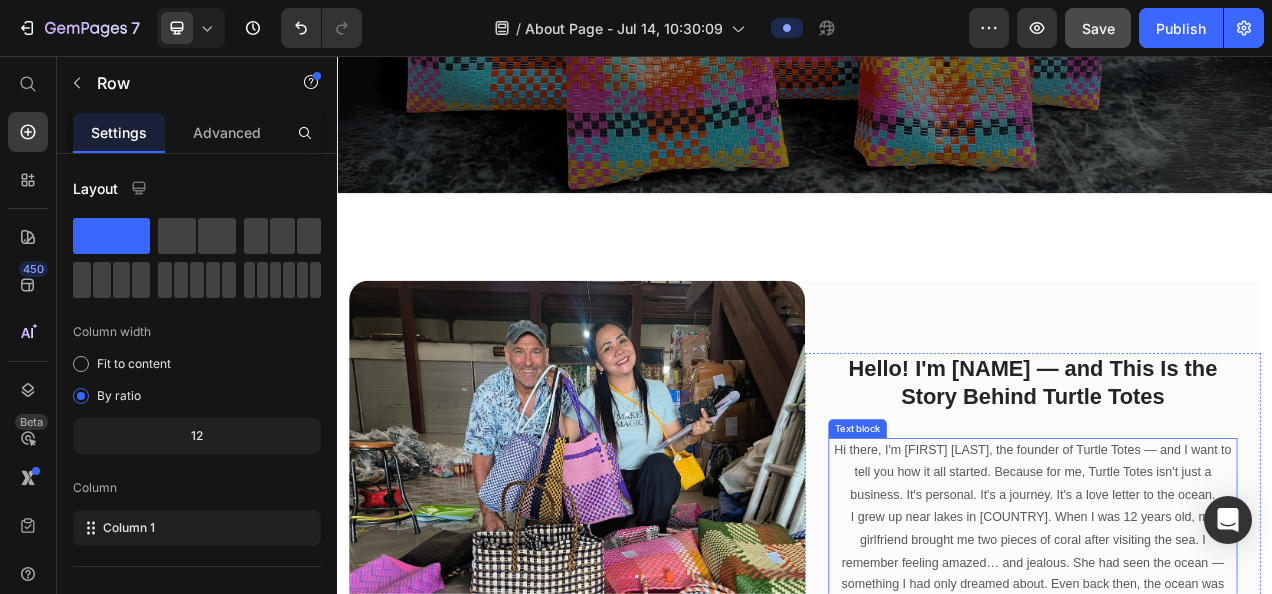 click on "Hi there, I'm [FIRST] [LAST], the founder of Turtle Totes — and I want to tell you how it all started. Because for me, Turtle Totes isn't just a business. It's personal. It's a journey. It's a love letter to the ocean." at bounding box center [1229, 591] 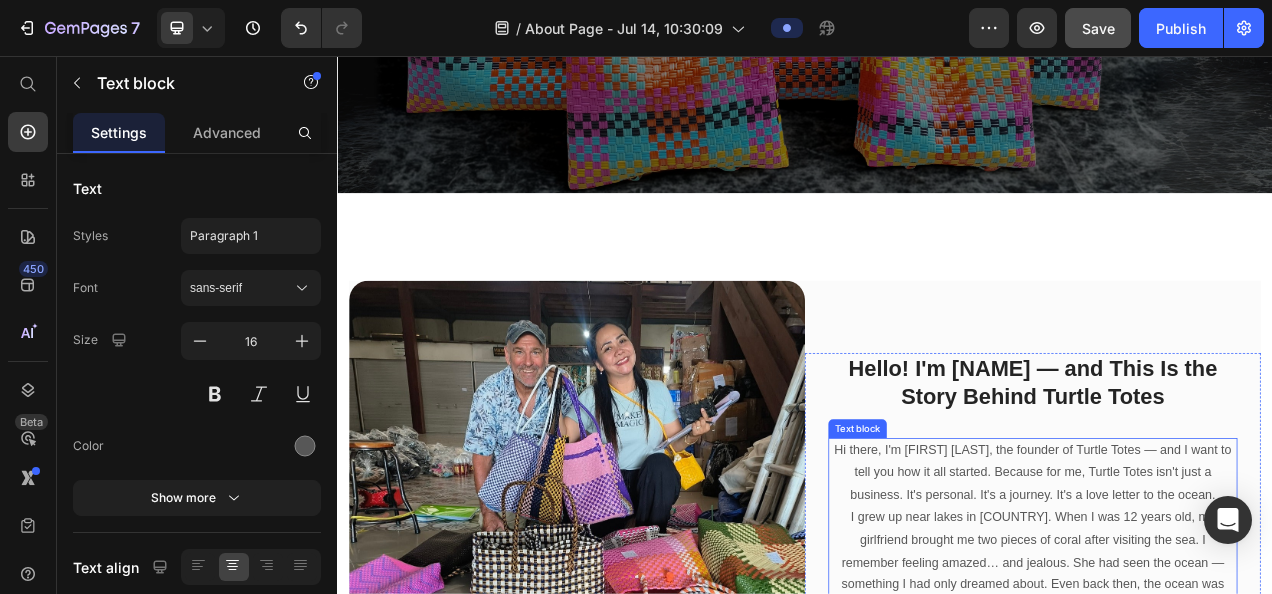 click on "Hi there, I'm [FIRST] [LAST], the founder of Turtle Totes — and I want to tell you how it all started. Because for me, Turtle Totes isn't just a business. It's personal. It's a journey. It's a love letter to the ocean." at bounding box center (1229, 591) 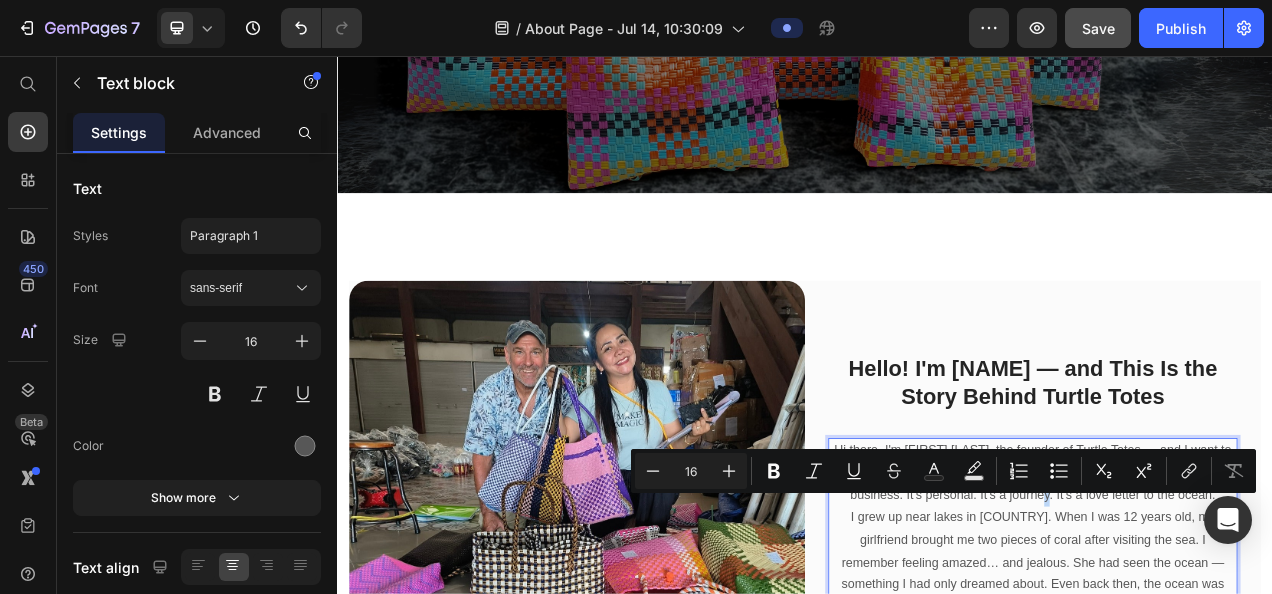click on "I grew up near lakes in [COUNTRY]. When I was 12 years old, my girlfriend brought me two pieces of coral after visiting the sea. I remember feeling amazed… and jealous. She had seen the ocean — something I had only dreamed about. Even back then, the ocean was calling me." at bounding box center [1229, 706] 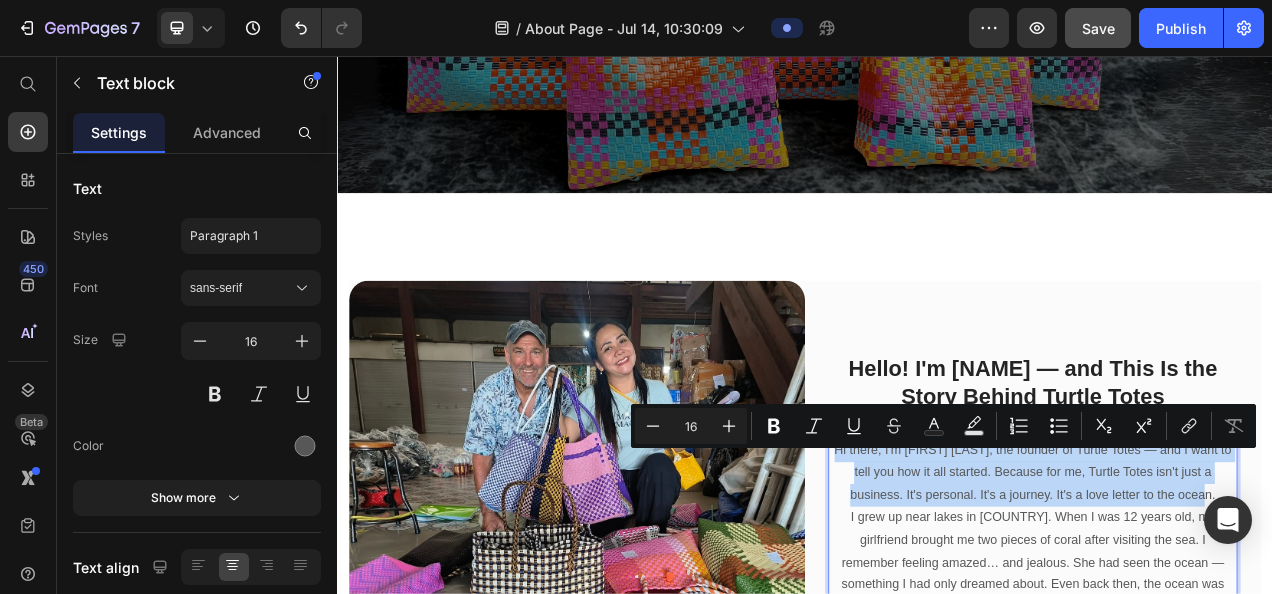 drag, startPoint x: 964, startPoint y: 559, endPoint x: 1421, endPoint y: 629, distance: 462.32996 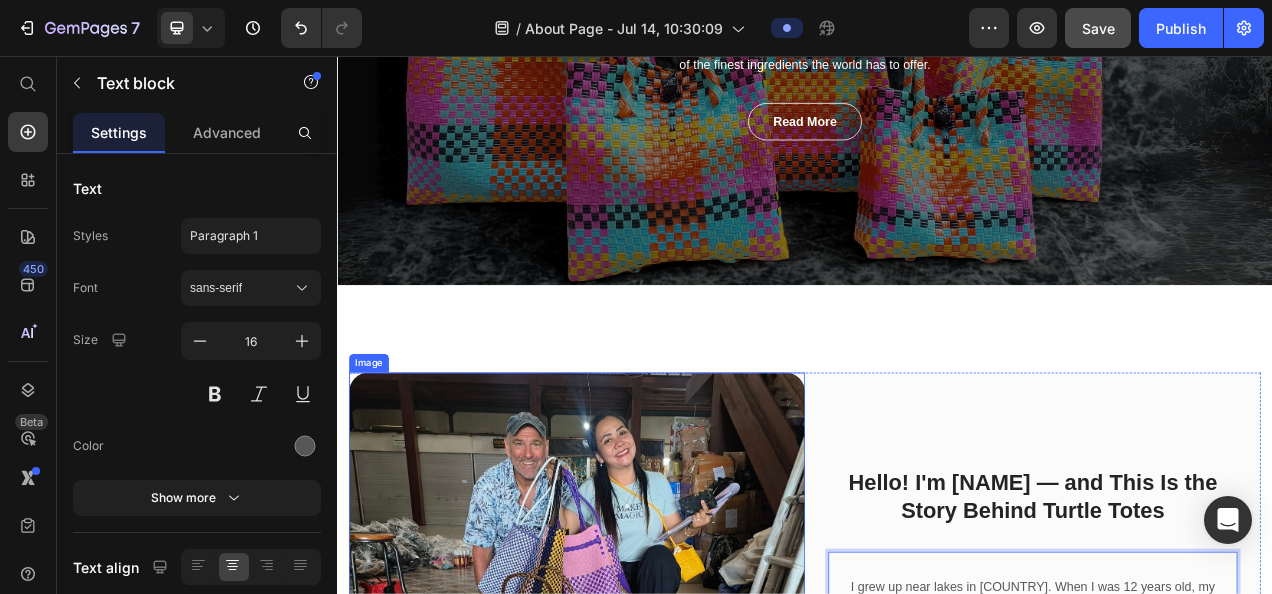 scroll, scrollTop: 150, scrollLeft: 0, axis: vertical 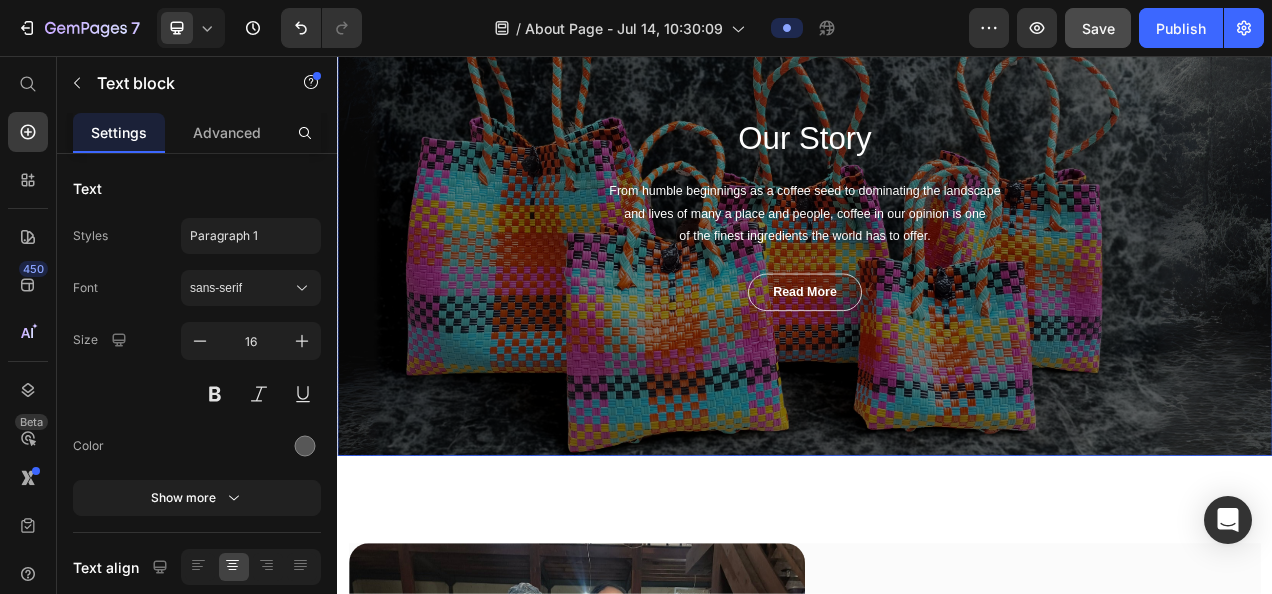 click on "Our Story Heading From humble beginnings as a coffee seed to dominating the landscape and lives of many a place and people, coffee in our opinion is one of the finest ingredients the world has to offer. Text block read more Button Row" at bounding box center (937, 258) 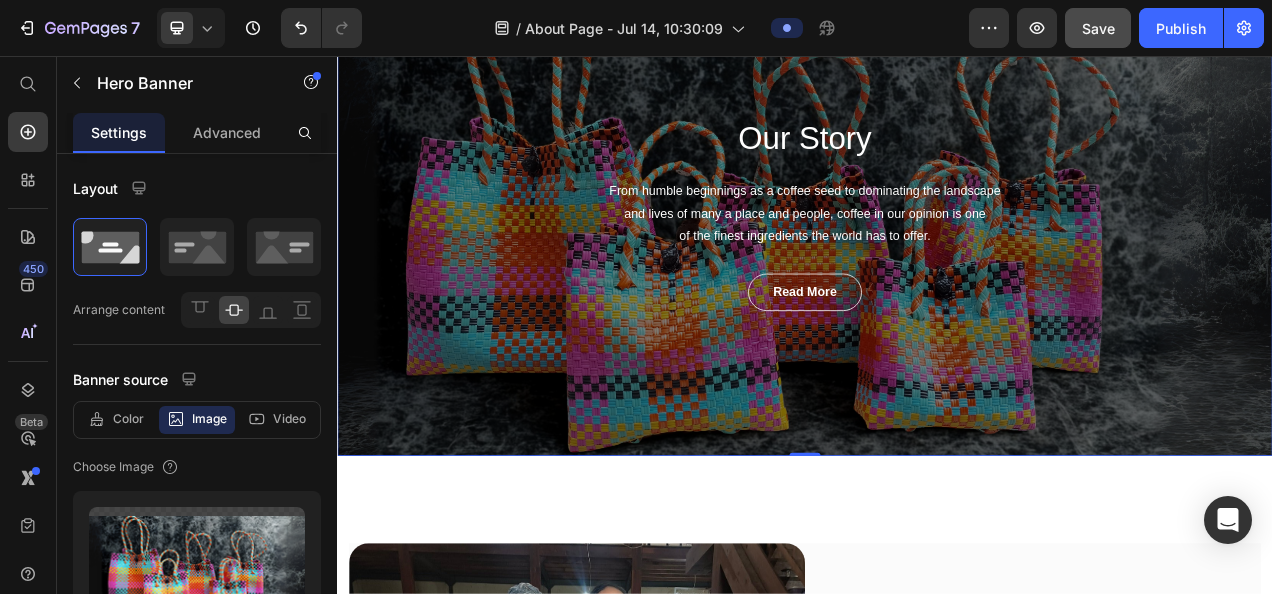 scroll, scrollTop: 0, scrollLeft: 0, axis: both 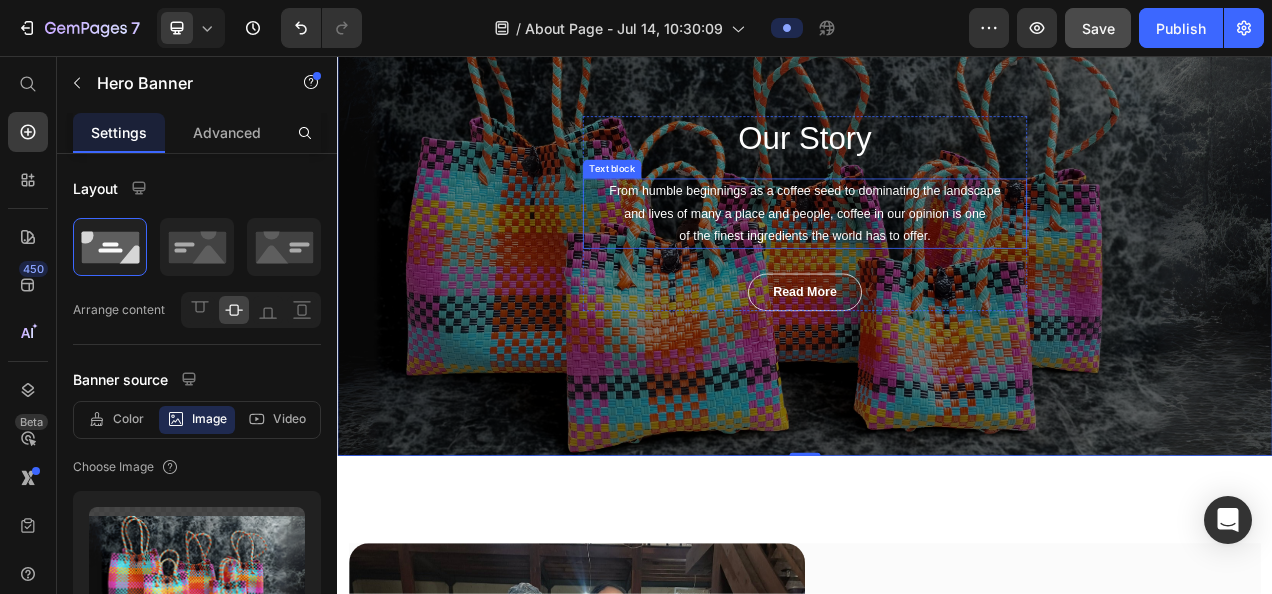 click on "From humble beginnings as a coffee seed to dominating the landscape and lives of many a place and people, coffee in our opinion is one of the finest ingredients the world has to offer." at bounding box center (937, 258) 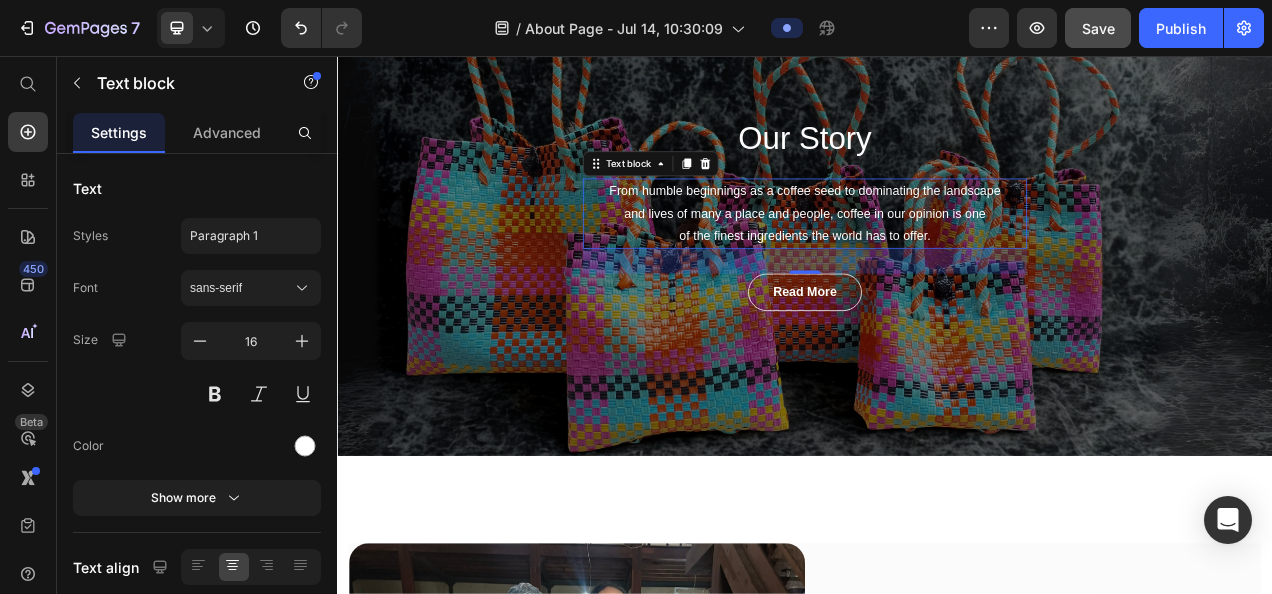 click on "From humble beginnings as a coffee seed to dominating the landscape and lives of many a place and people, coffee in our opinion is one of the finest ingredients the world has to offer." at bounding box center [937, 258] 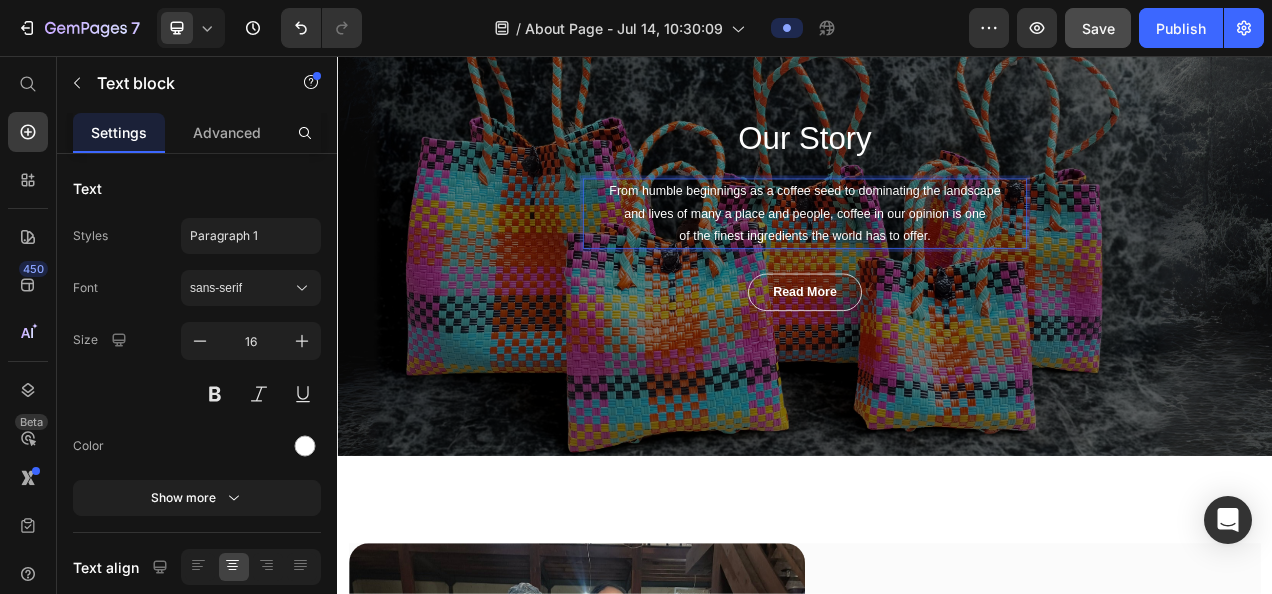 click on "From humble beginnings as a coffee seed to dominating the landscape and lives of many a place and people, coffee in our opinion is one of the finest ingredients the world has to offer." at bounding box center (937, 258) 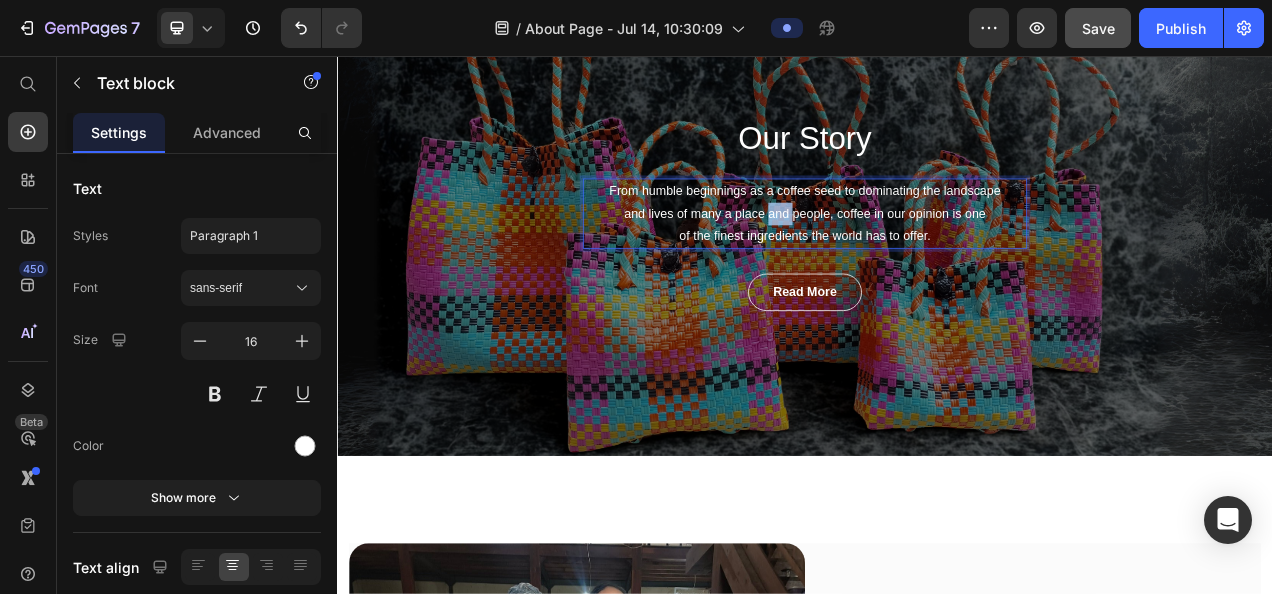 click on "From humble beginnings as a coffee seed to dominating the landscape and lives of many a place and people, coffee in our opinion is one of the finest ingredients the world has to offer." at bounding box center [937, 258] 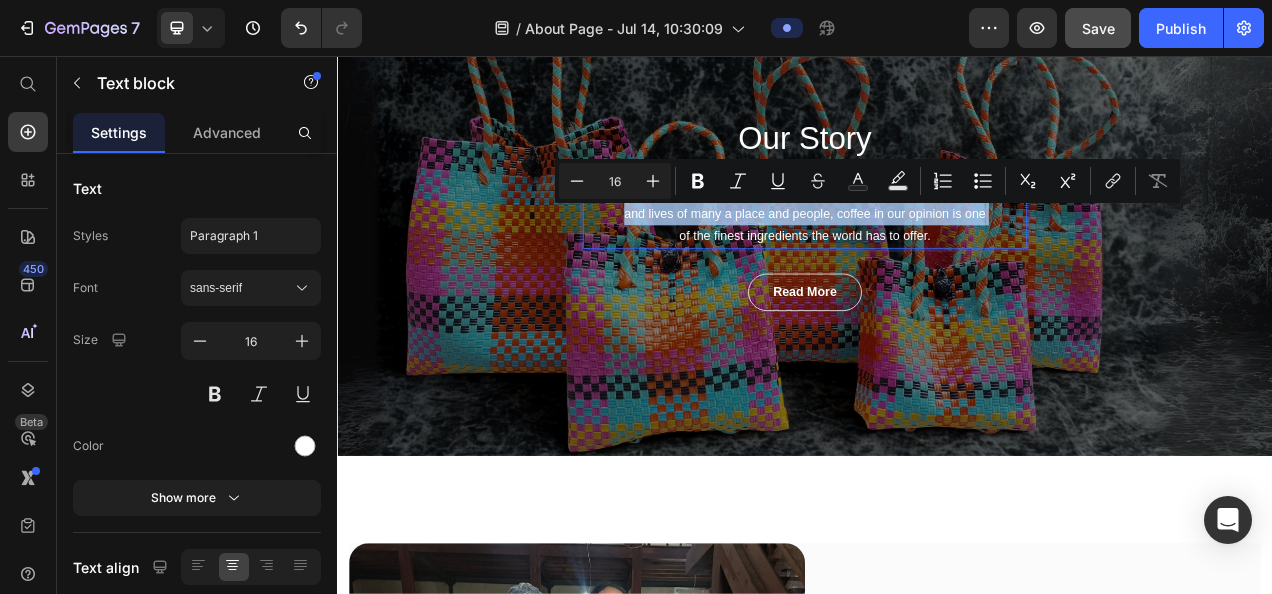 click on "From humble beginnings as a coffee seed to dominating the landscape and lives of many a place and people, coffee in our opinion is one of the finest ingredients the world has to offer." at bounding box center [937, 258] 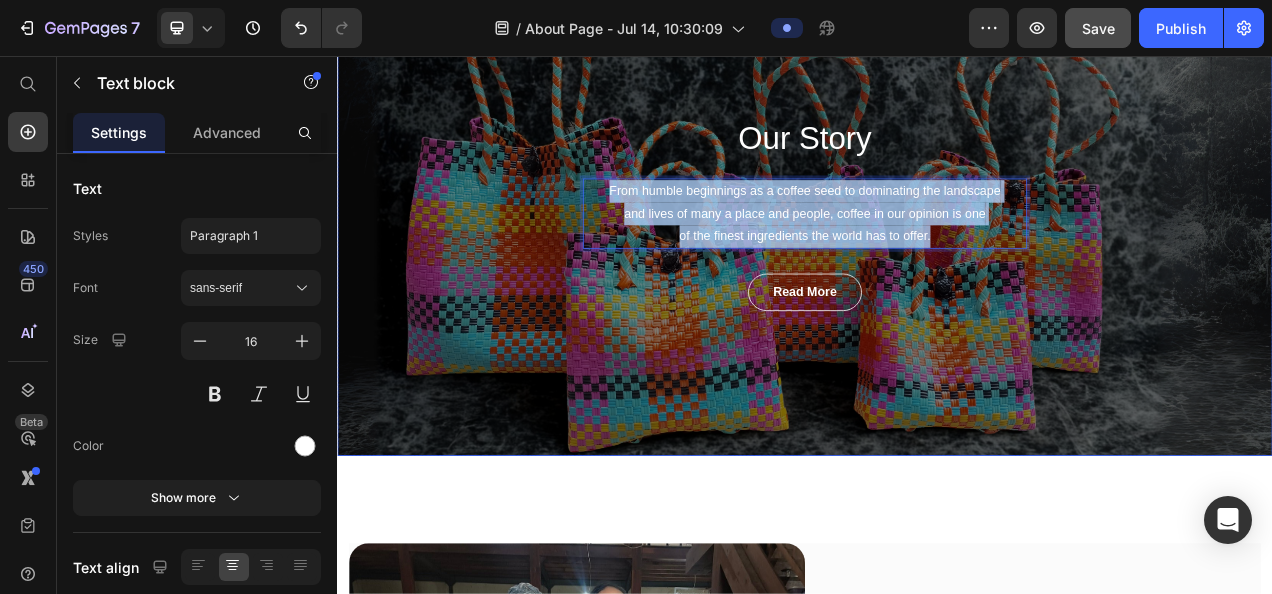 drag, startPoint x: 1100, startPoint y: 278, endPoint x: 618, endPoint y: 181, distance: 491.6635 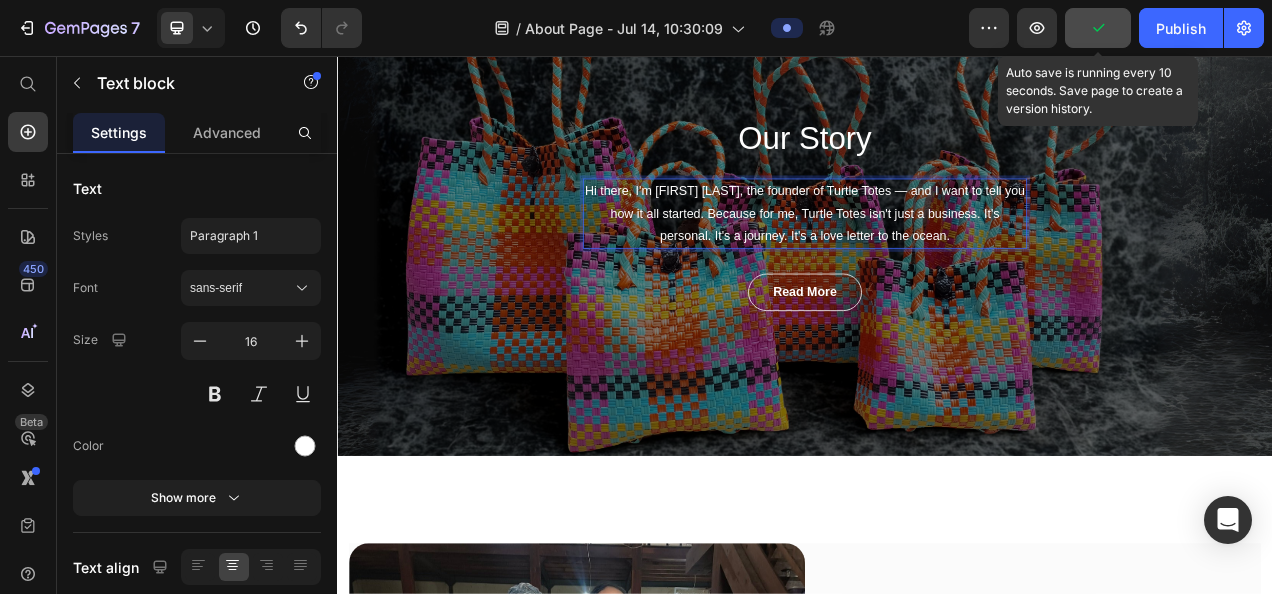 click 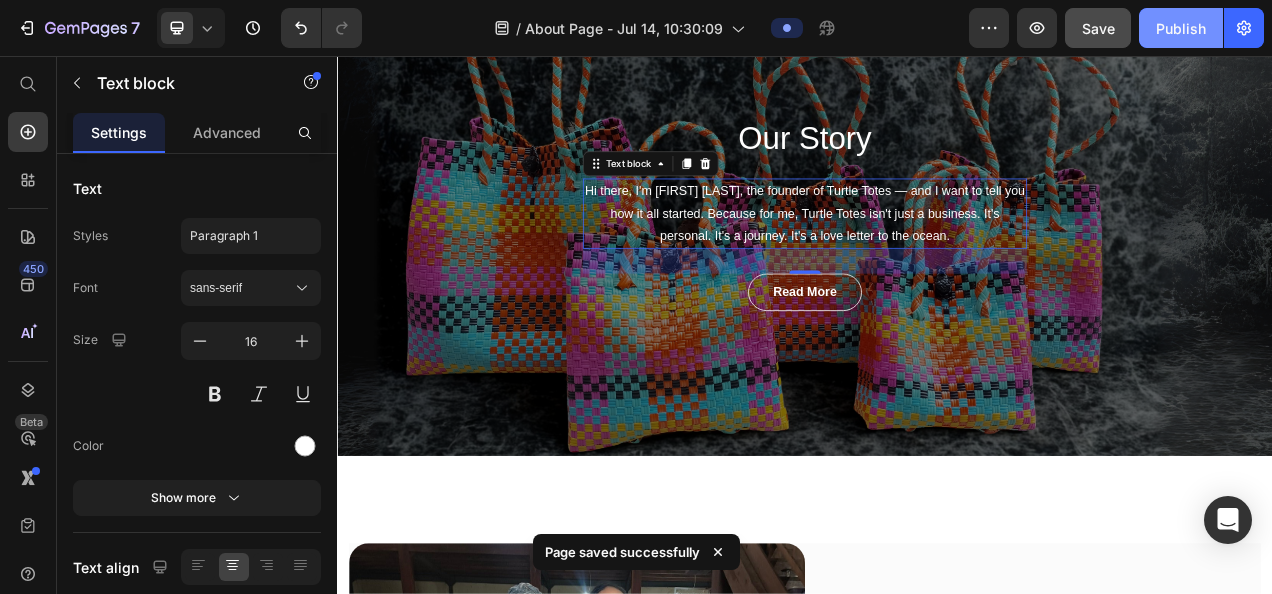click on "Publish" at bounding box center [1181, 28] 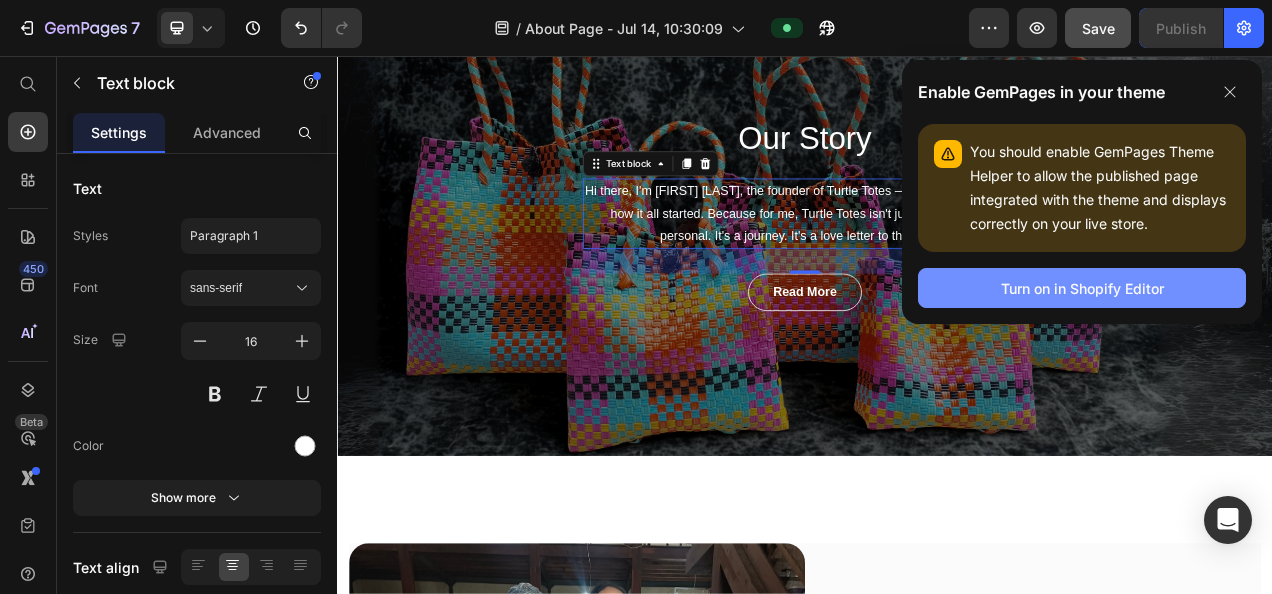 click on "Turn on in Shopify Editor" at bounding box center [1082, 288] 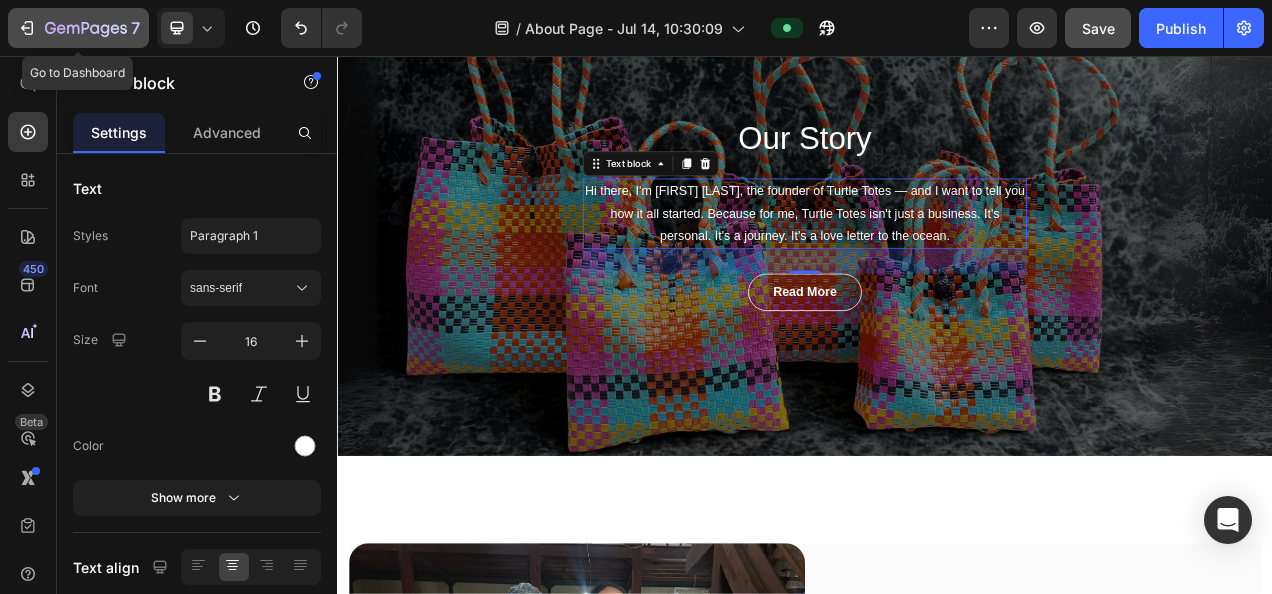click 